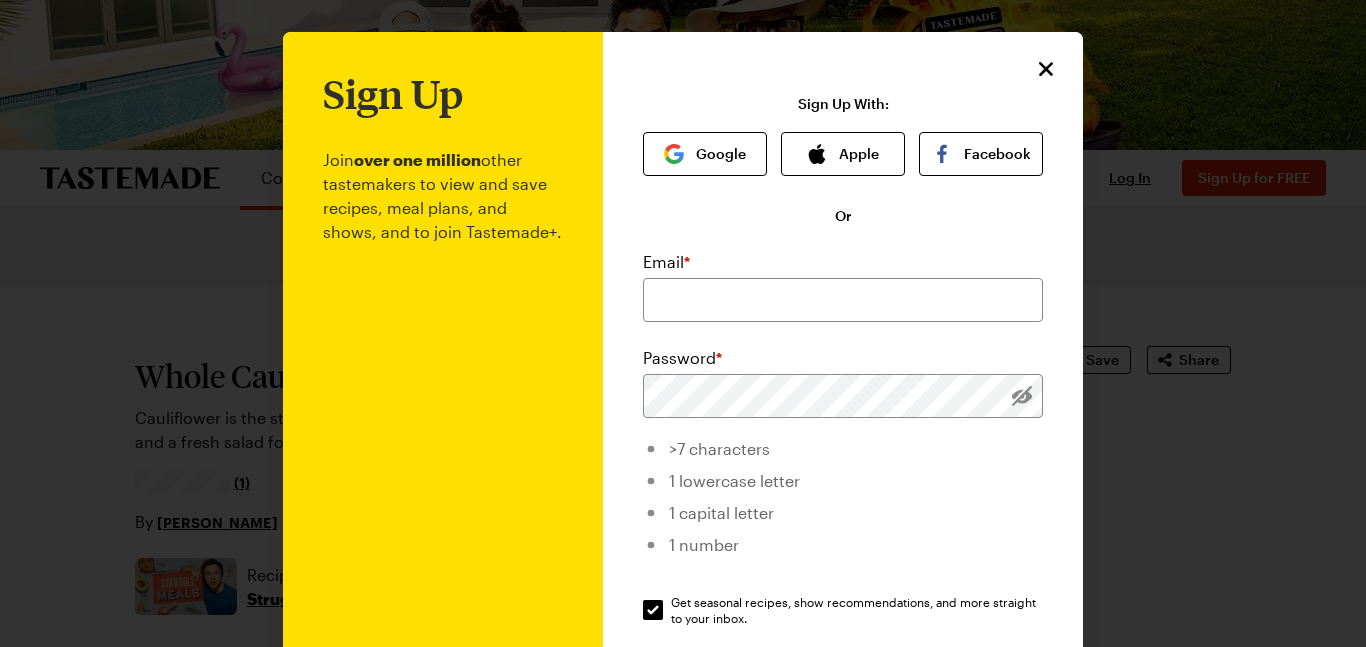 scroll, scrollTop: 0, scrollLeft: 0, axis: both 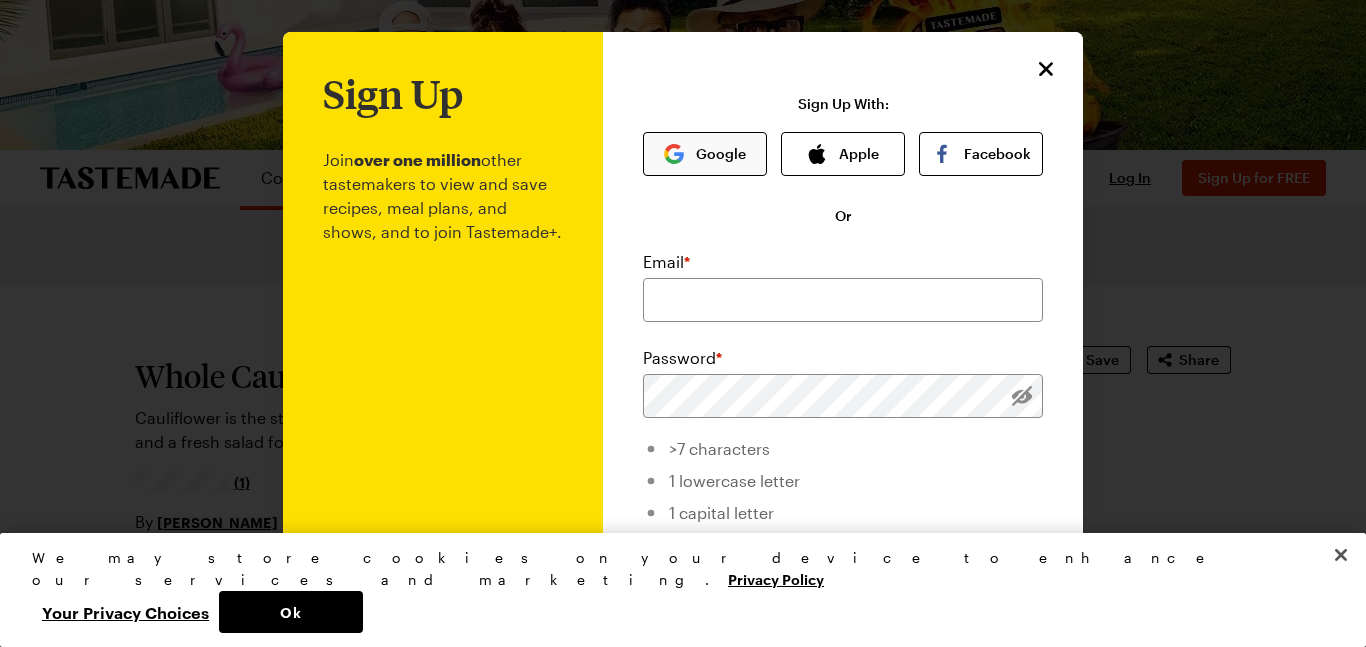 click on "Google" at bounding box center (705, 154) 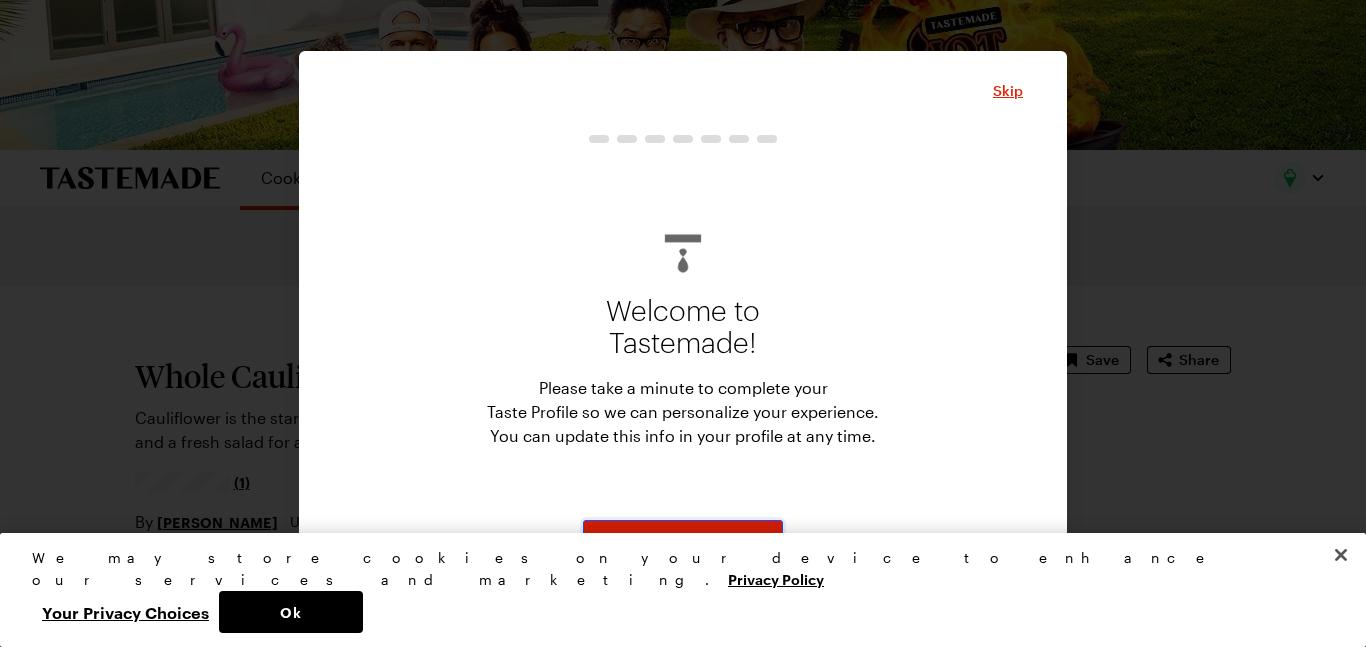 click on "Start" at bounding box center [683, 542] 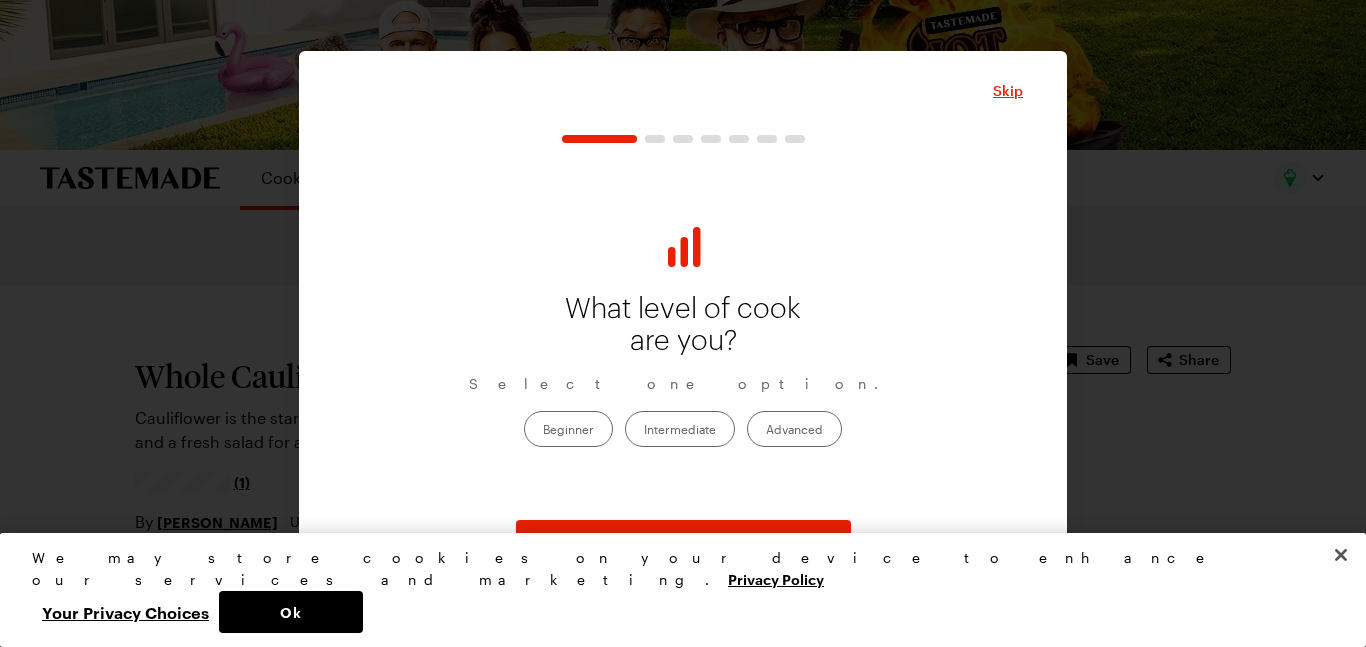 click on "Advanced" at bounding box center [794, 429] 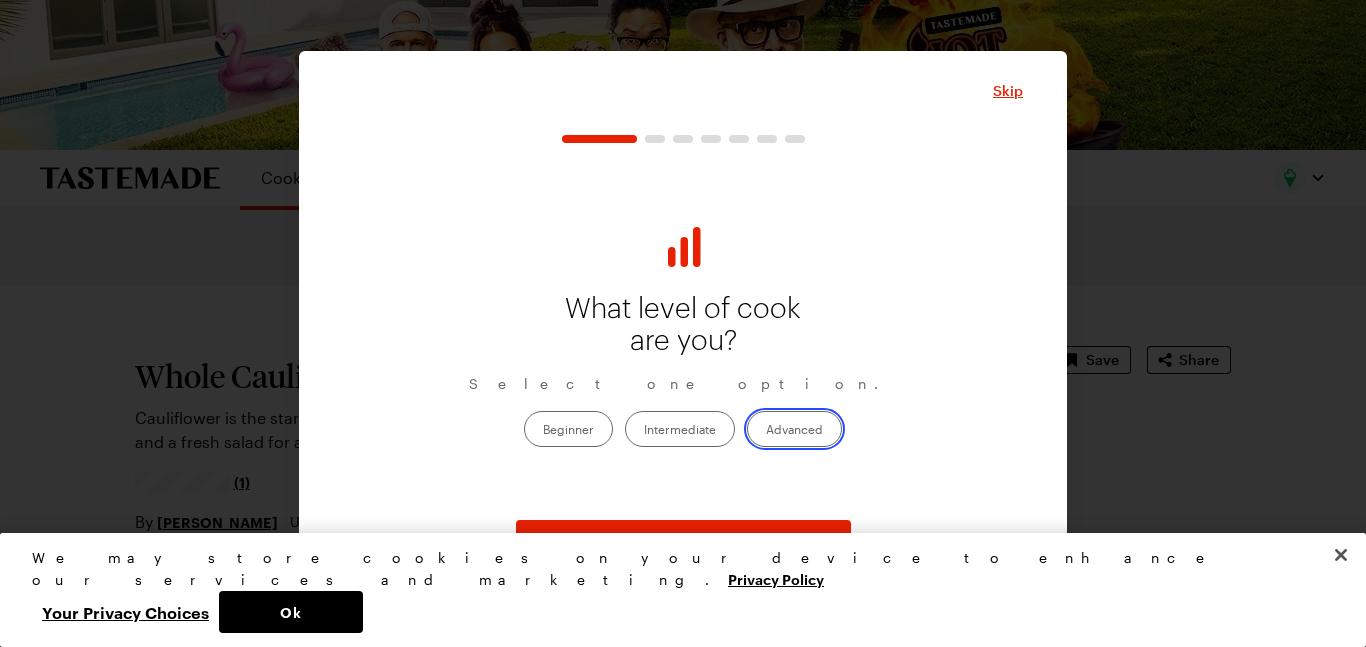 click on "Advanced" at bounding box center (766, 430) 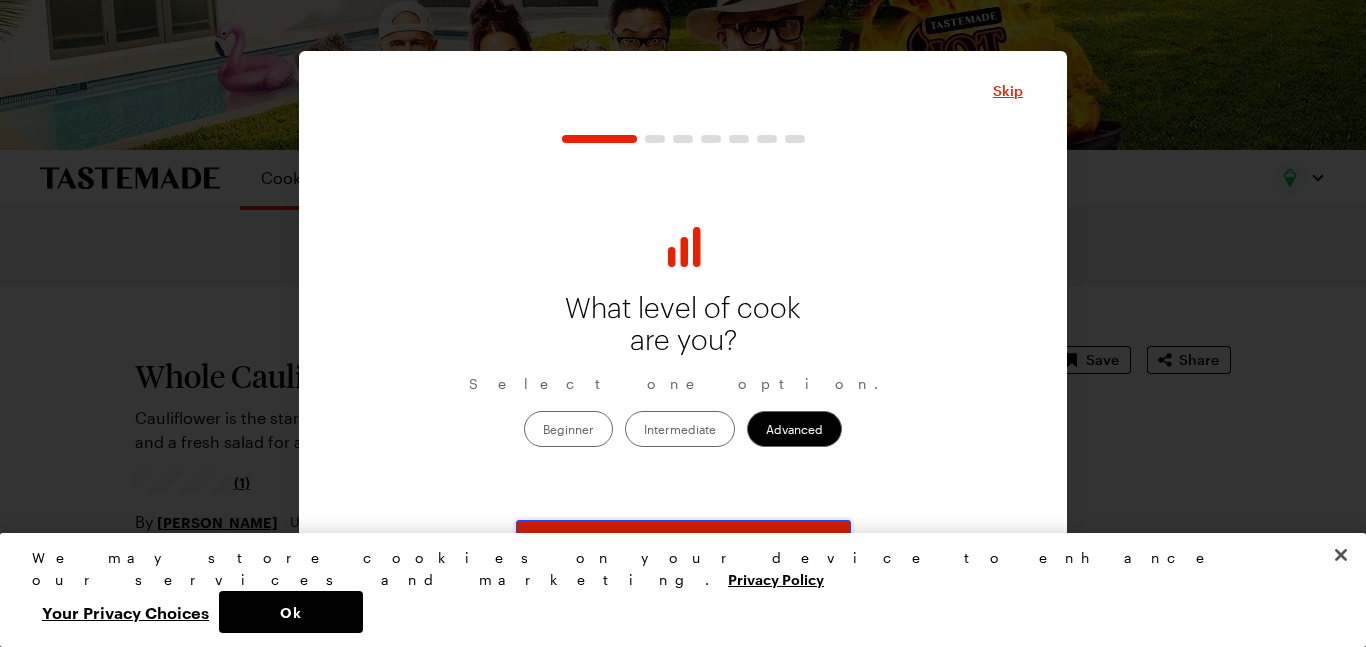 click on "Continue" at bounding box center (683, 542) 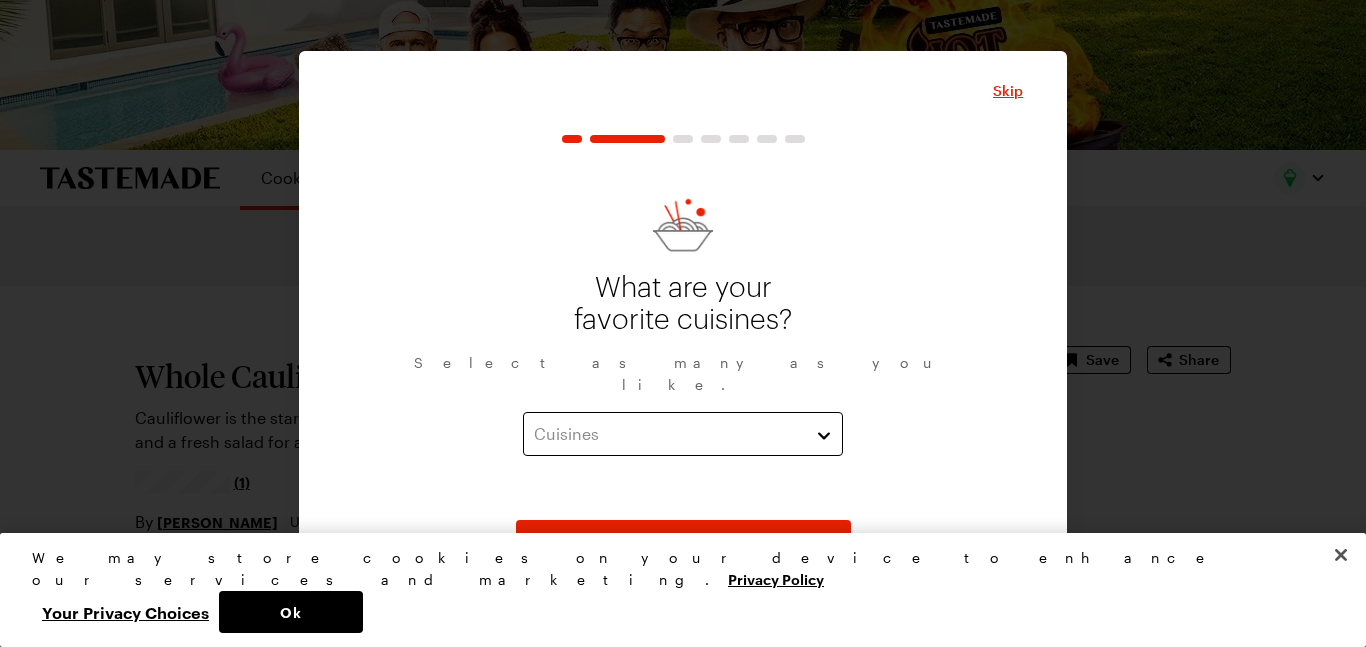 click on "Cuisines" at bounding box center [668, 434] 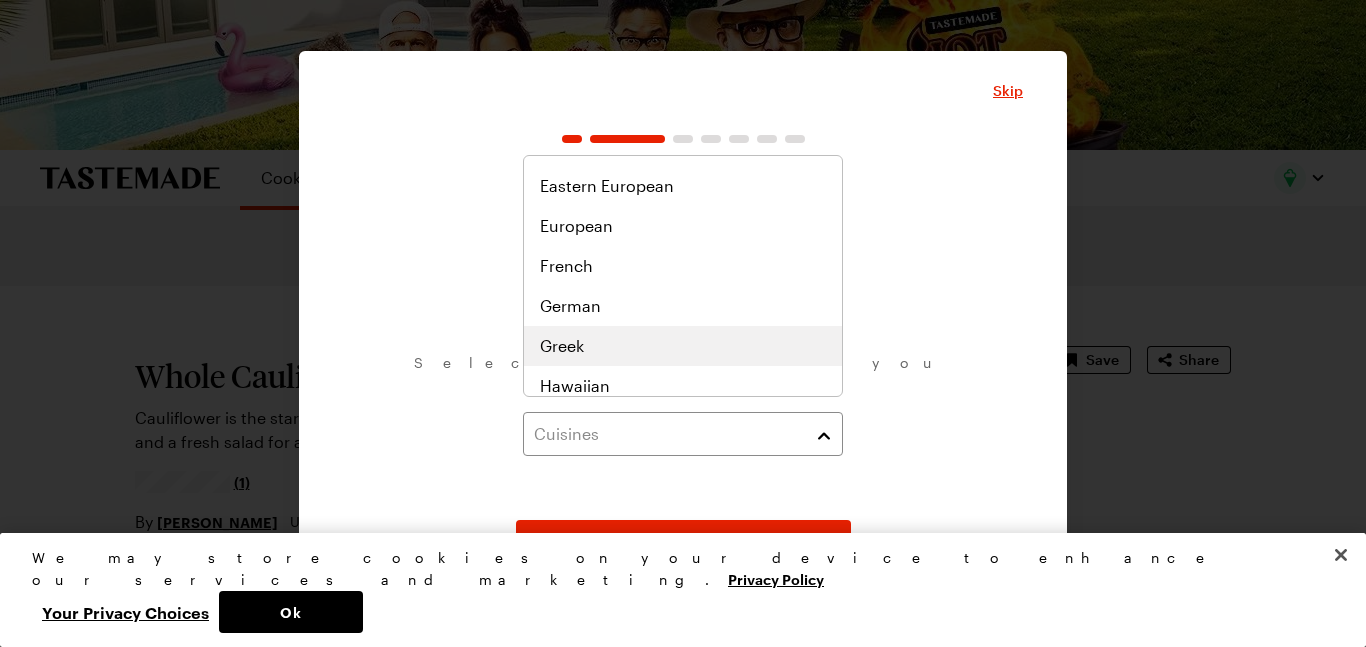 scroll, scrollTop: 0, scrollLeft: 0, axis: both 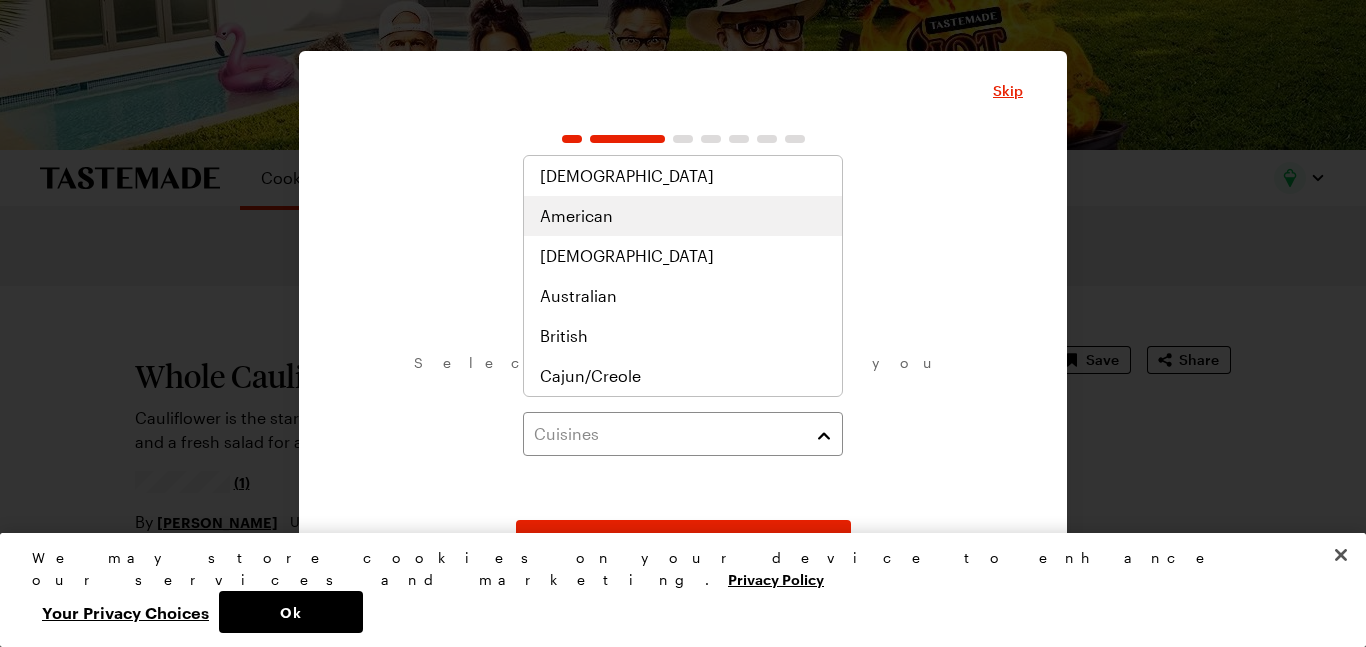 click on "American" at bounding box center (576, 216) 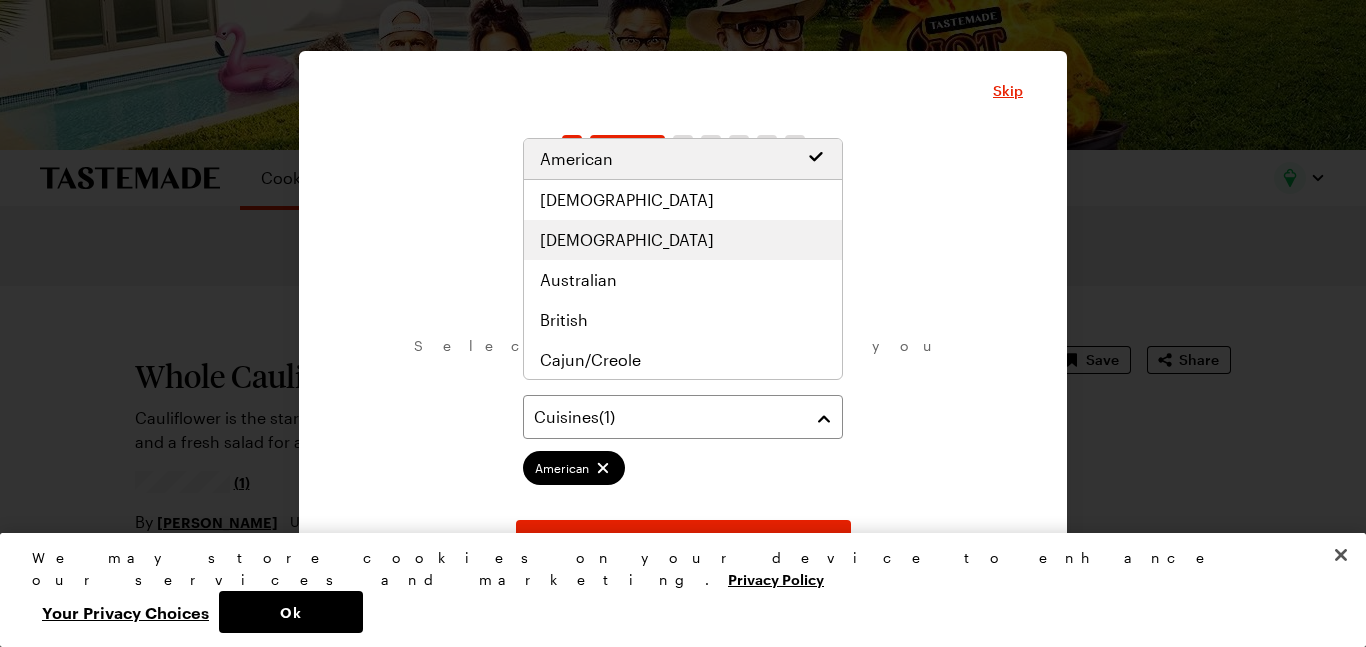click on "[DEMOGRAPHIC_DATA]" at bounding box center [683, 240] 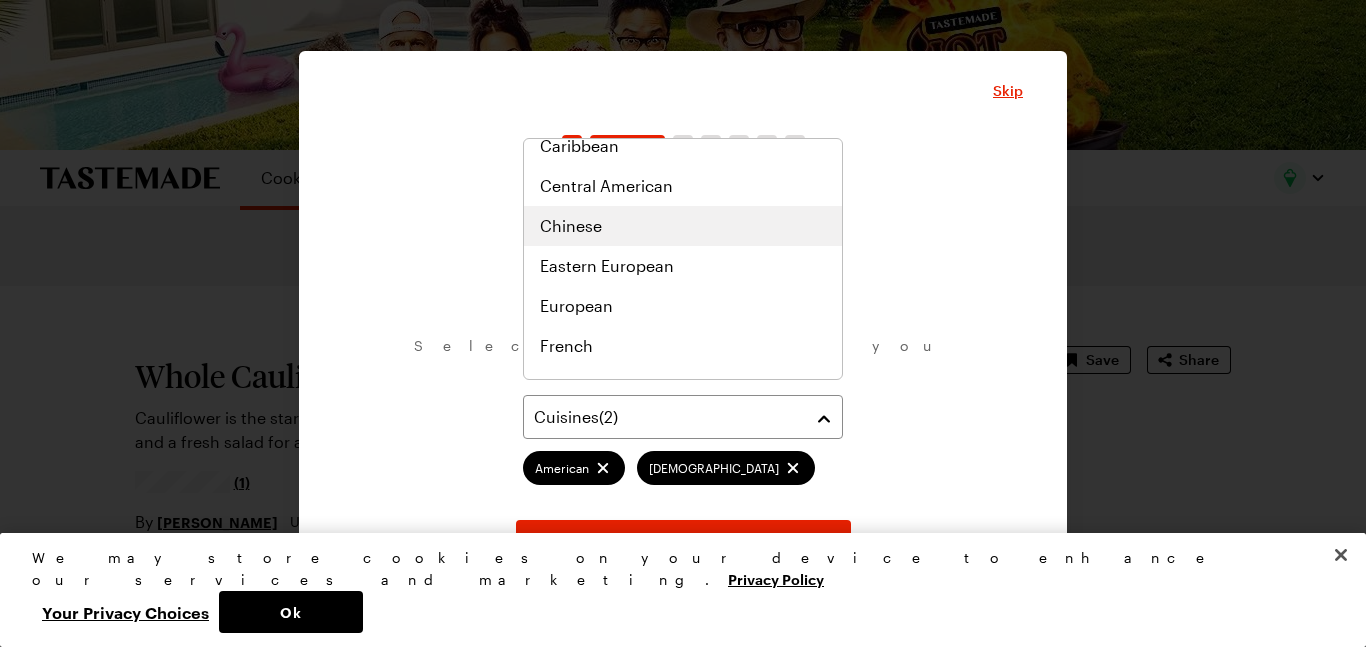 click on "Chinese" at bounding box center (683, 226) 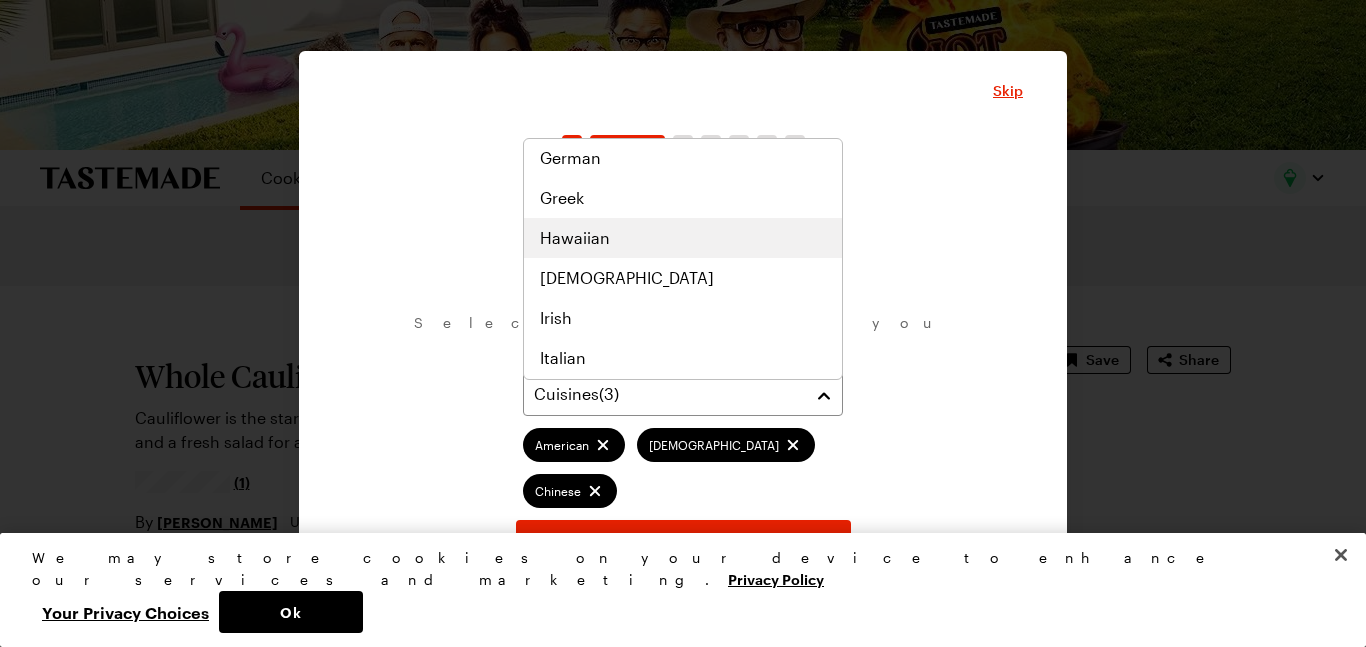 click on "Hawaiian" at bounding box center (683, 238) 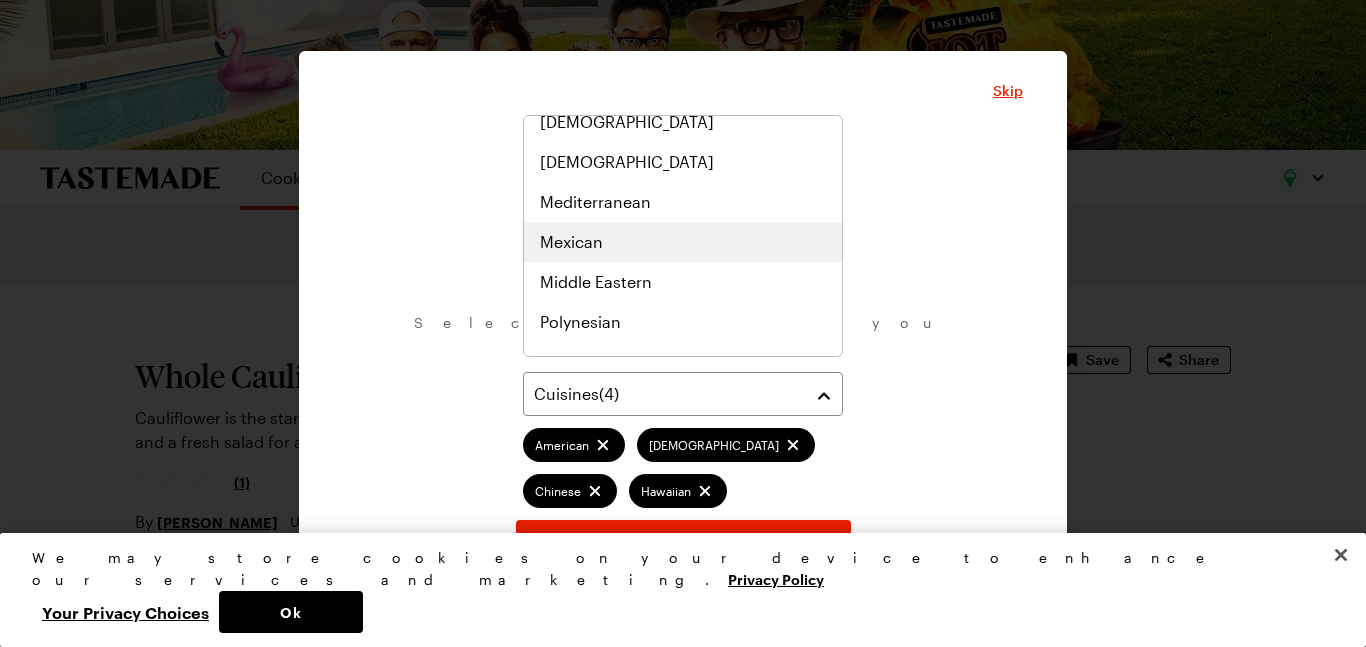 click on "Mexican" at bounding box center (683, 242) 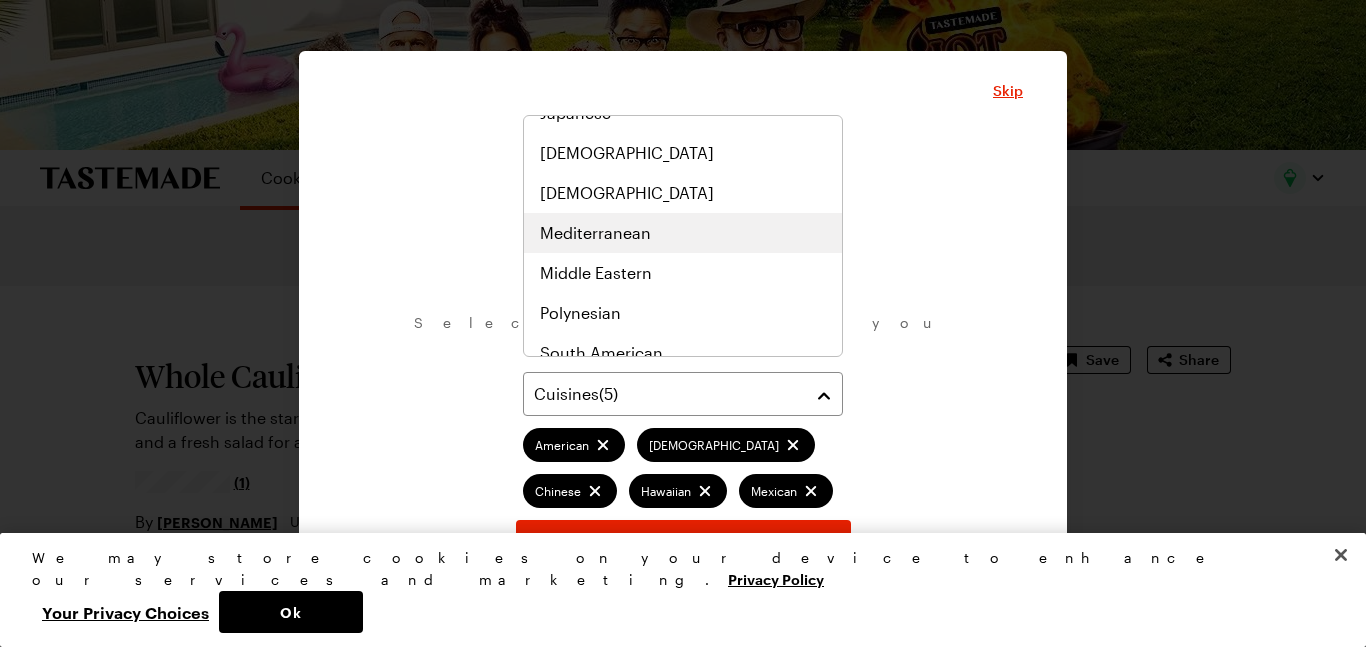 scroll, scrollTop: 808, scrollLeft: 0, axis: vertical 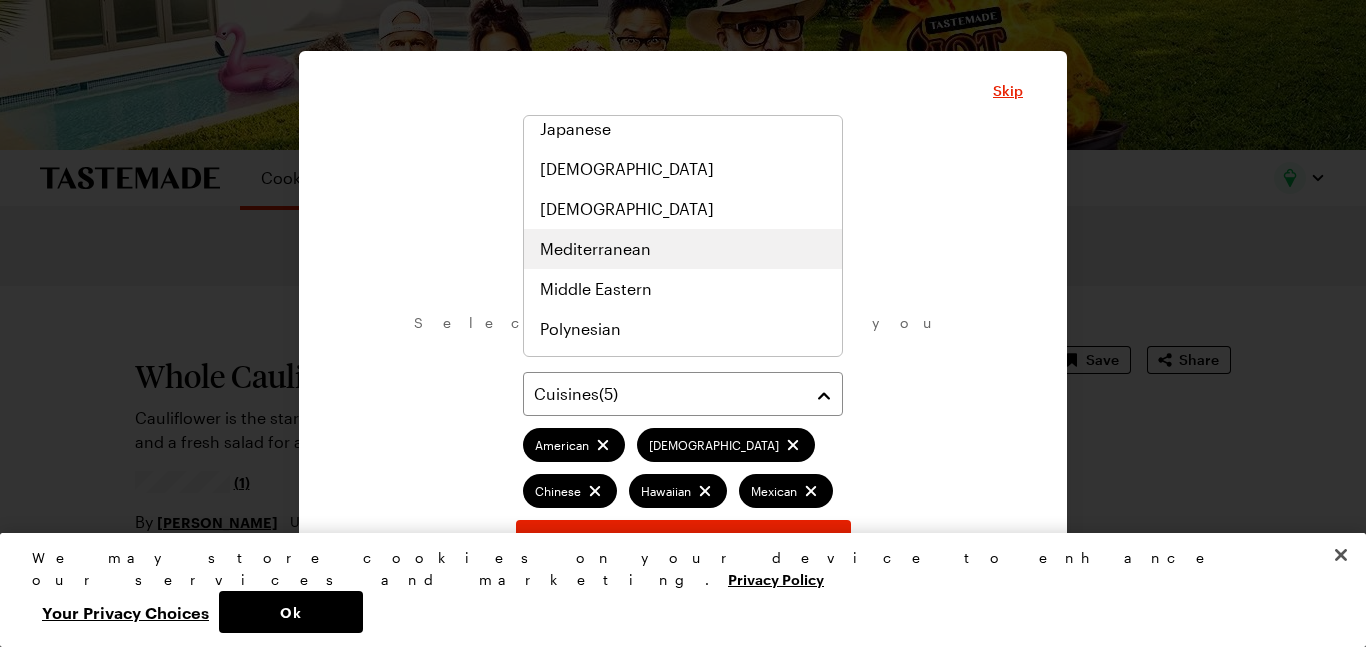 click on "Mediterranean" at bounding box center [683, 249] 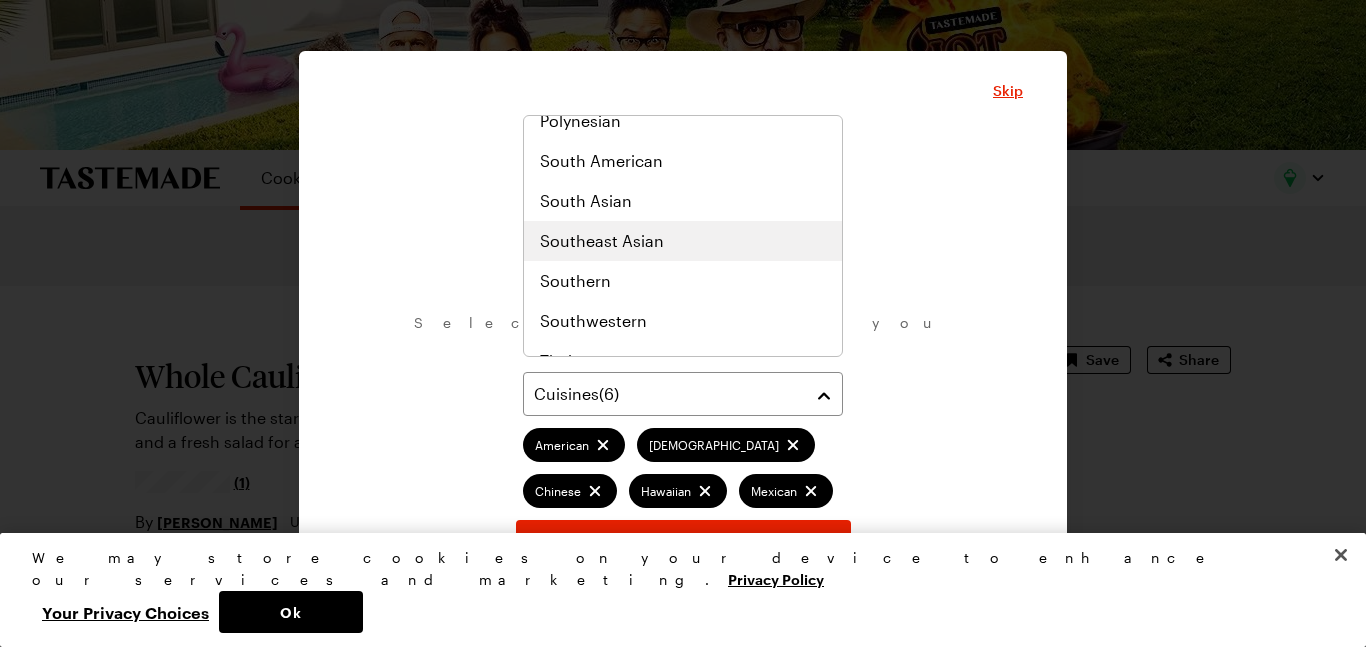 scroll, scrollTop: 1041, scrollLeft: 0, axis: vertical 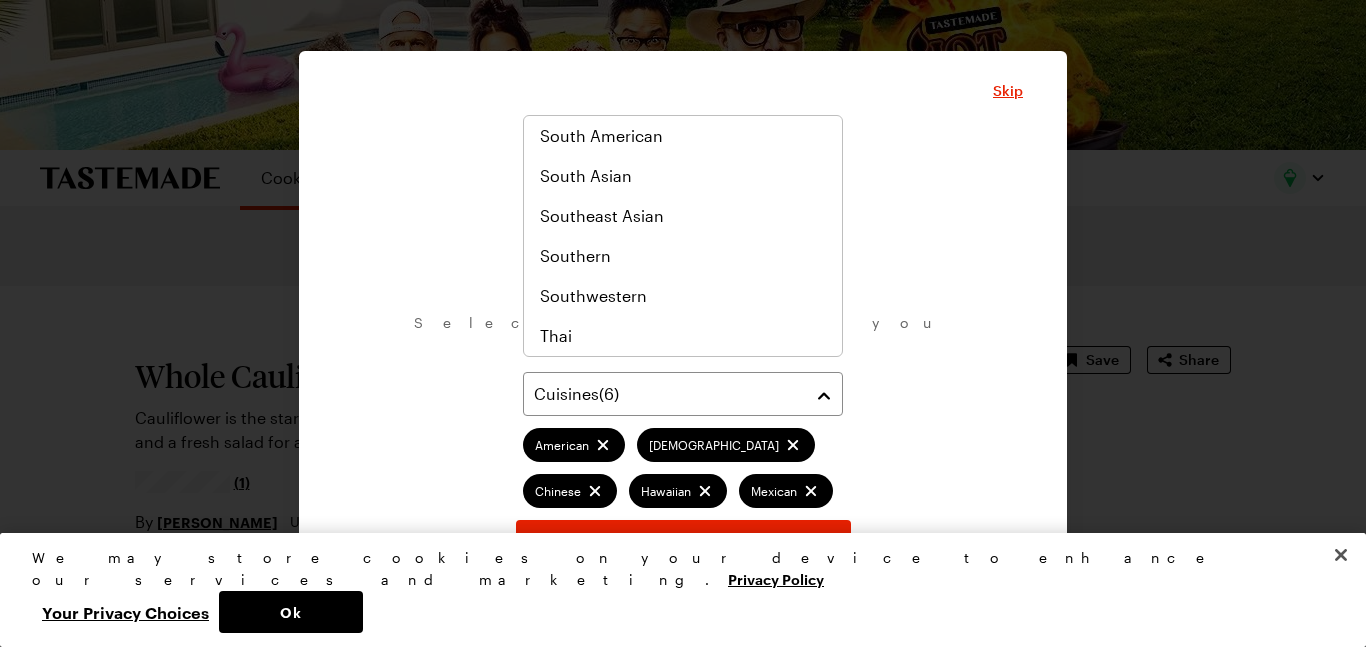 click on "What are your favorite cuisines? Select as many as you like. Cuisines  ( 6 ) American [DEMOGRAPHIC_DATA] Hawaiian [DEMOGRAPHIC_DATA] Mediterranean Continue" at bounding box center [683, 350] 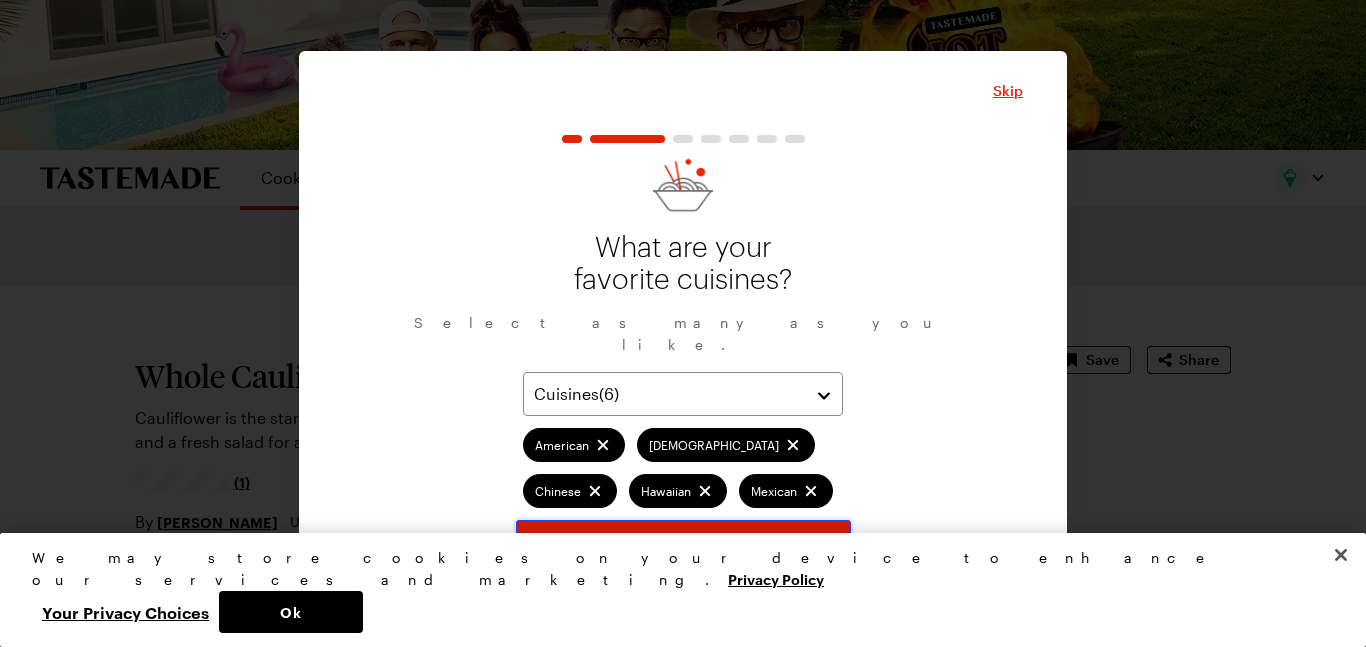 click on "Continue" at bounding box center (683, 542) 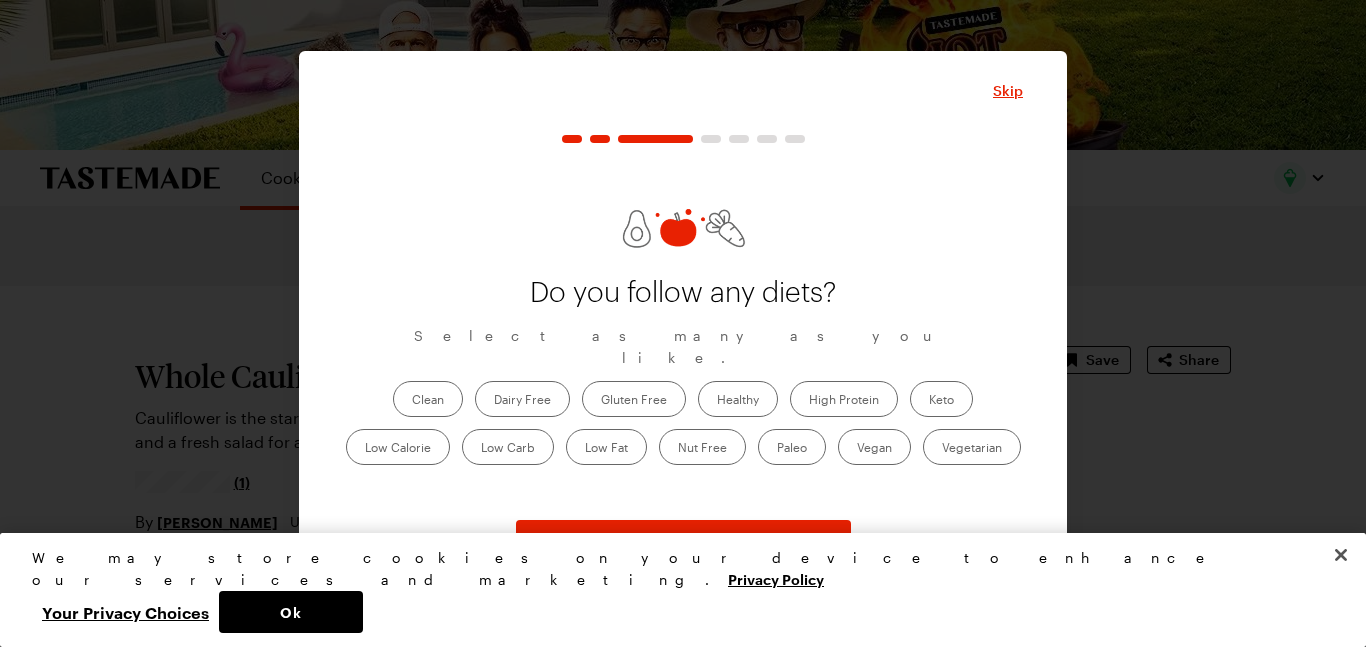 click on "Gluten Free" at bounding box center (634, 399) 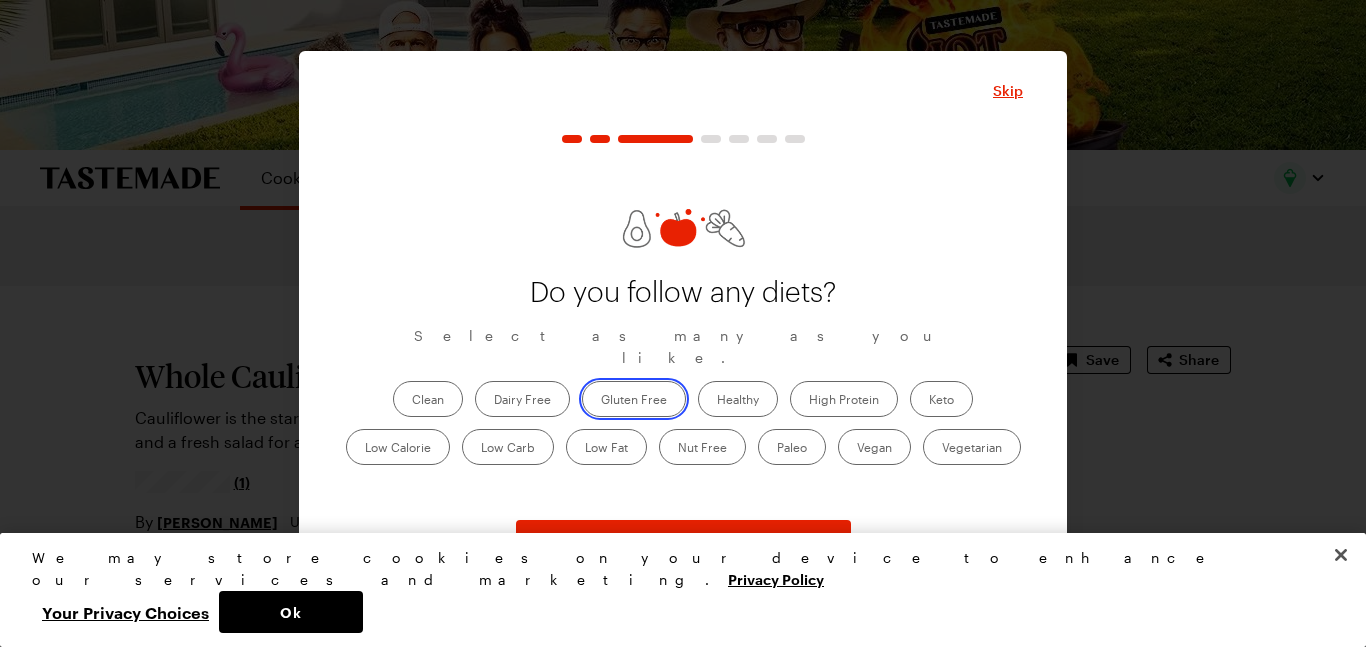 click on "Gluten Free" at bounding box center [601, 401] 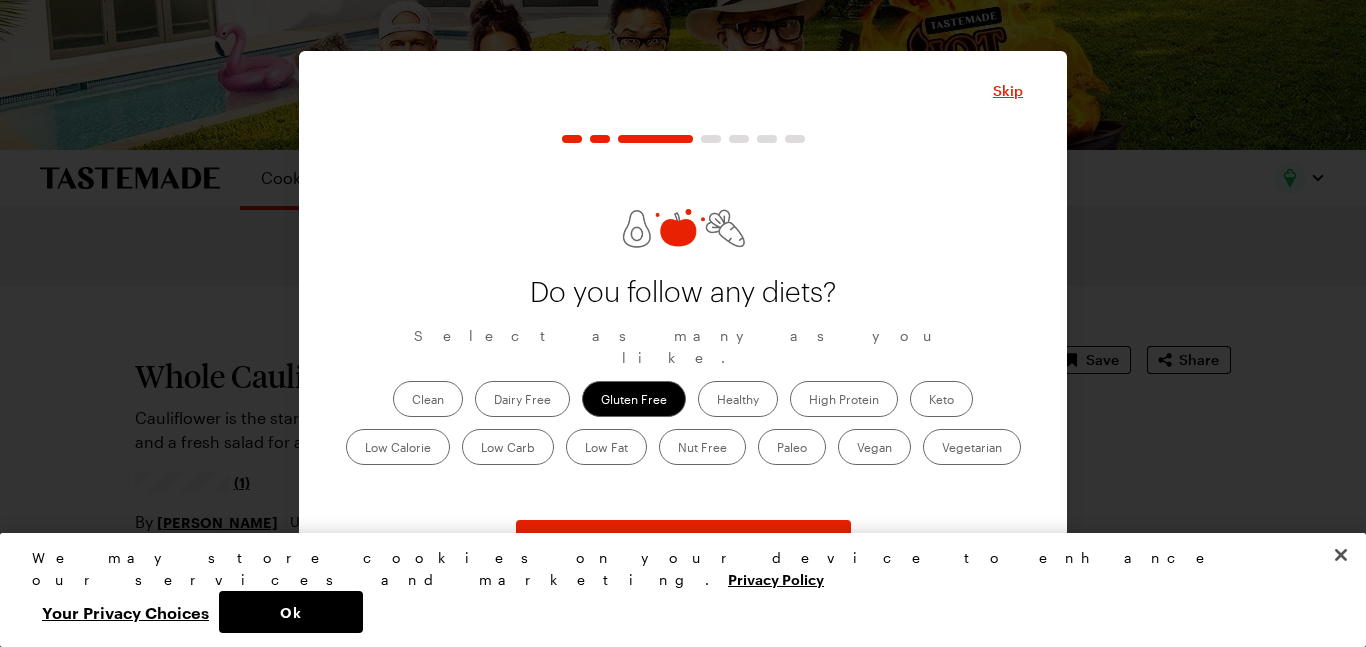 click on "High Protein" at bounding box center [844, 399] 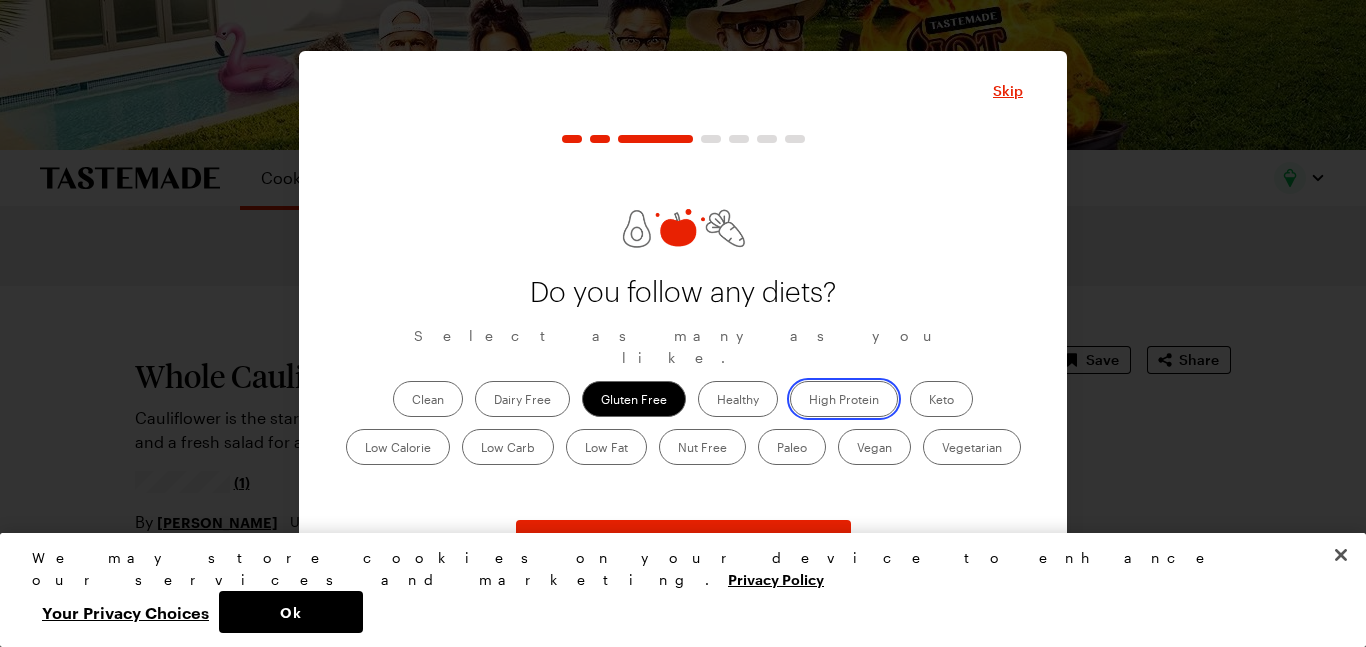 click on "High Protein" at bounding box center (809, 401) 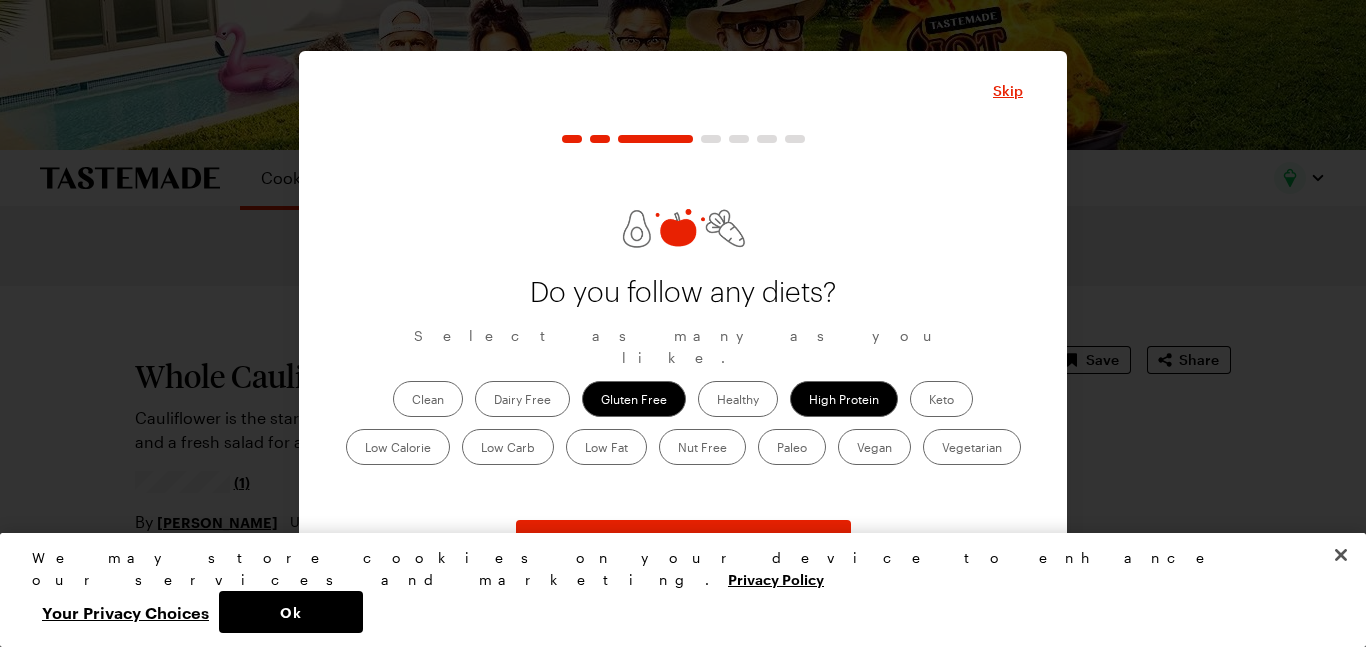 click on "Keto" at bounding box center [941, 399] 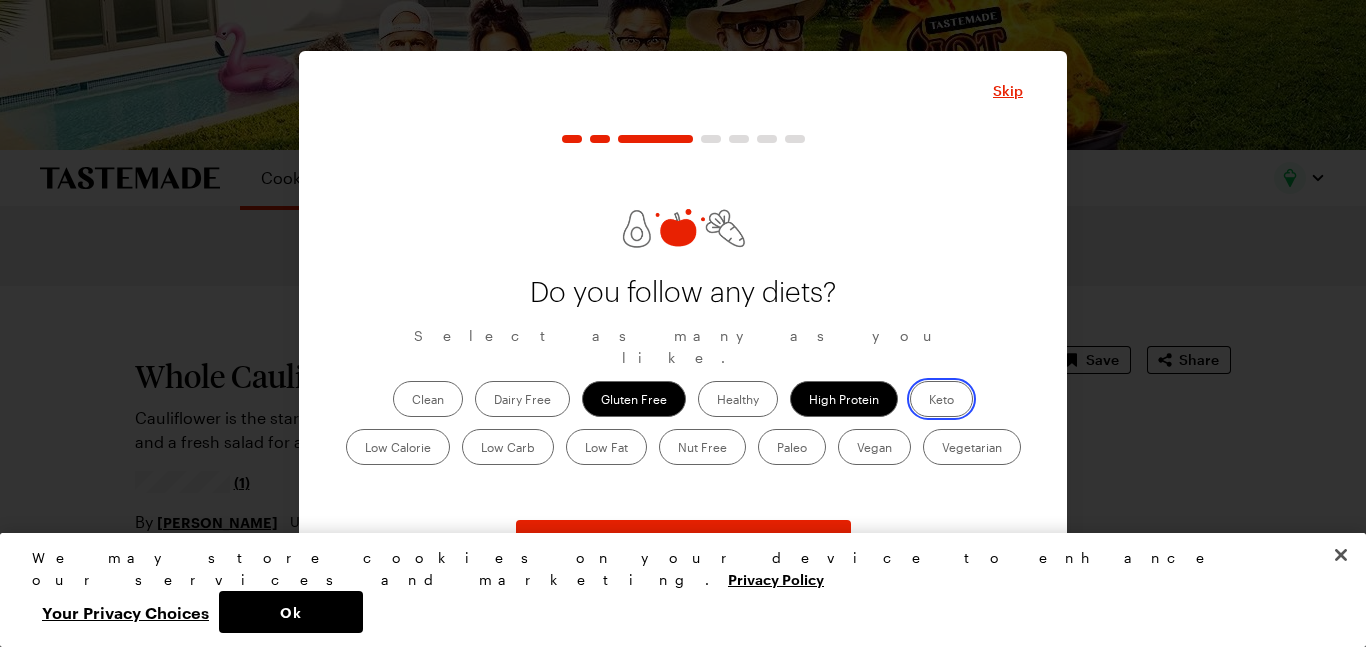 click on "Keto" at bounding box center (929, 401) 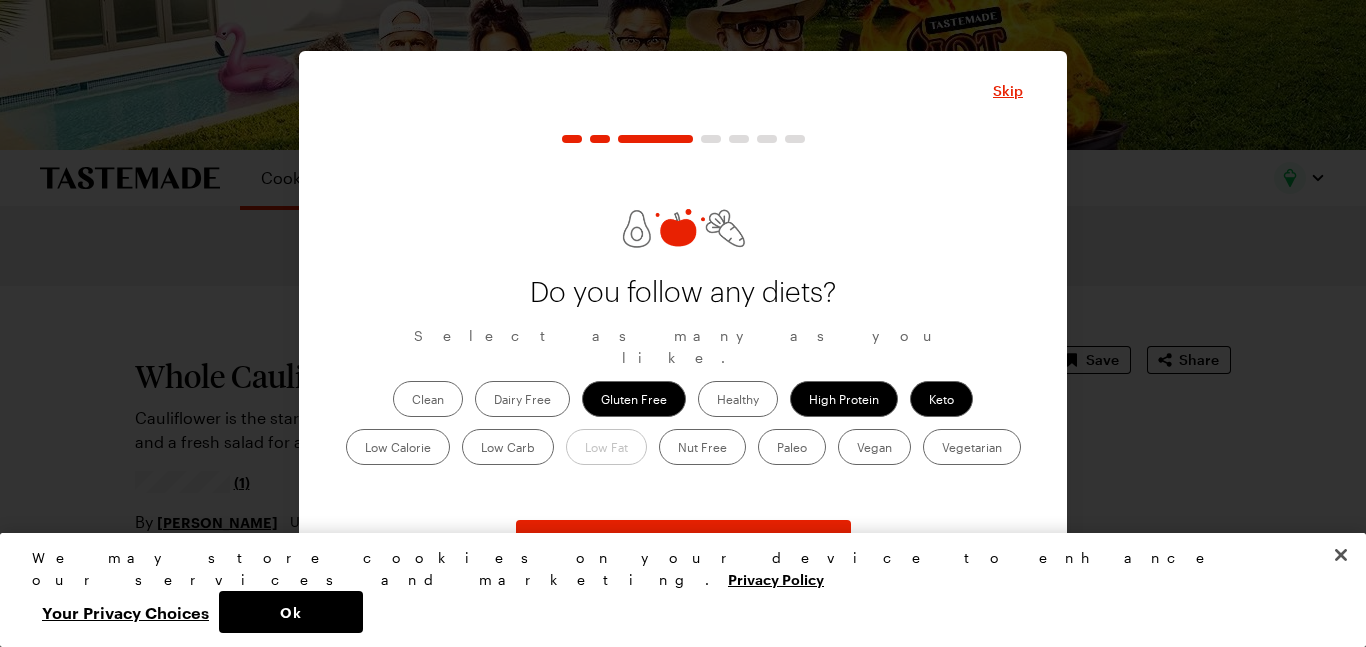 click on "Low Carb" at bounding box center (508, 447) 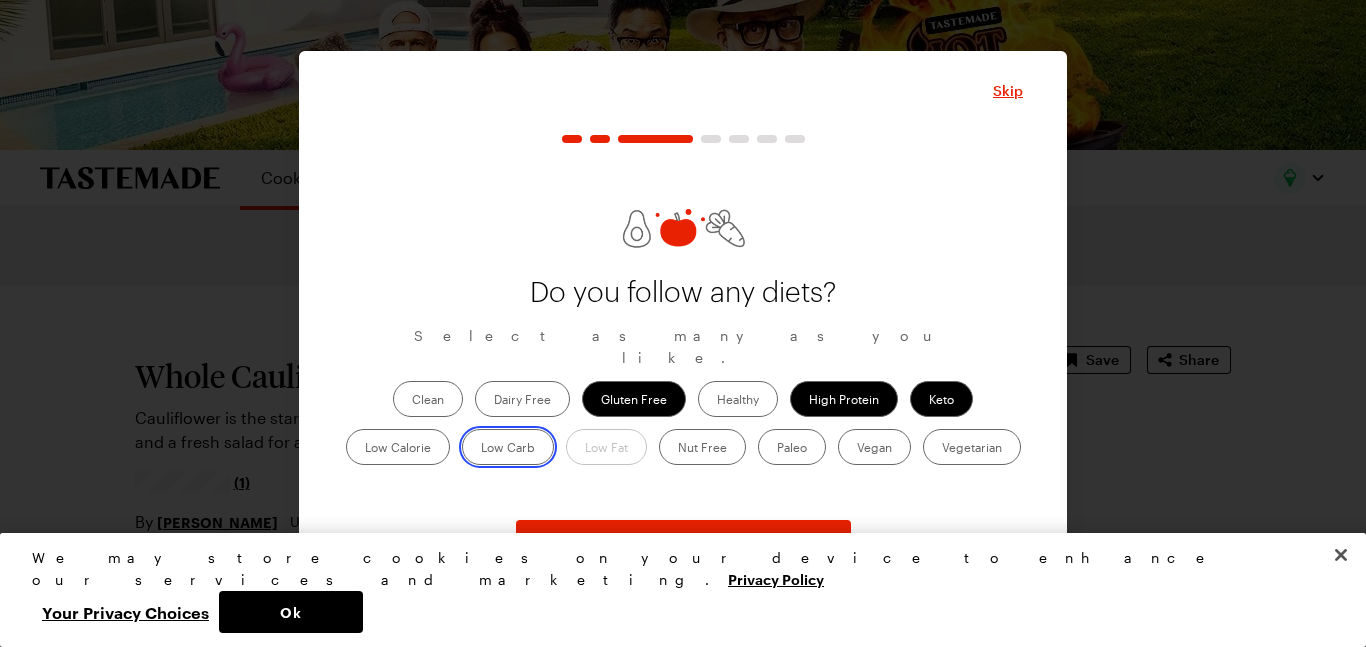 click on "Low Carb" at bounding box center [481, 449] 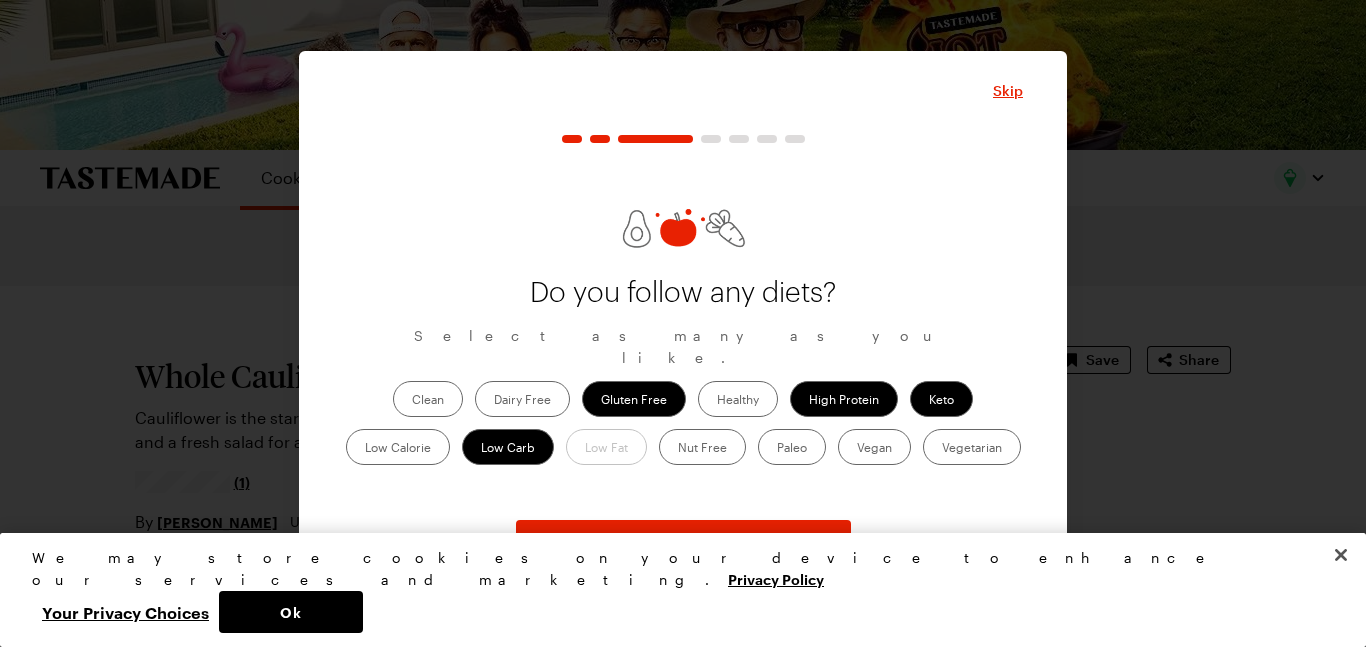click on "Low Calorie" at bounding box center (398, 447) 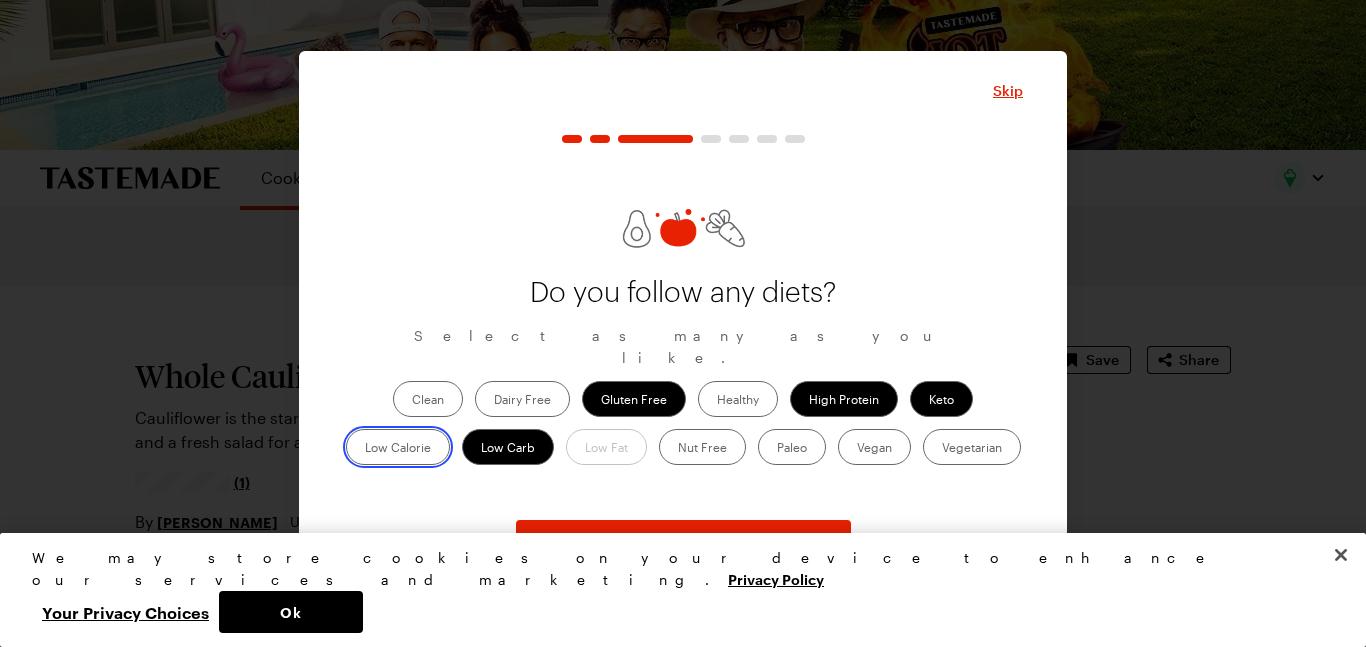 click on "Low Calorie" at bounding box center (365, 449) 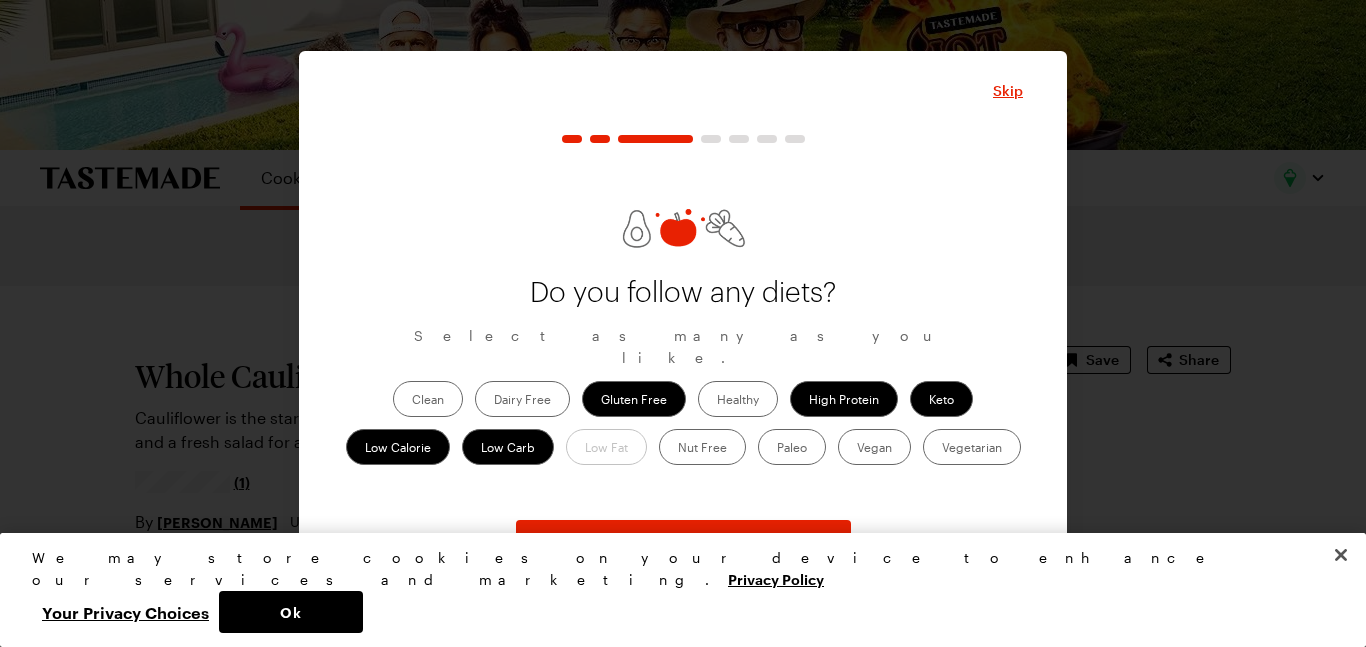 click on "Clean" at bounding box center [428, 399] 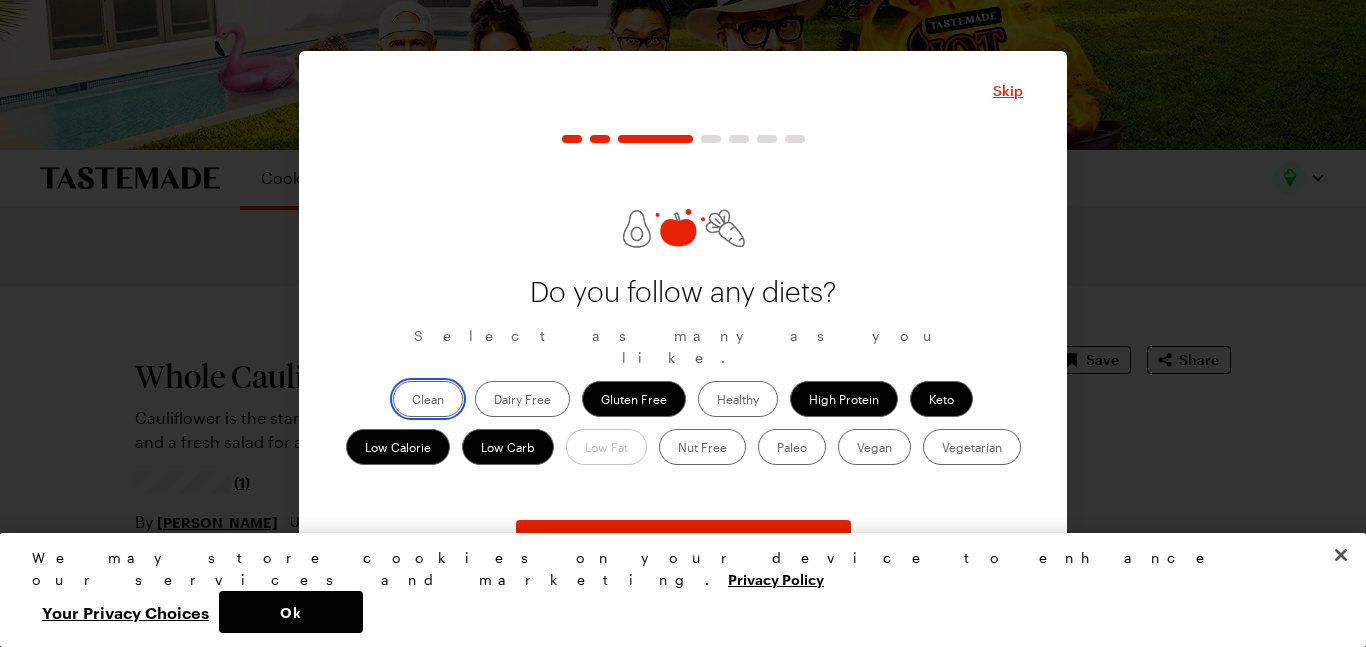 click on "Clean" at bounding box center [412, 401] 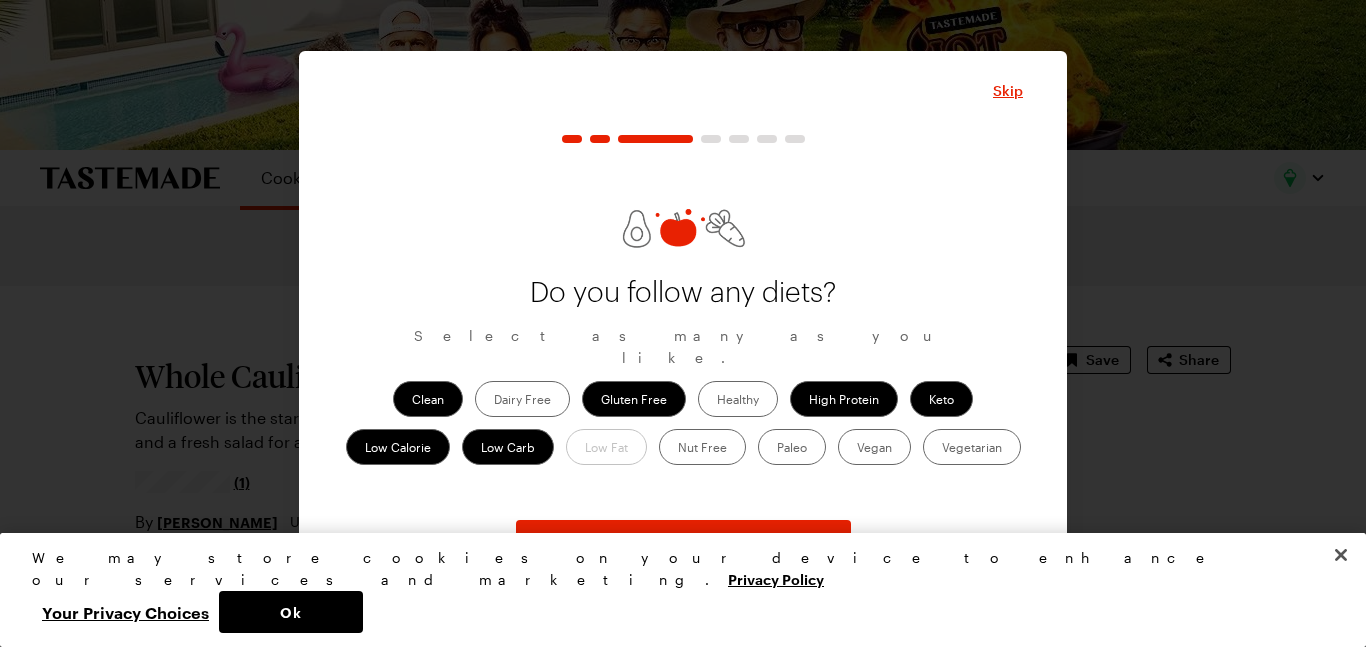 click on "Healthy" at bounding box center (738, 399) 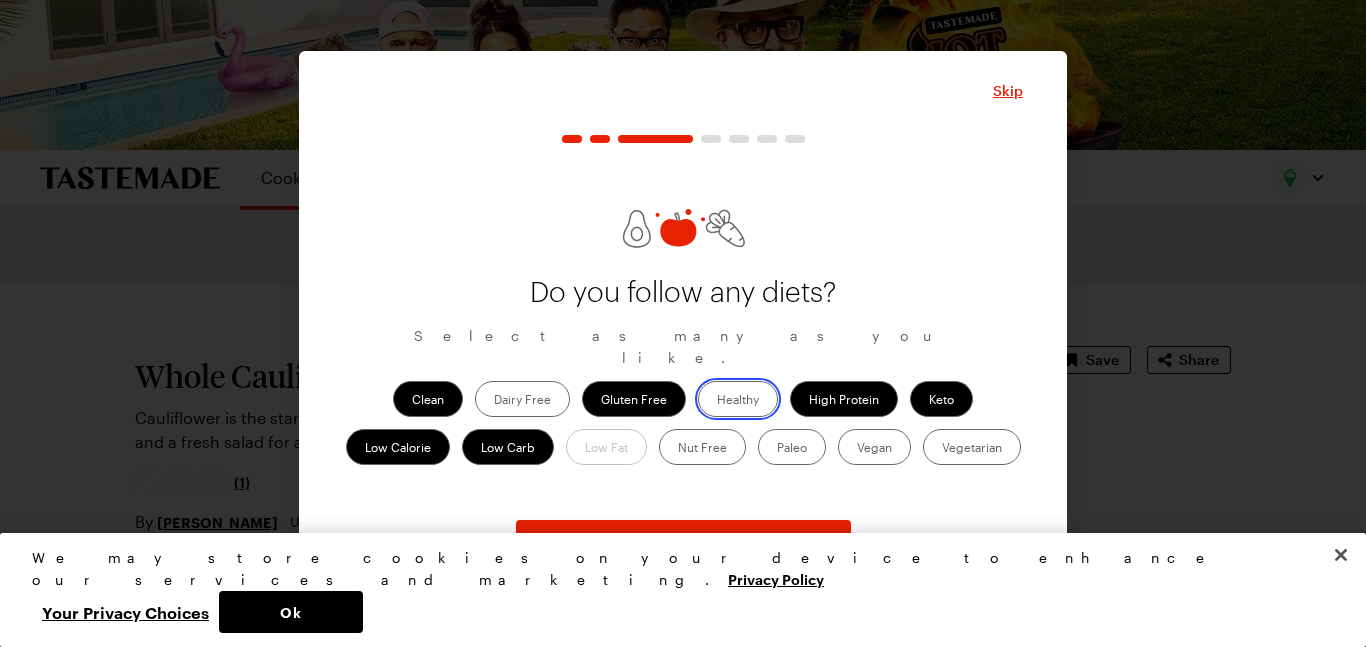 click on "Healthy" at bounding box center (717, 401) 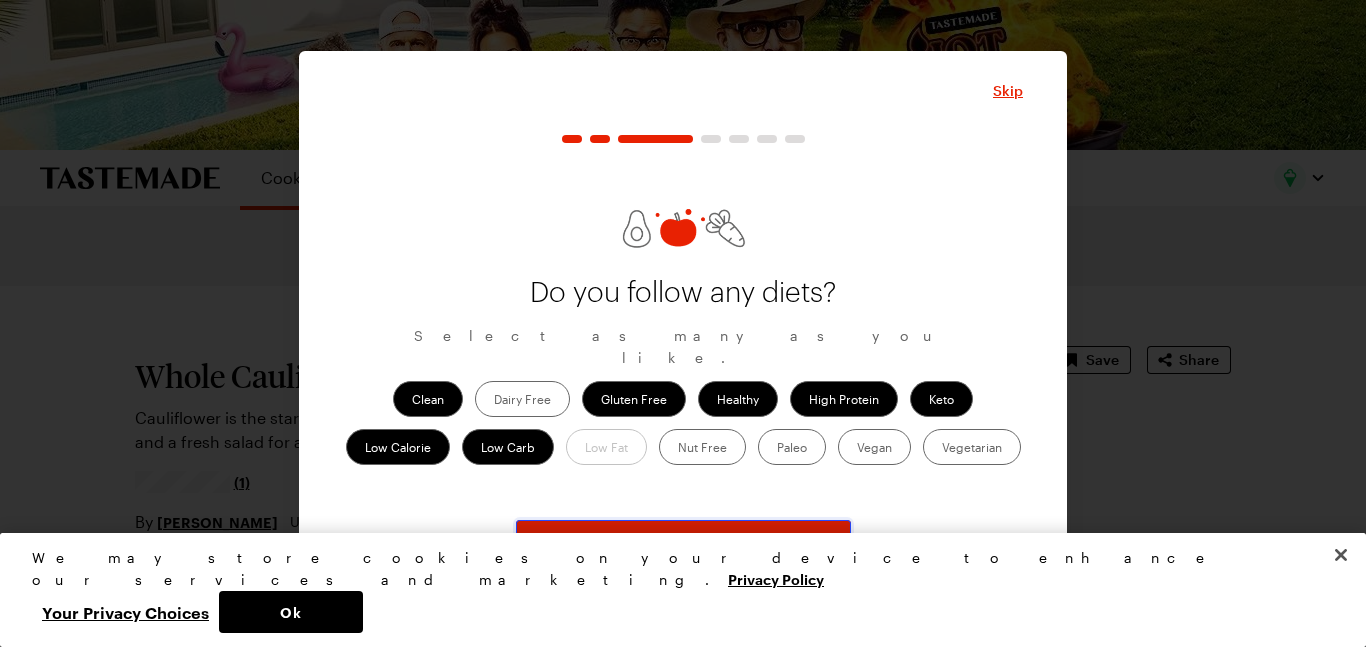 click on "Continue" at bounding box center (683, 542) 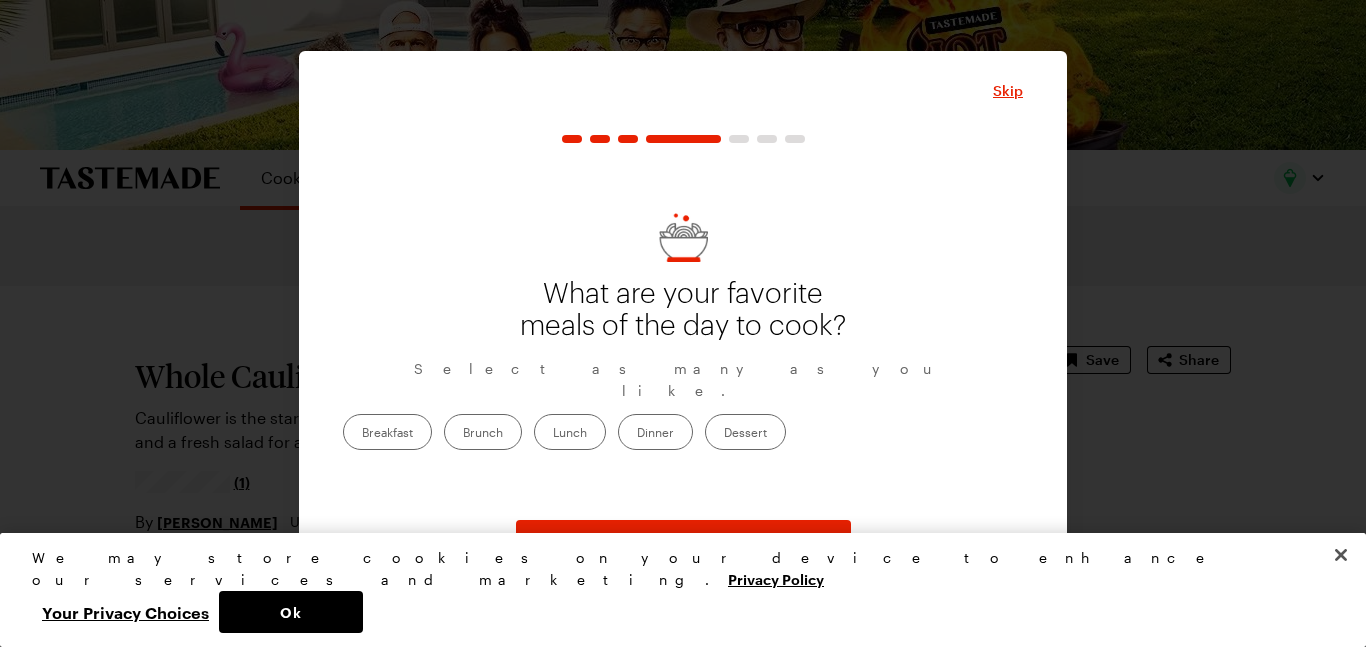 click on "Dessert" at bounding box center [745, 432] 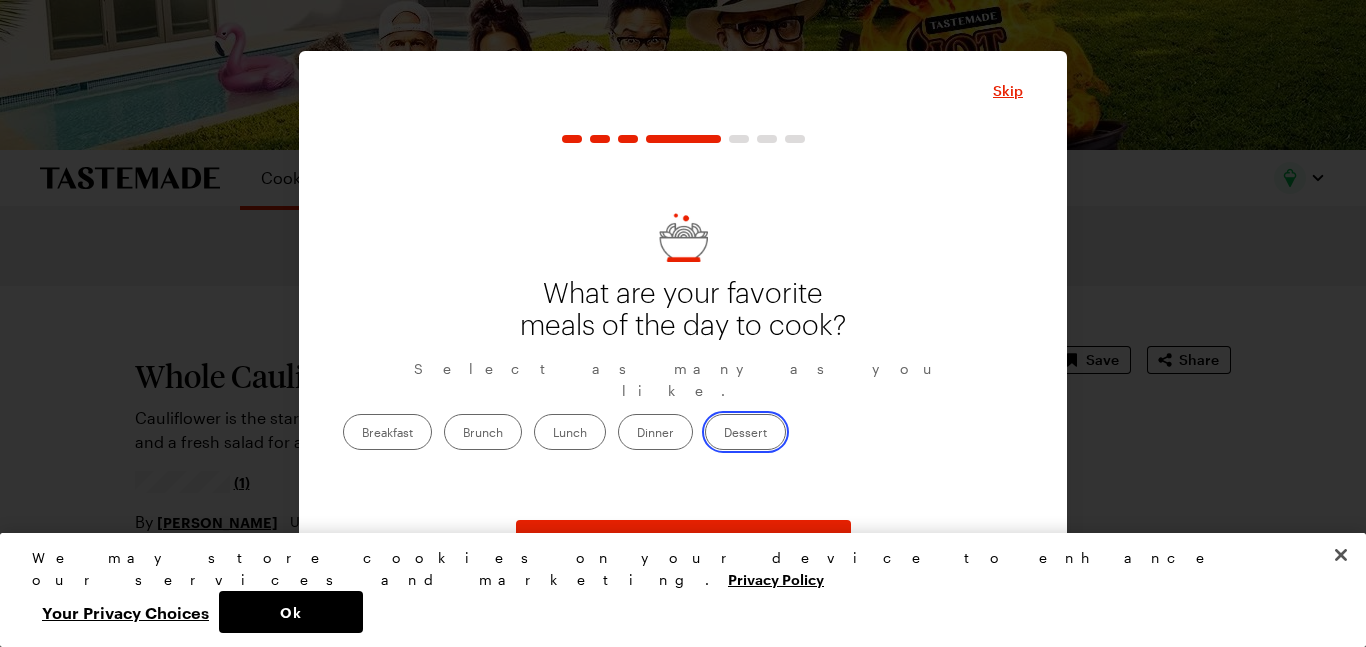 click on "Dessert" at bounding box center (724, 434) 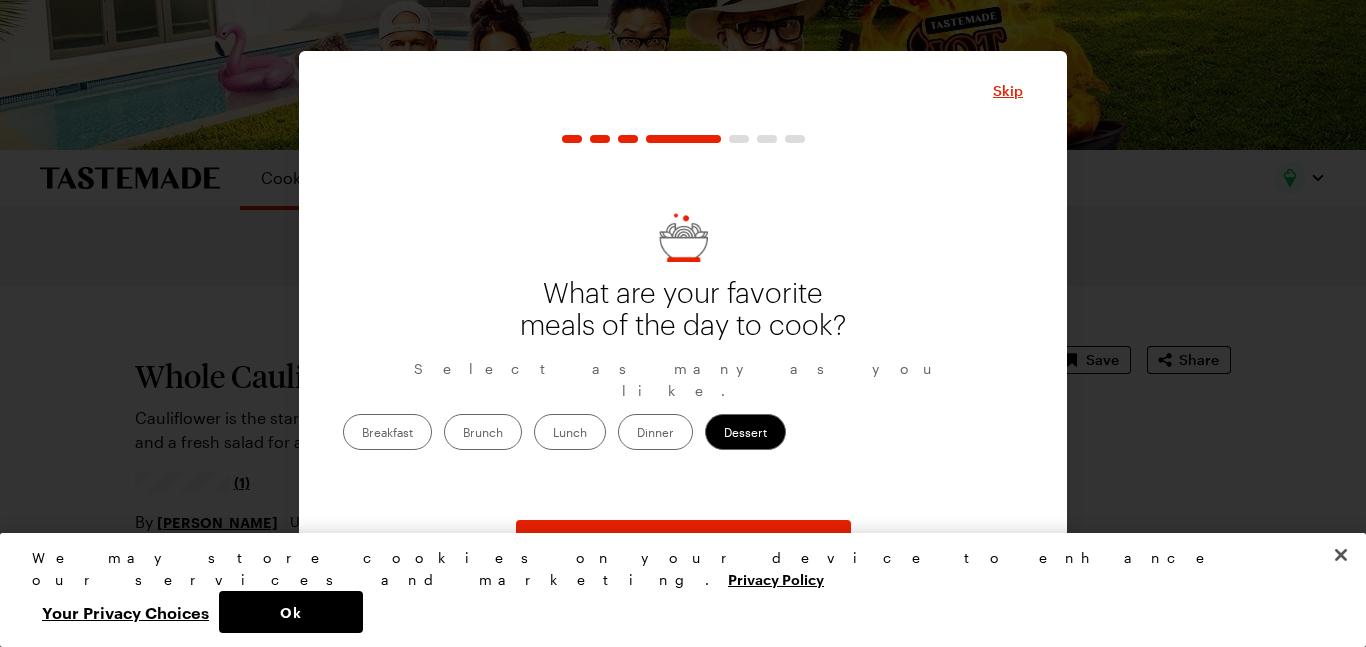 click on "Dinner" at bounding box center [655, 432] 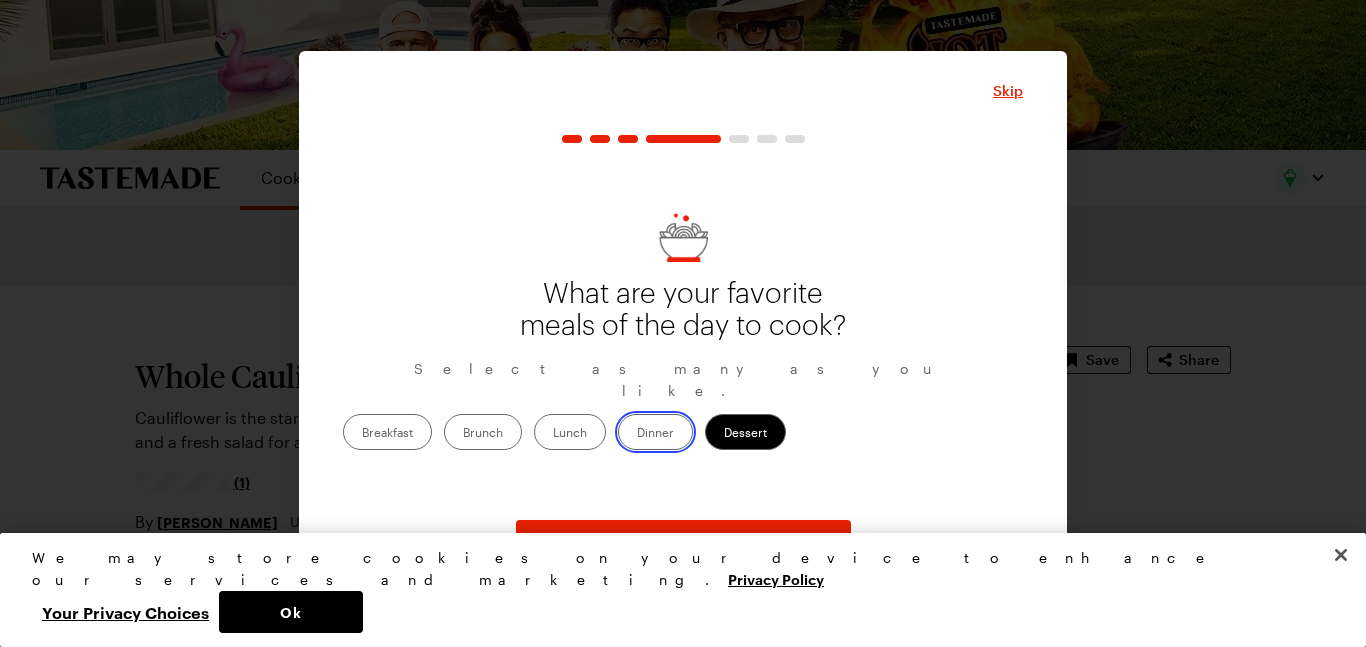 click on "Dinner" at bounding box center (637, 434) 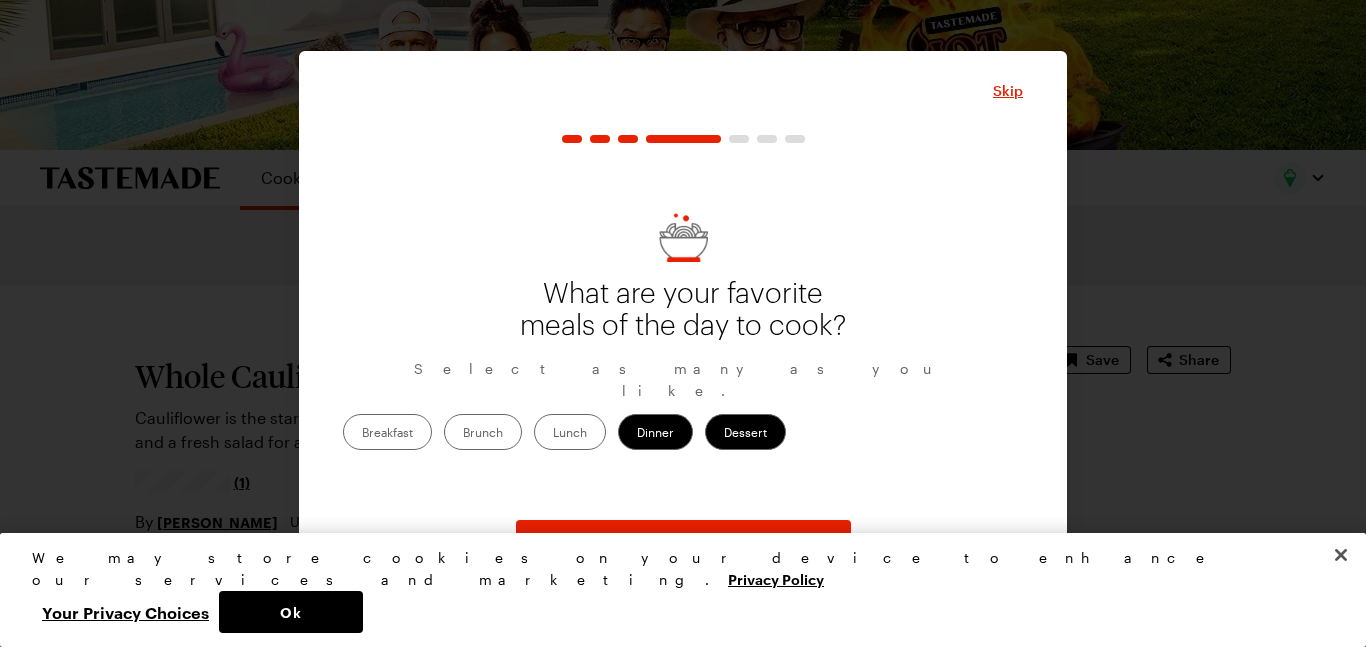 click on "Brunch" at bounding box center [483, 432] 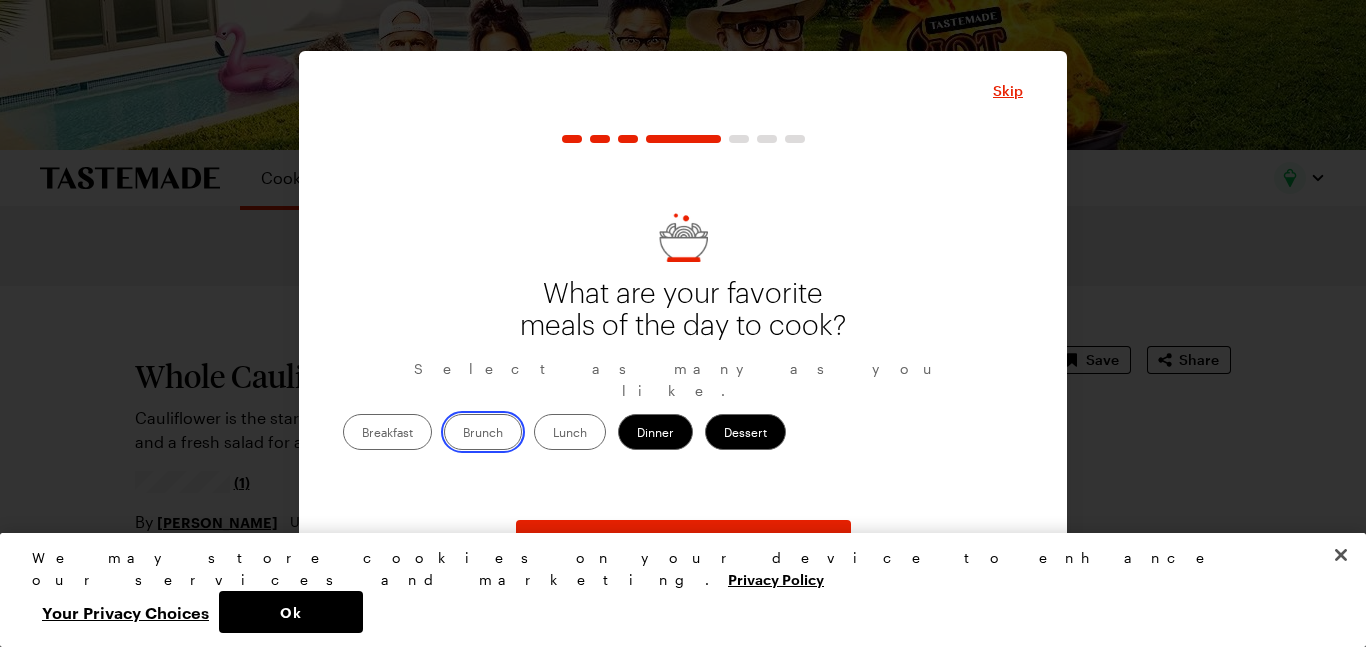 click on "Brunch" at bounding box center [463, 434] 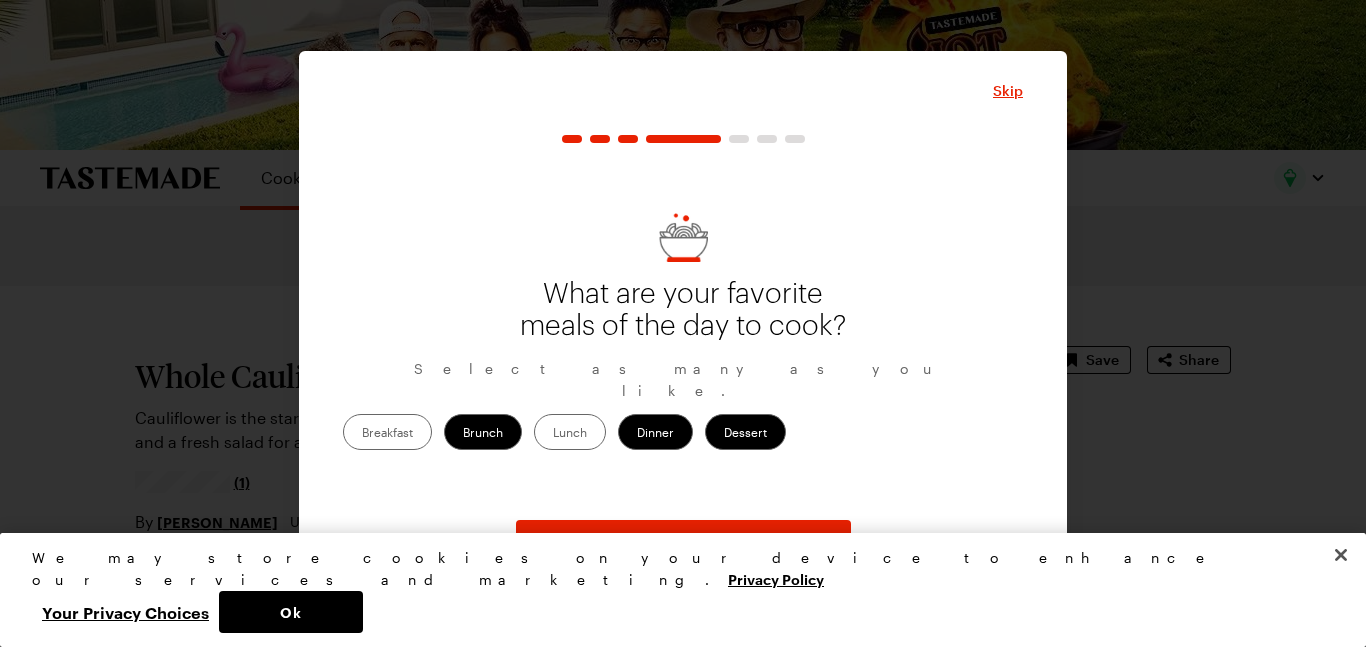 click on "Breakfast" at bounding box center [387, 432] 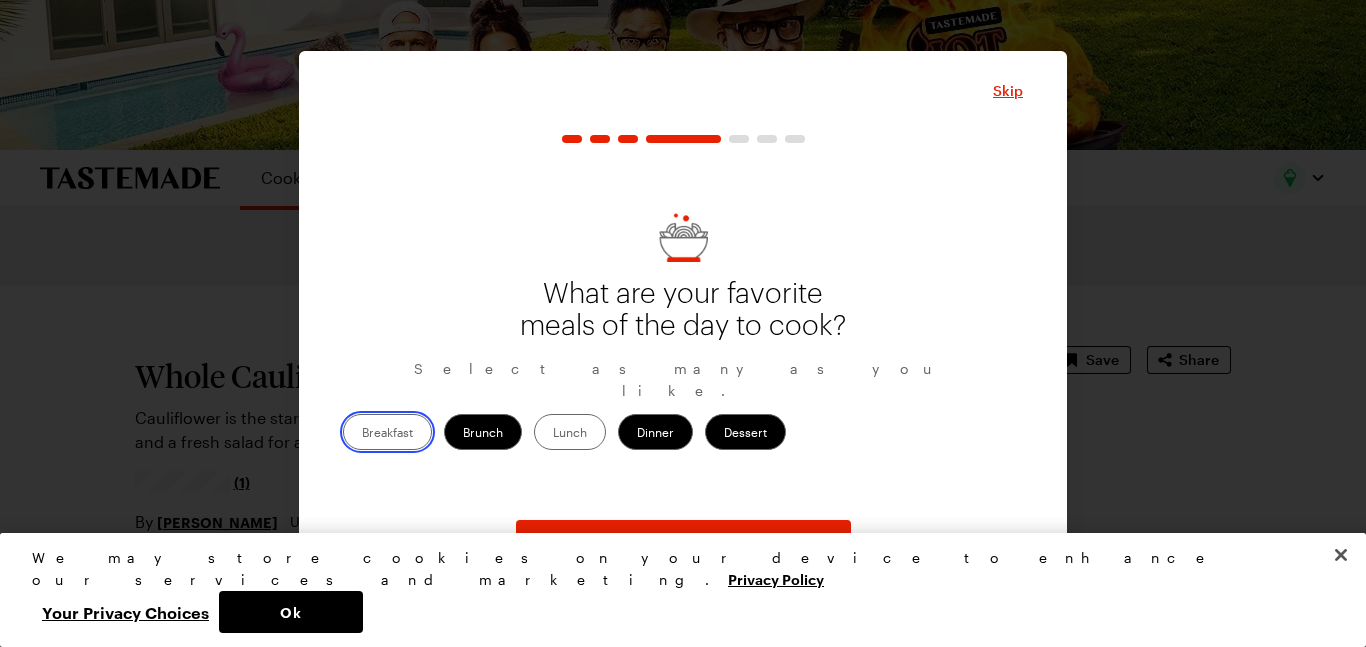 click on "Breakfast" at bounding box center (362, 434) 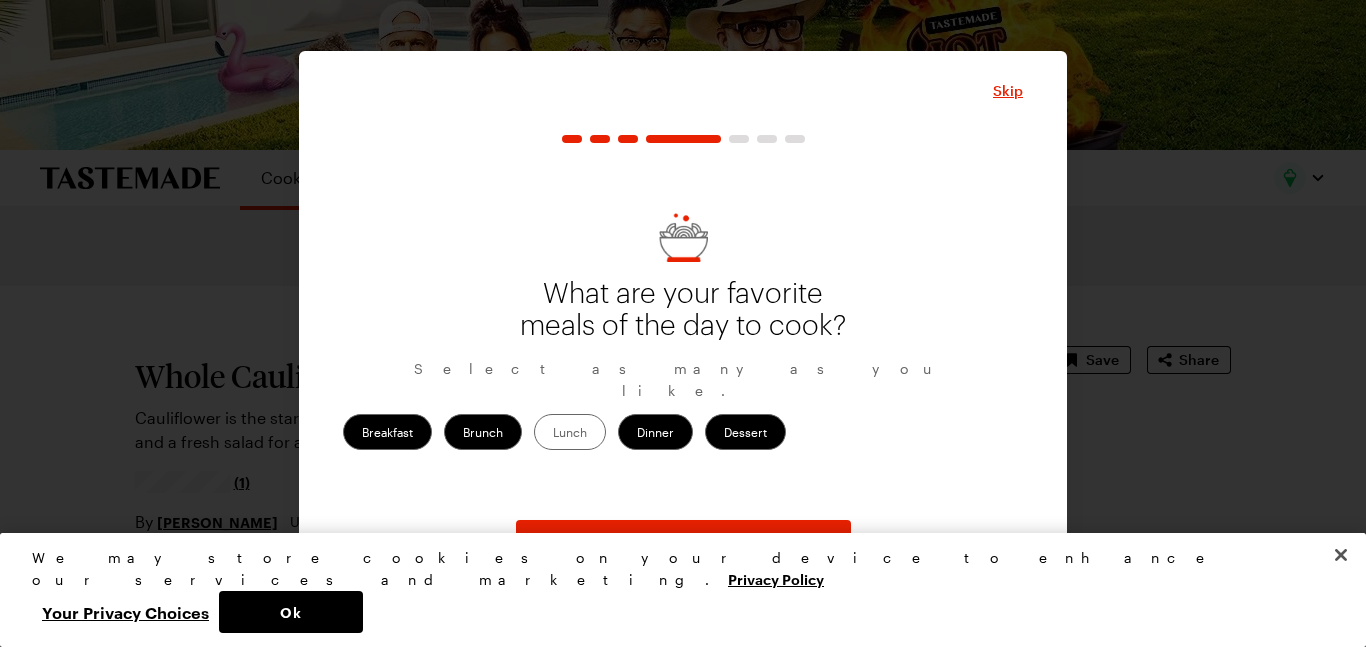 click on "Lunch" at bounding box center (570, 432) 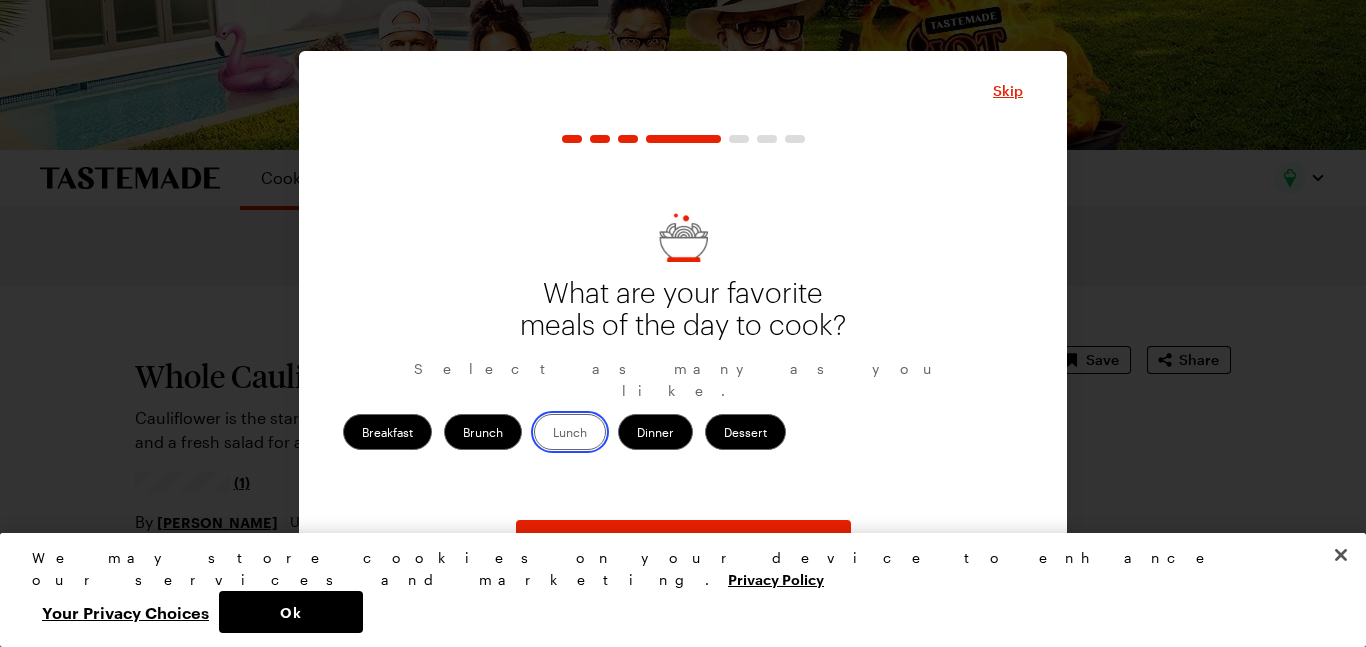 click on "Lunch" at bounding box center [553, 434] 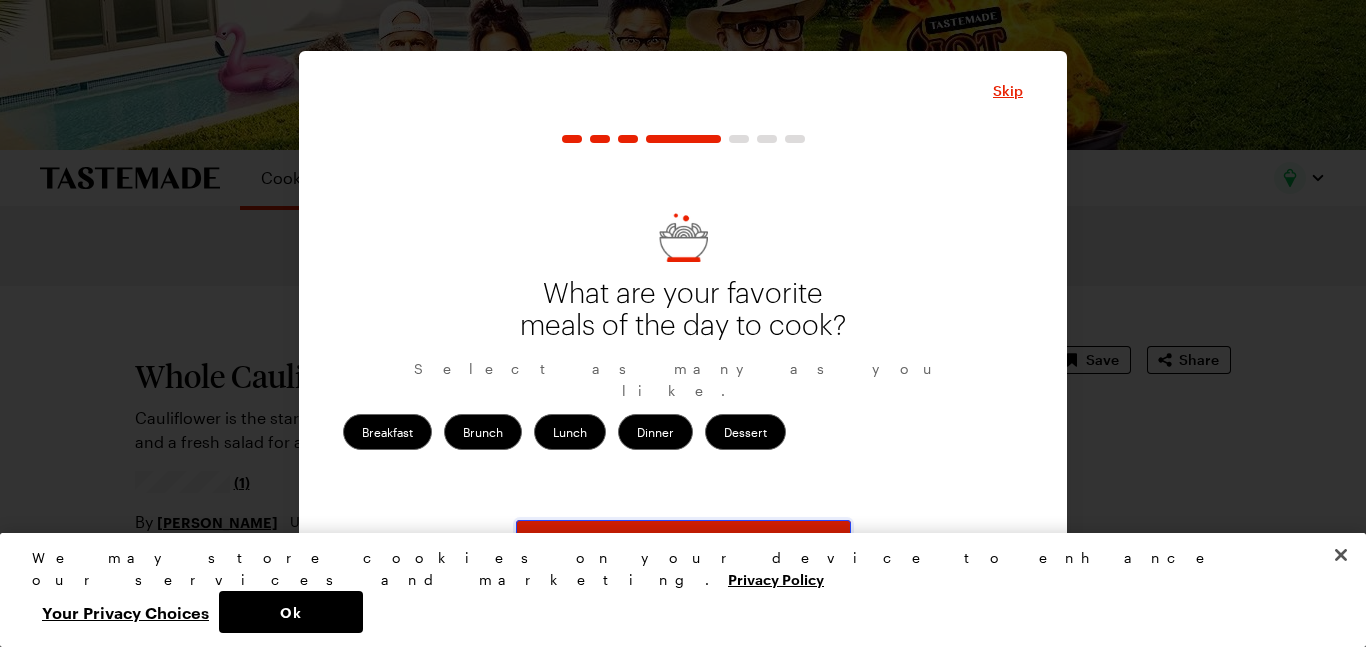 click on "Continue" at bounding box center [683, 542] 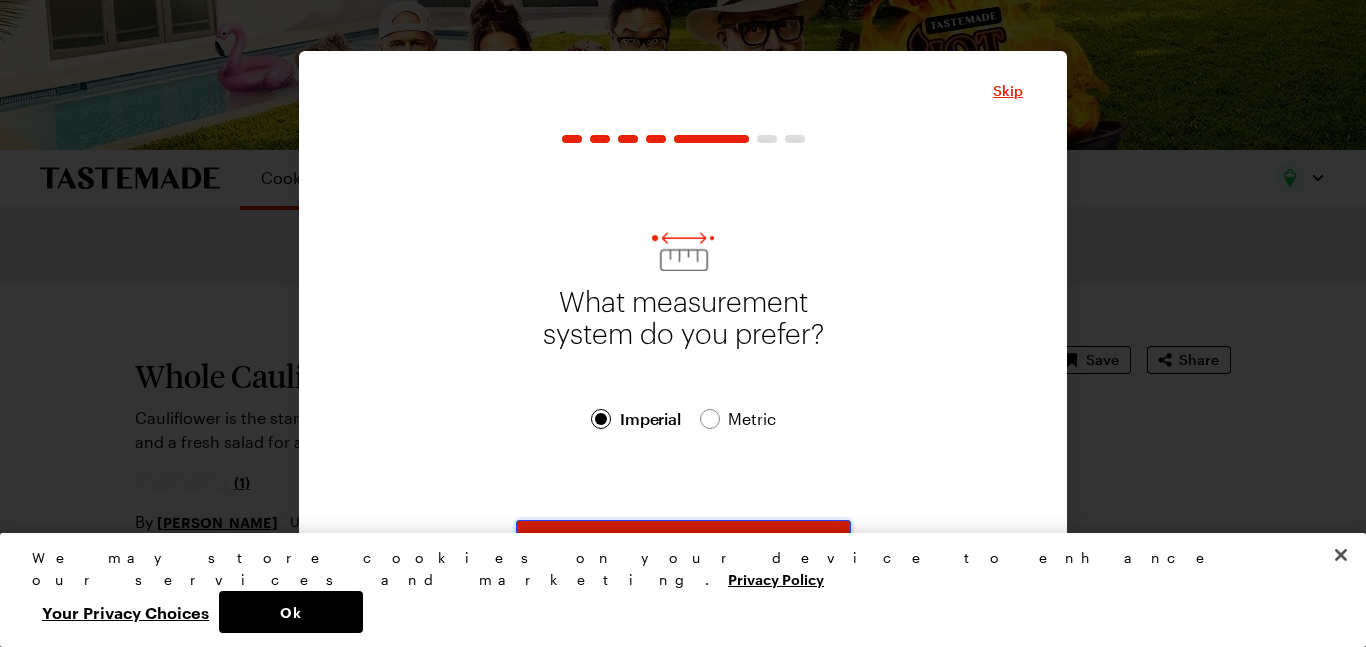 click on "Continue" at bounding box center [683, 542] 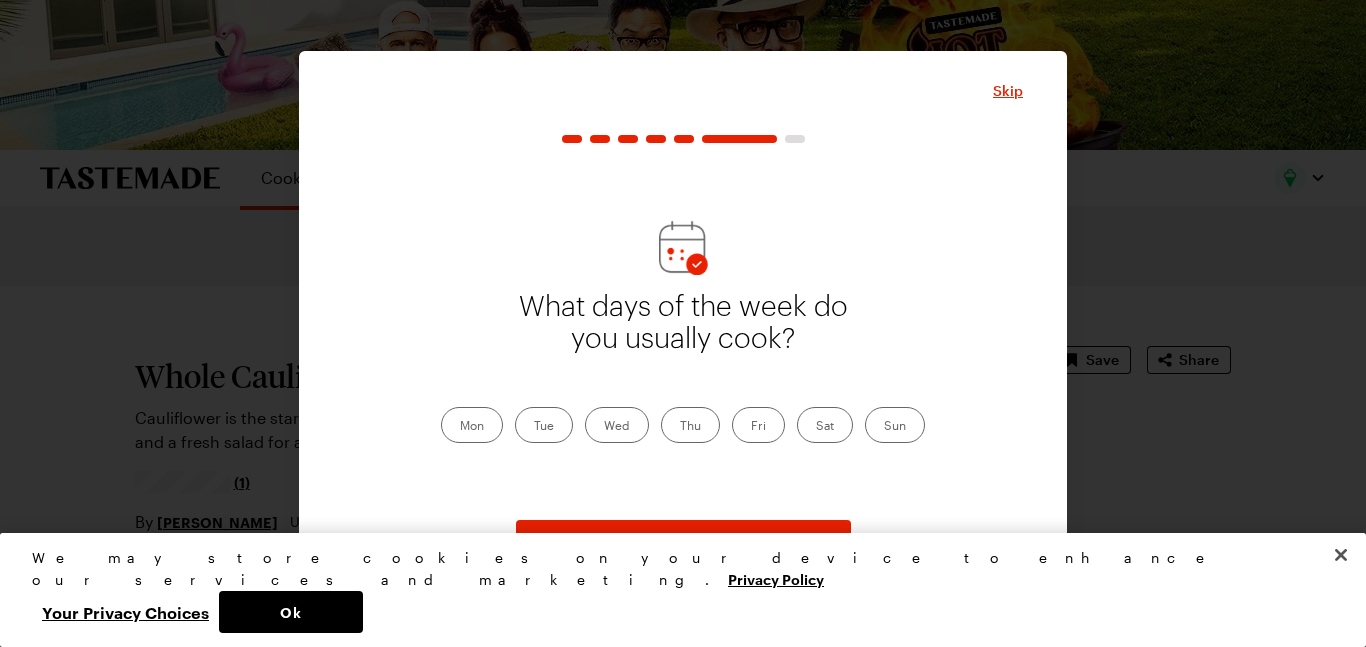click on "Mon" at bounding box center [472, 425] 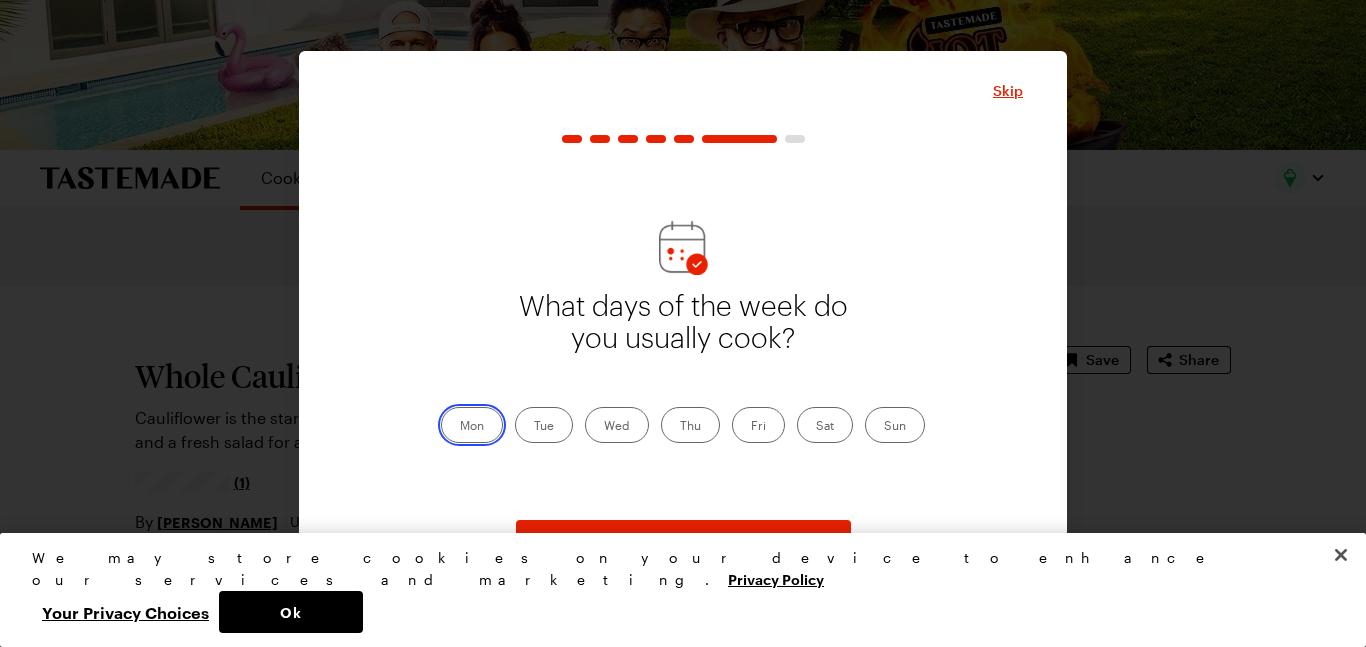 click on "Mon" at bounding box center [460, 427] 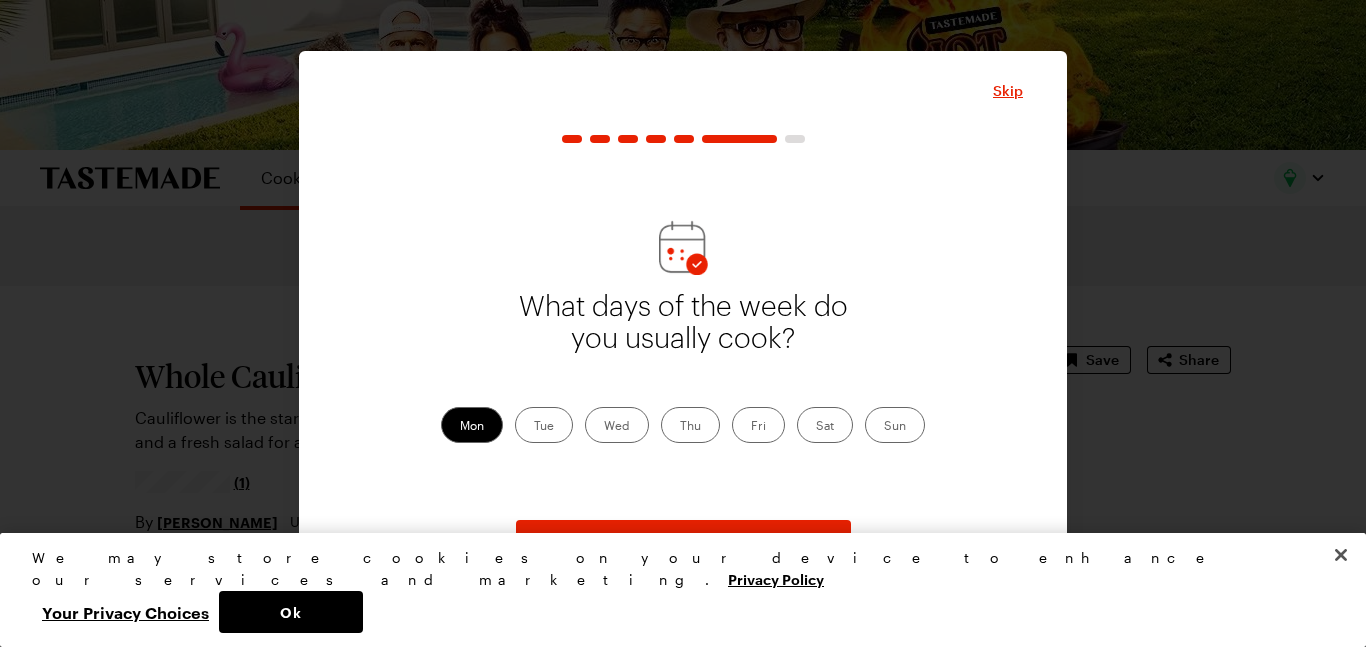 click on "Tue" at bounding box center [544, 425] 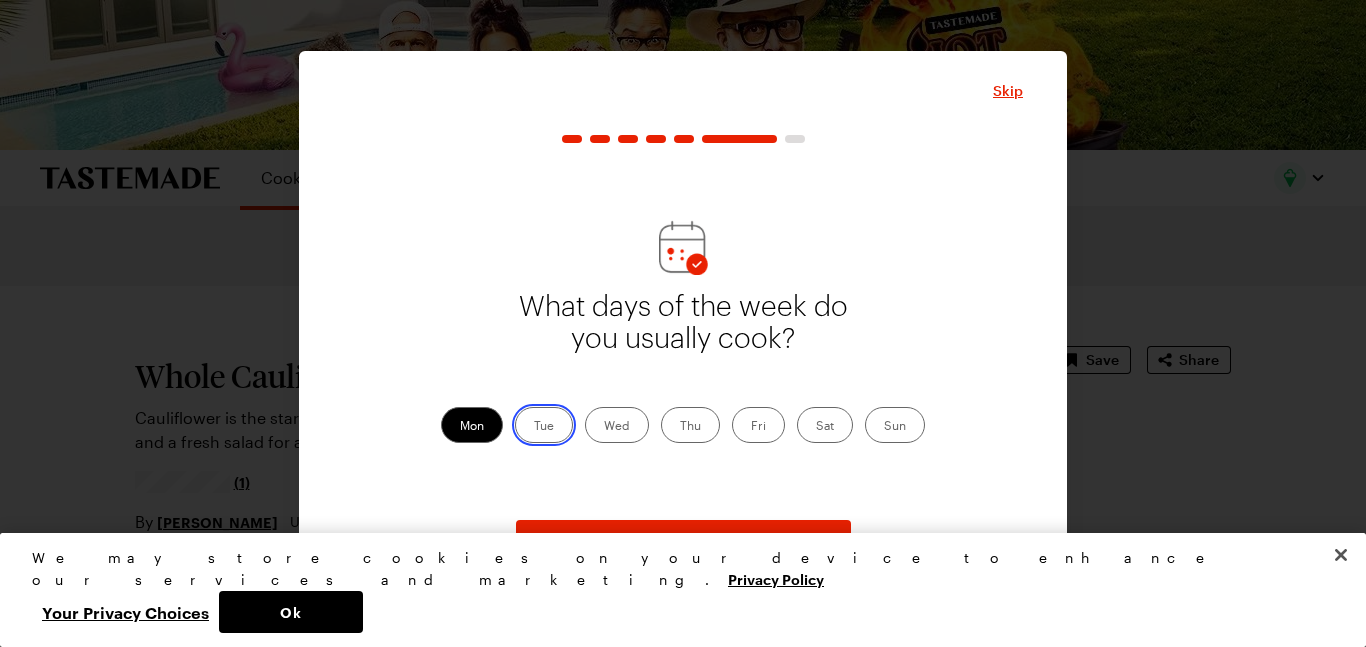 click on "Tue" at bounding box center [534, 427] 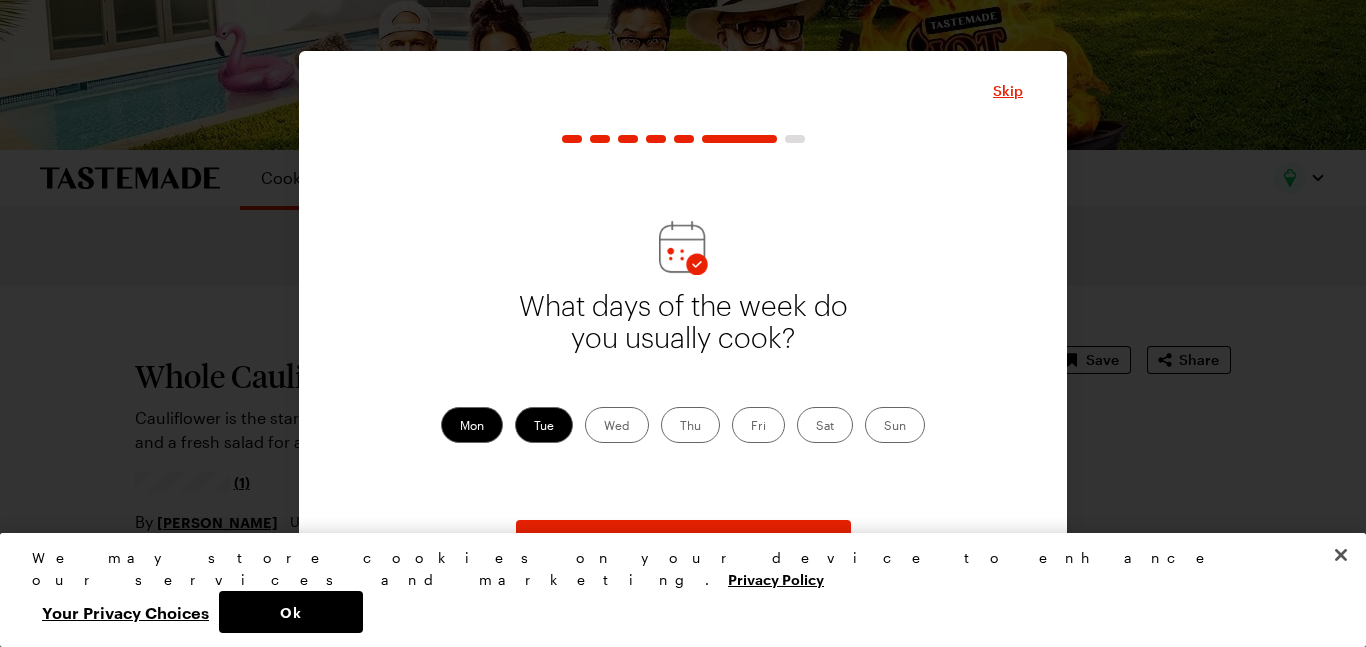 click on "Wed" at bounding box center (617, 425) 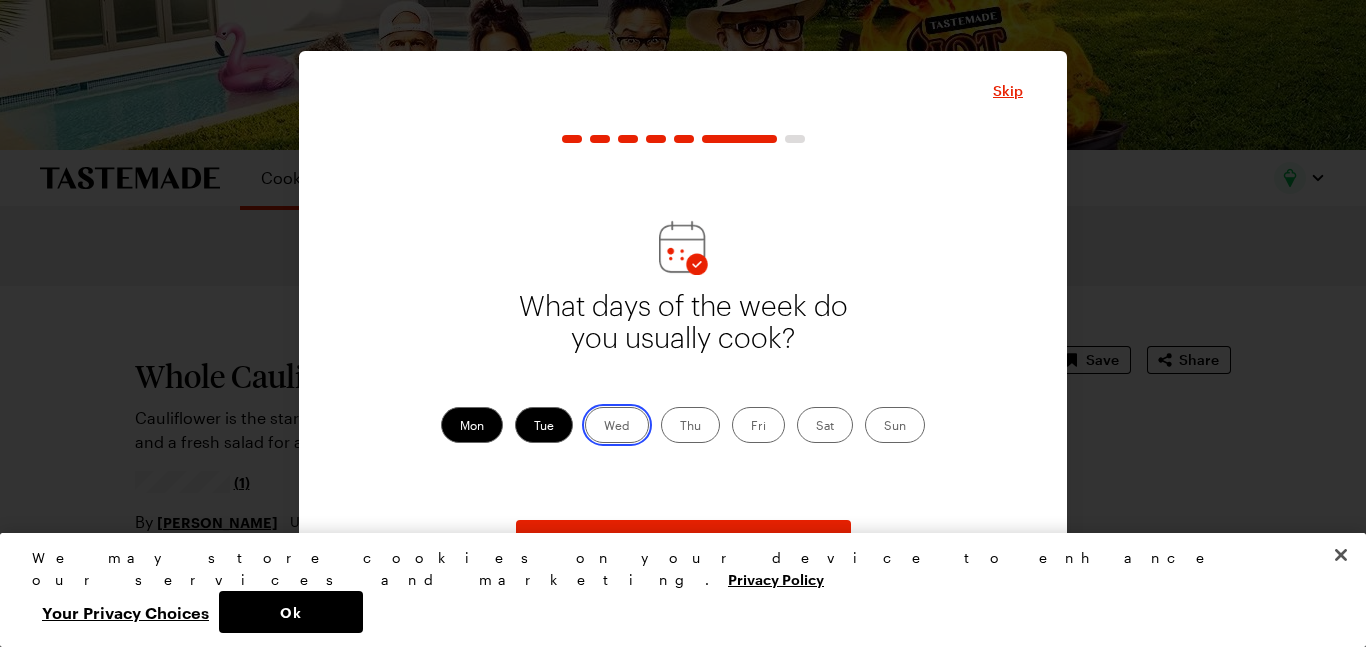 click on "Wed" at bounding box center [604, 427] 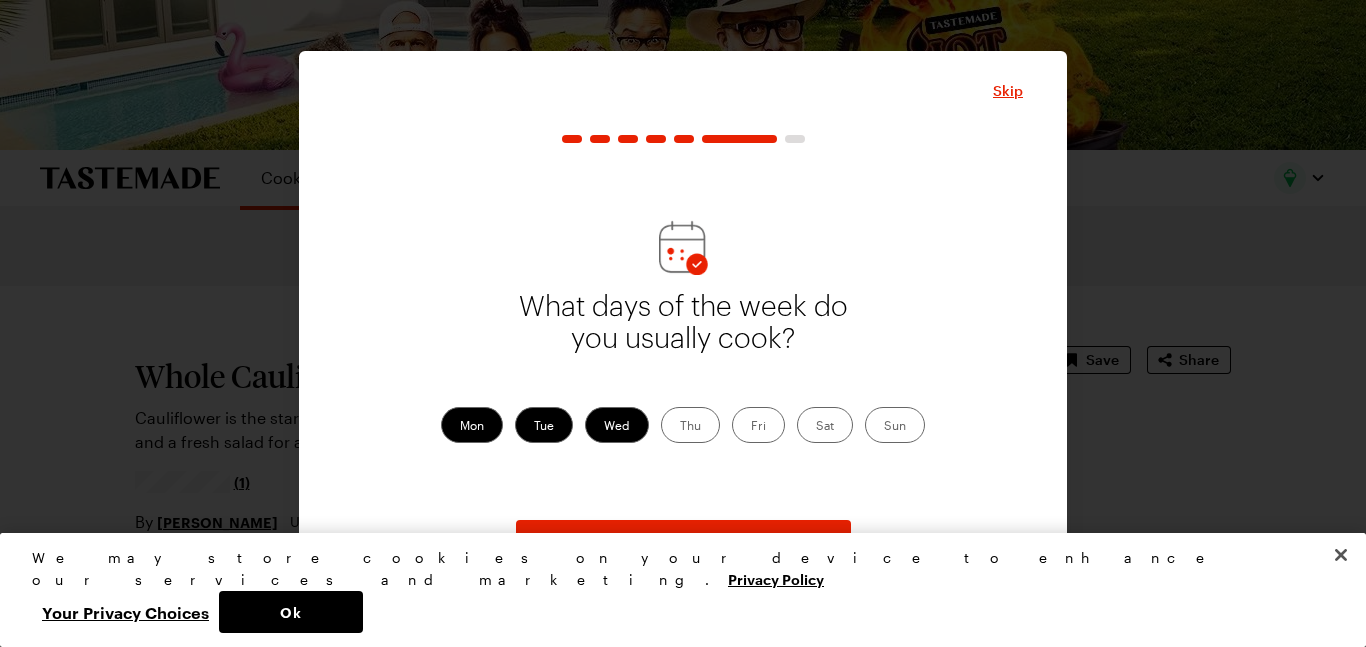 click on "Thu" at bounding box center [690, 425] 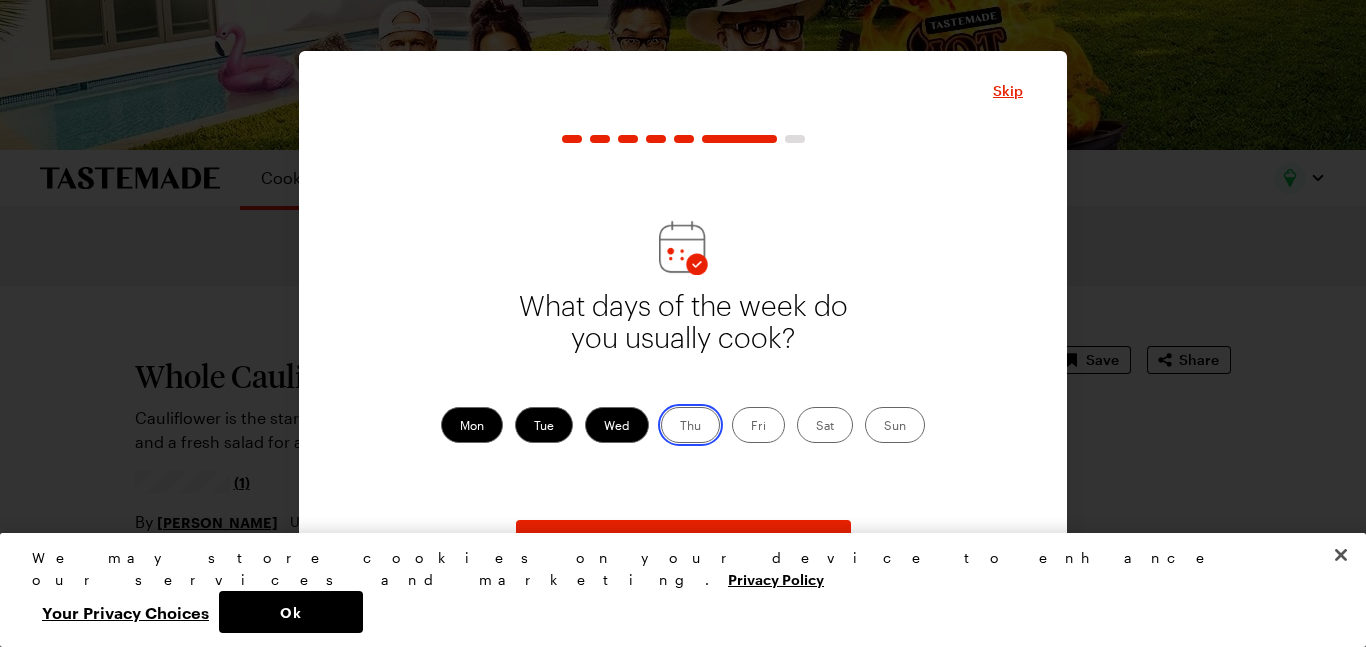 click on "Thu" at bounding box center [680, 427] 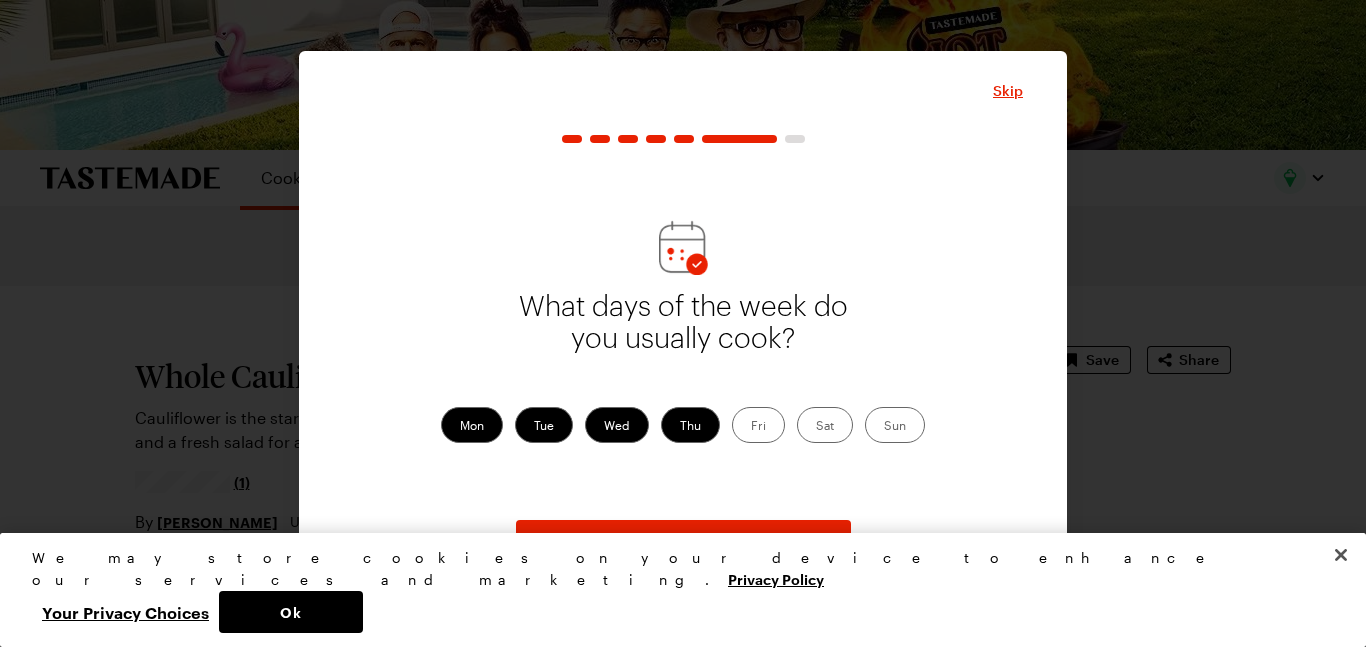 click on "Sun" at bounding box center [895, 425] 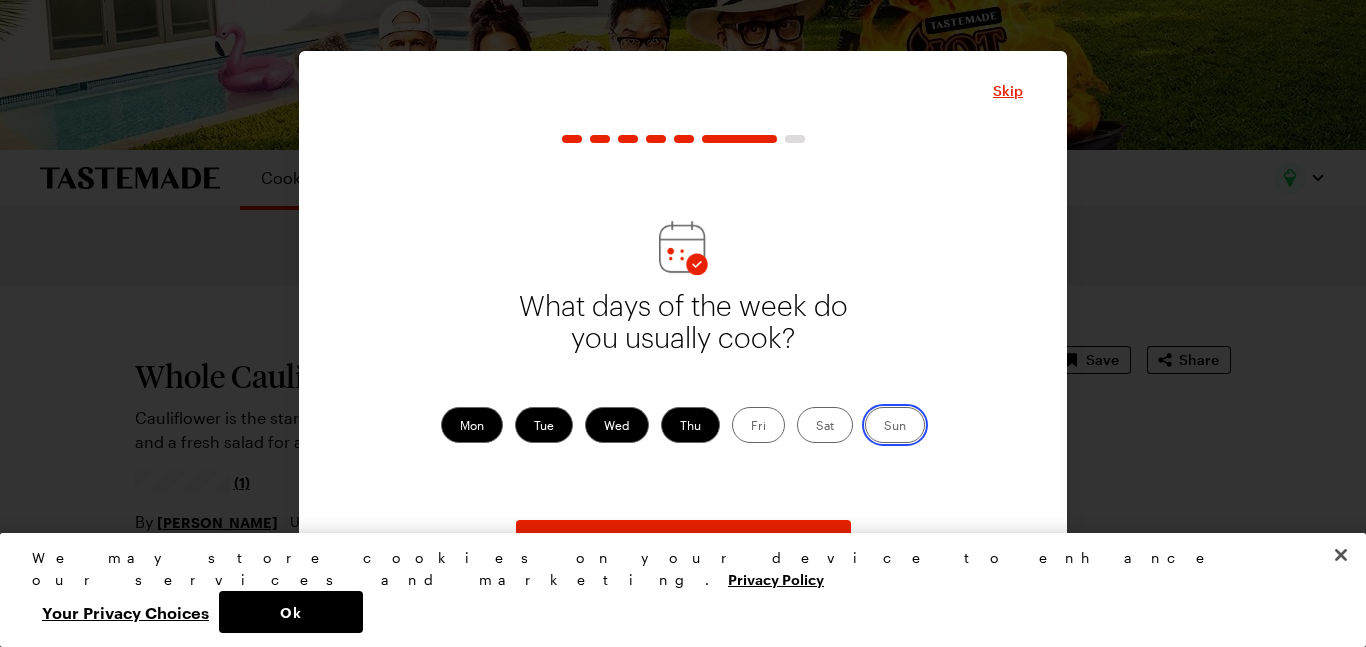 click on "Sun" at bounding box center (884, 427) 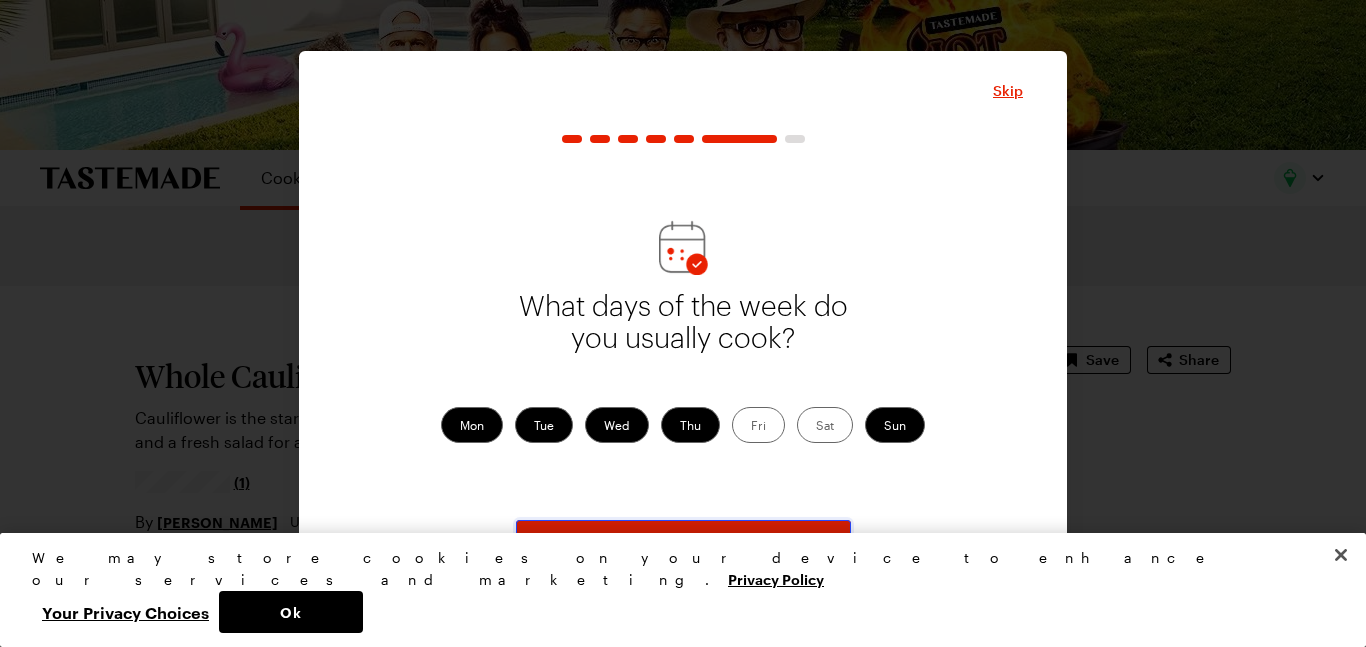 click on "Continue" at bounding box center (683, 542) 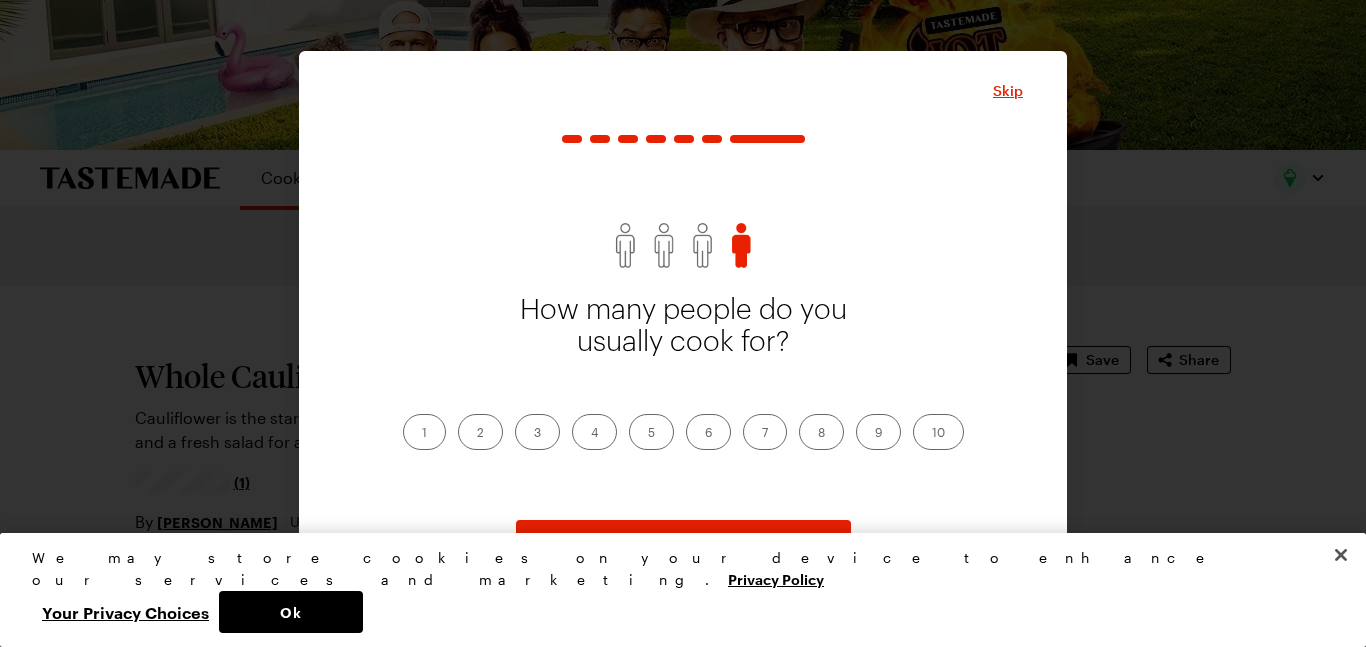 click on "4" at bounding box center (594, 432) 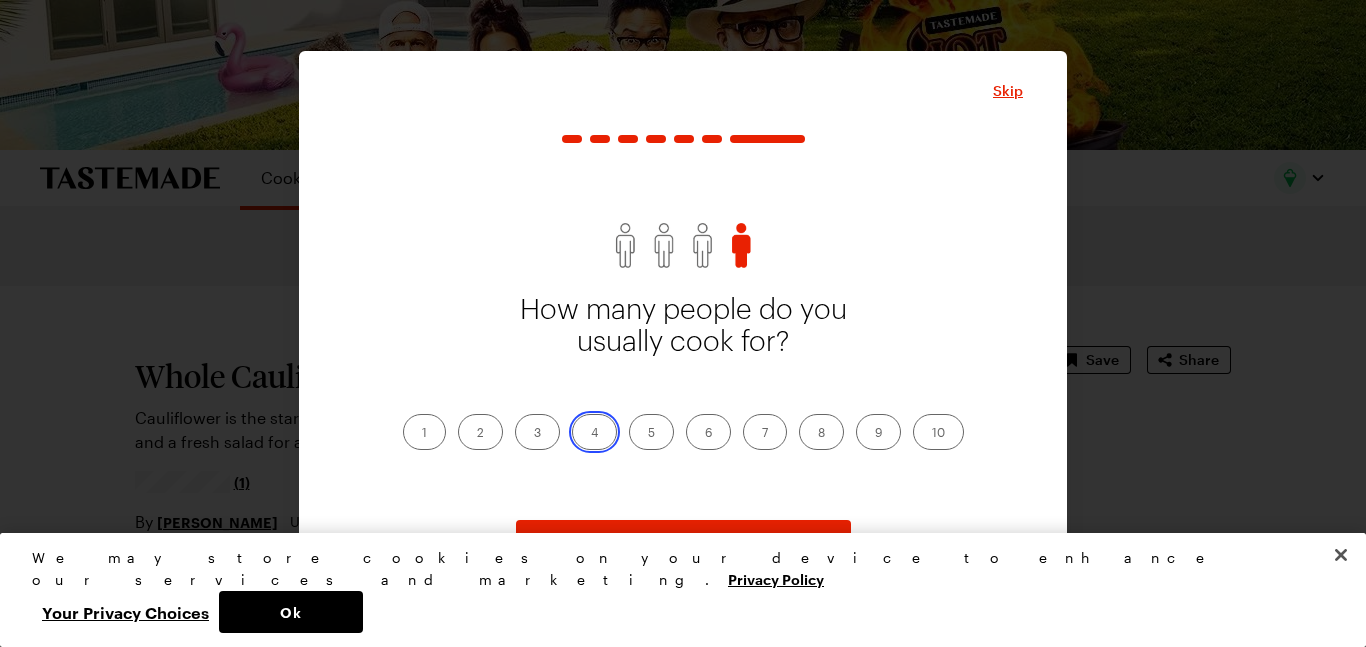click on "4" at bounding box center (591, 434) 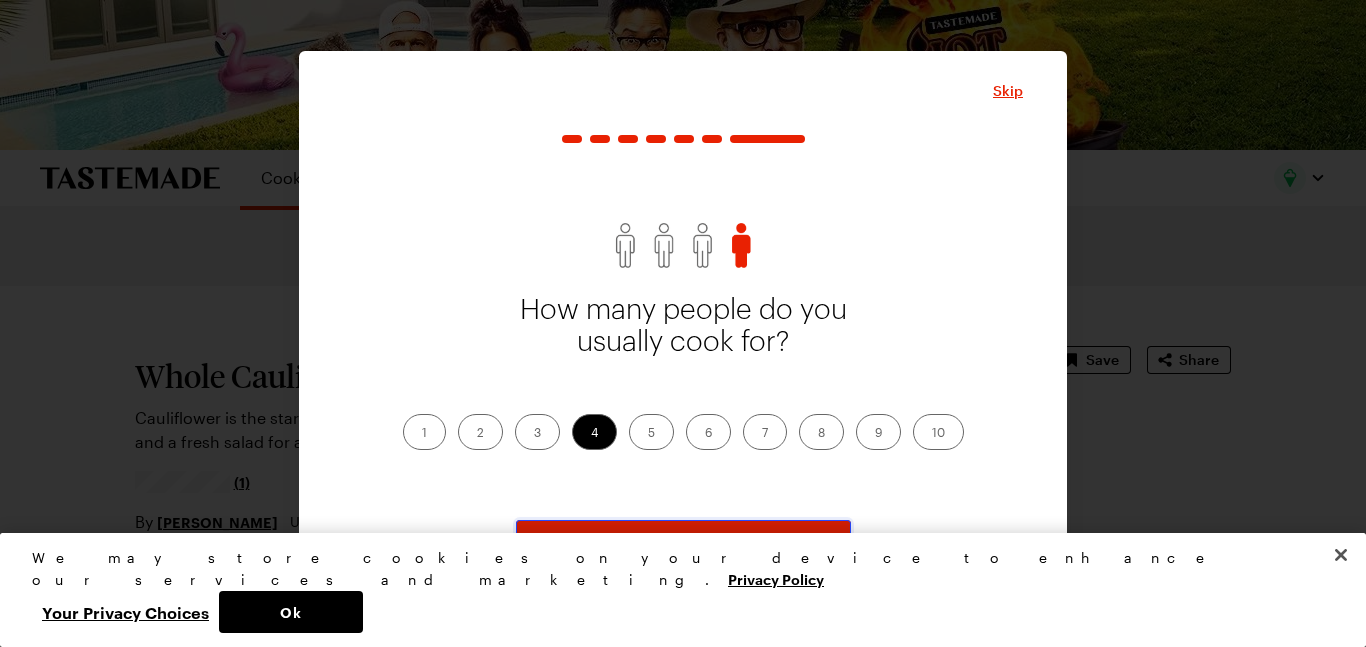 click on "Continue" at bounding box center [683, 542] 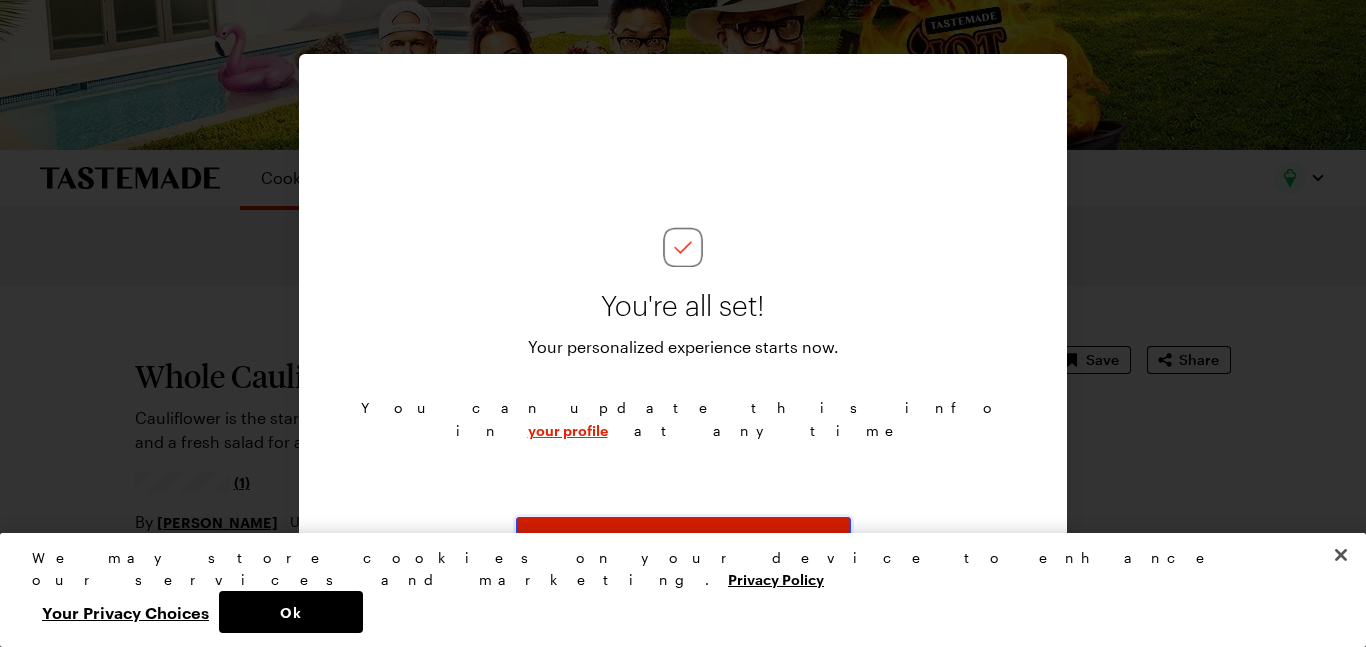 click on "Continue" at bounding box center (683, 539) 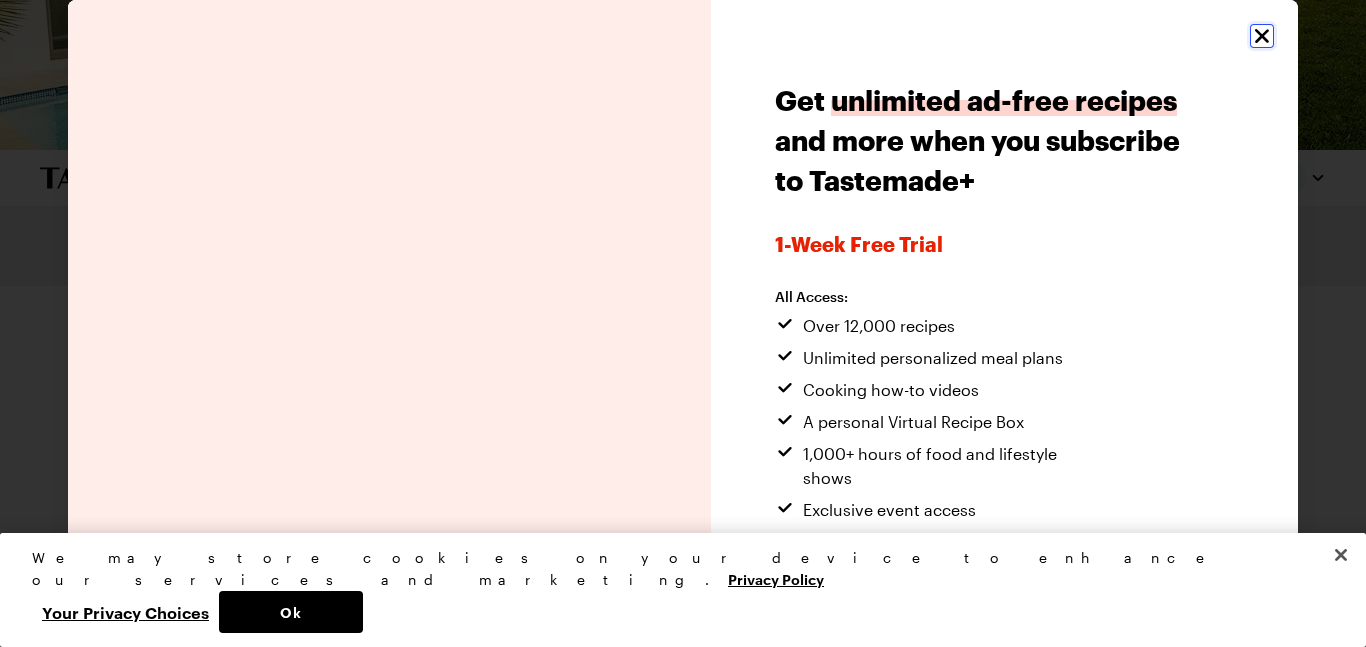 click 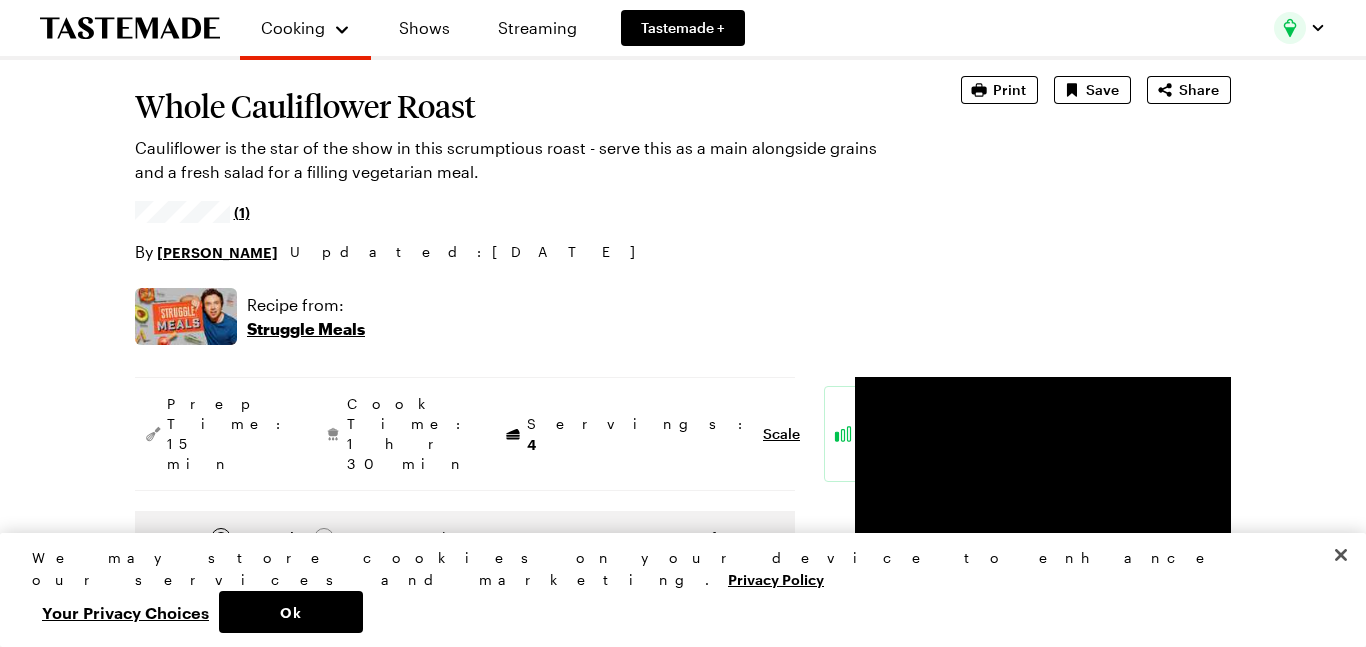 type on "x" 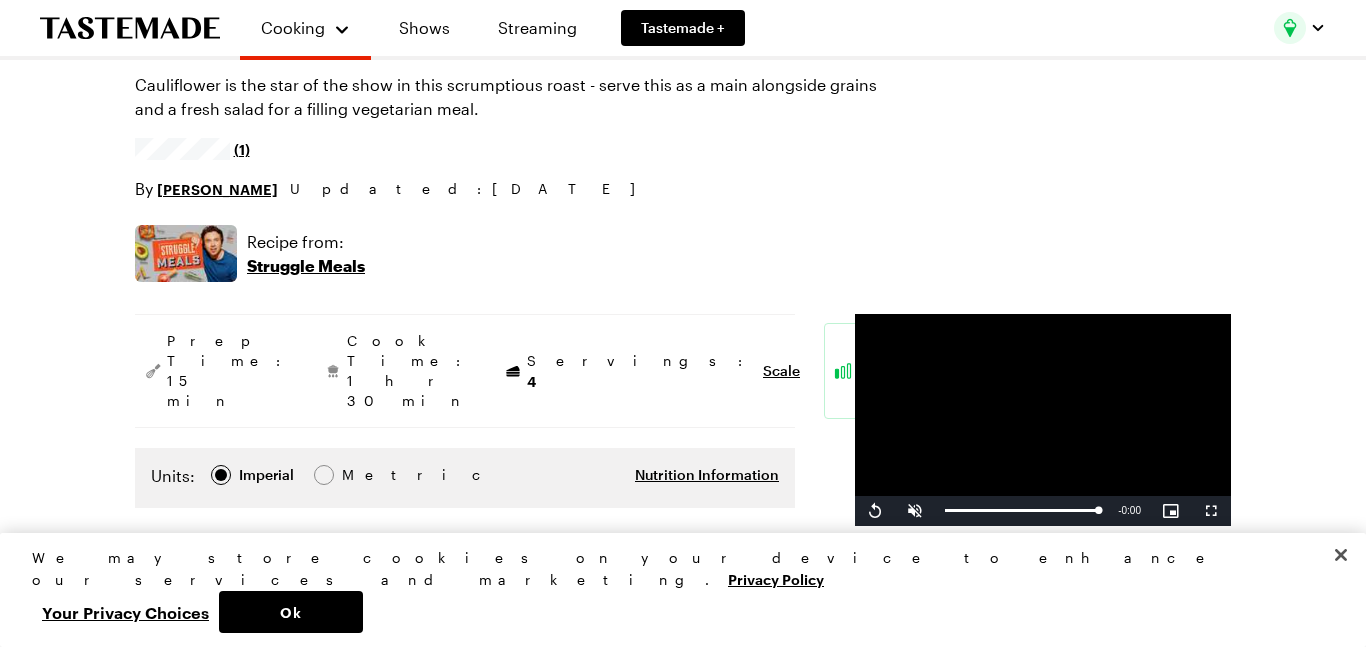 scroll, scrollTop: 332, scrollLeft: 0, axis: vertical 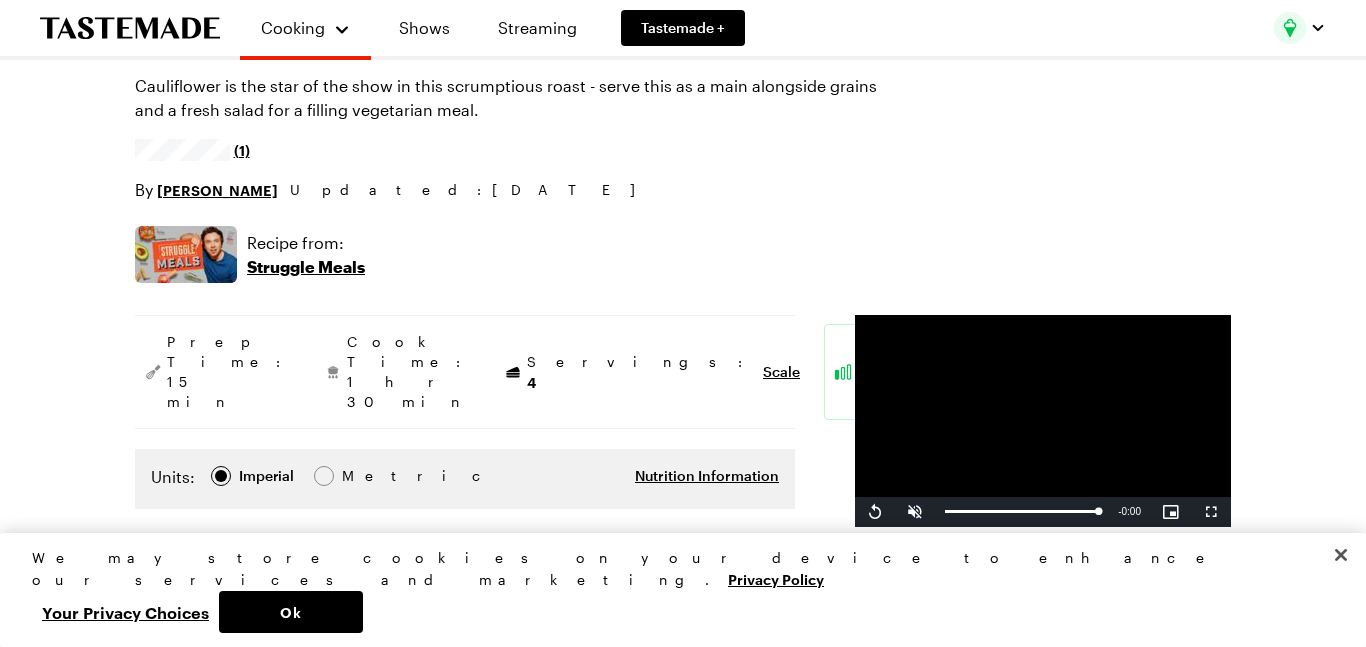 click at bounding box center (1043, 421) 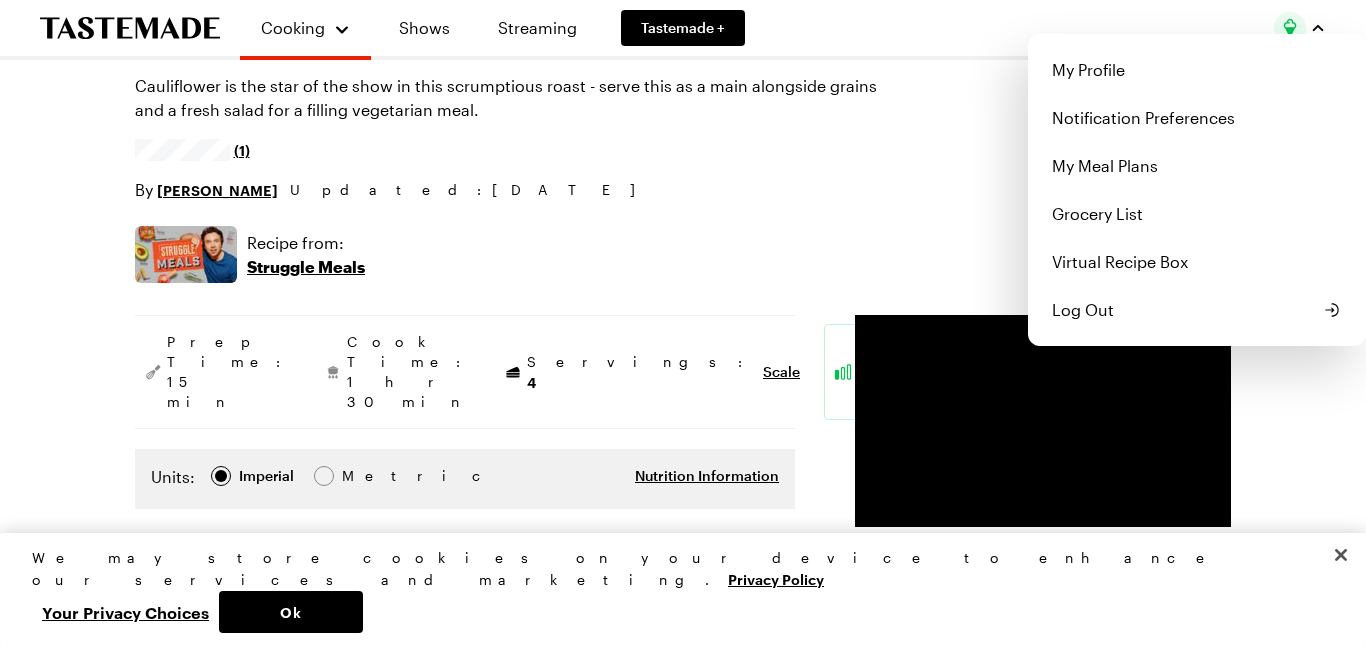 click at bounding box center [1290, 28] 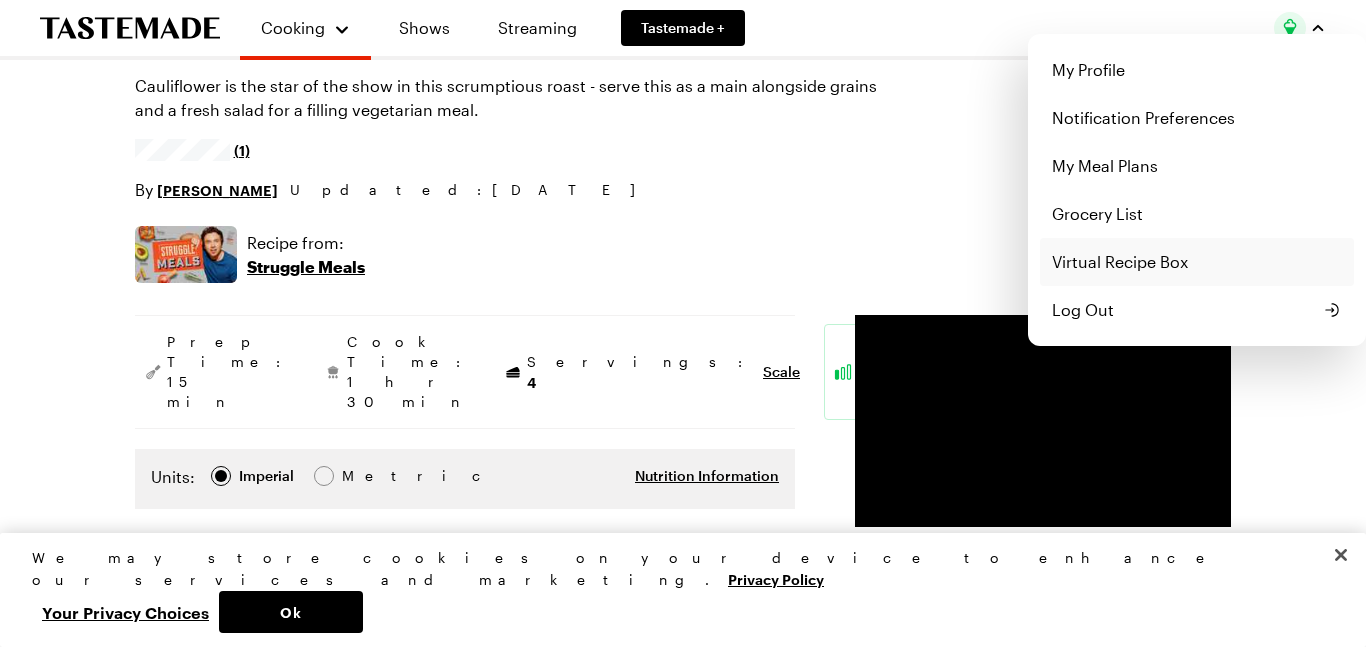 click on "Virtual Recipe Box" at bounding box center (1197, 262) 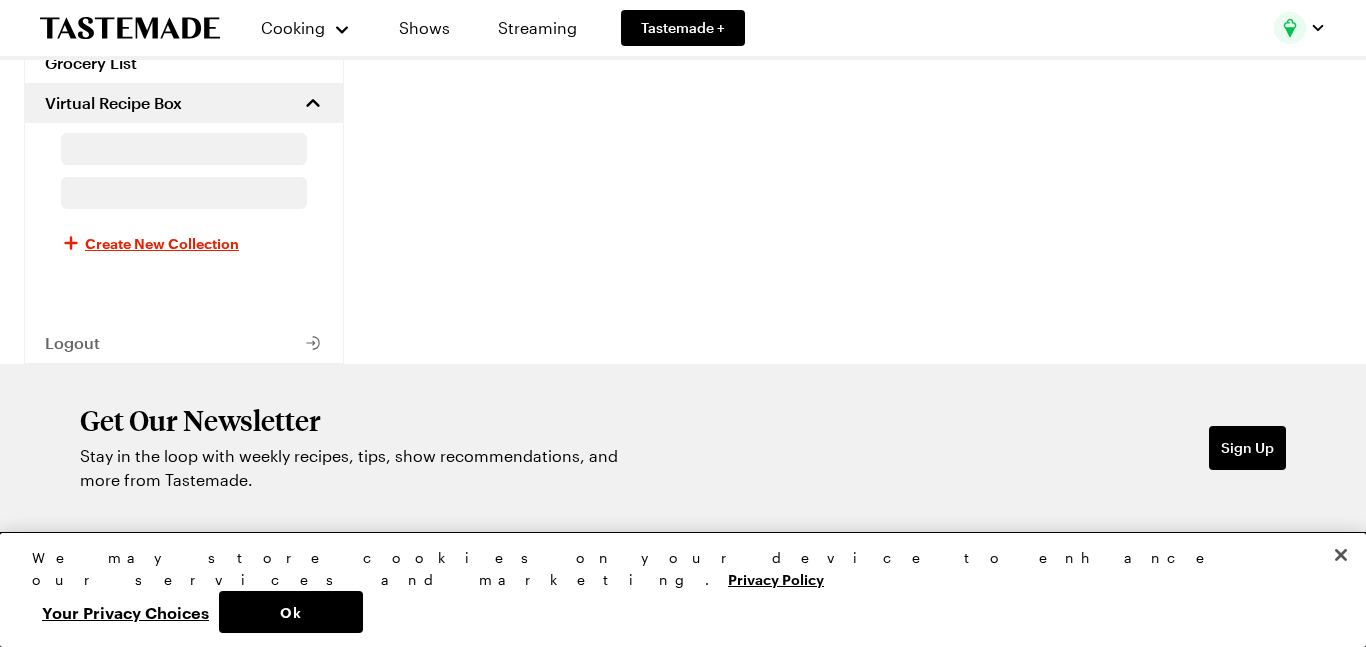 scroll, scrollTop: 0, scrollLeft: 0, axis: both 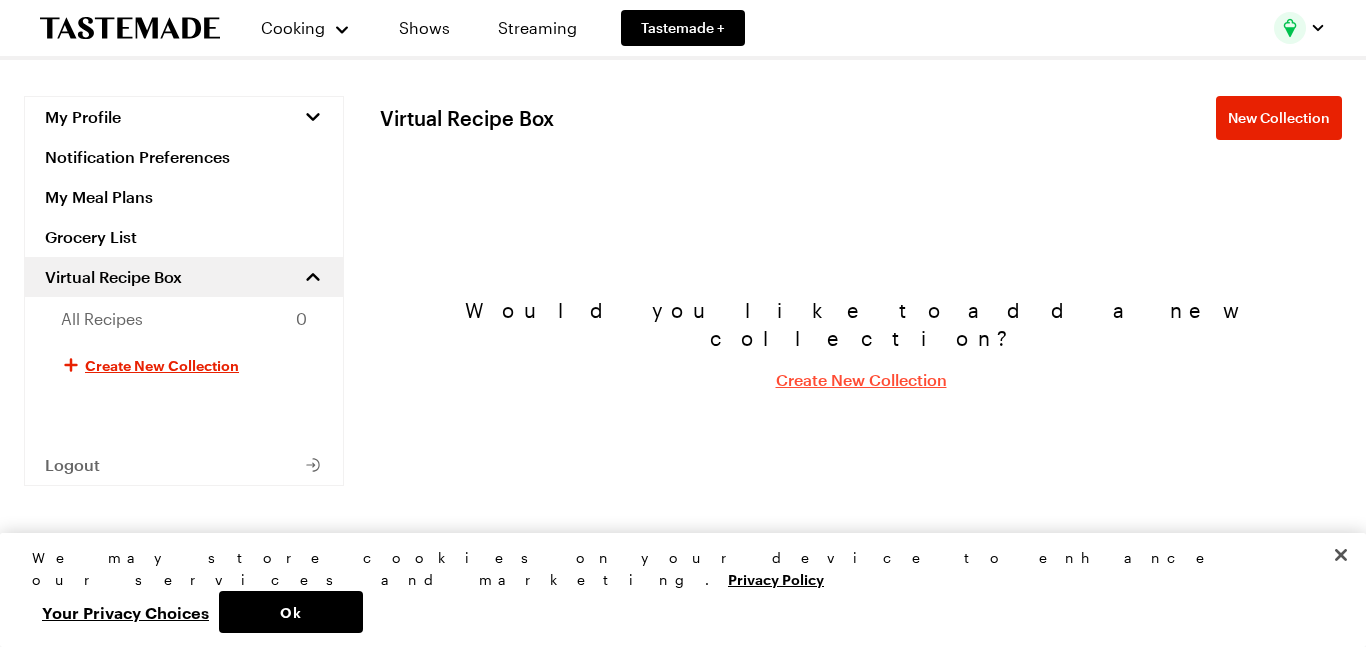 click on "Create New Collection" at bounding box center (861, 380) 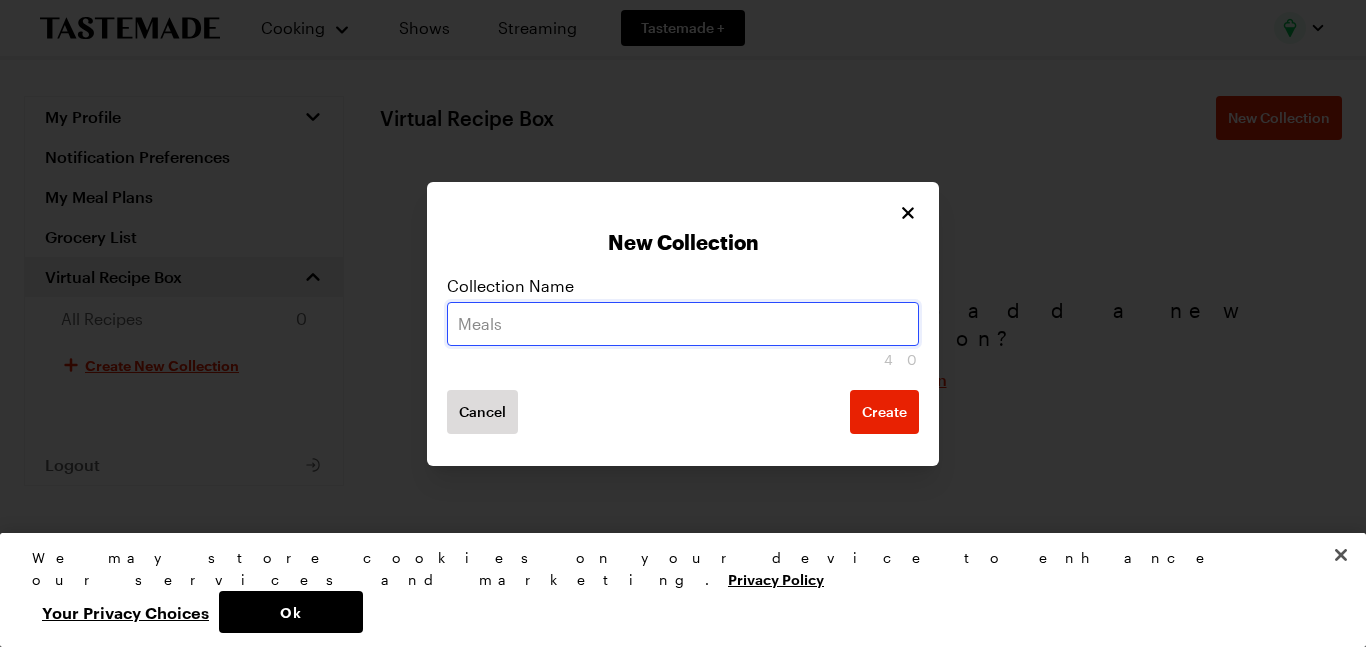 click at bounding box center (683, 324) 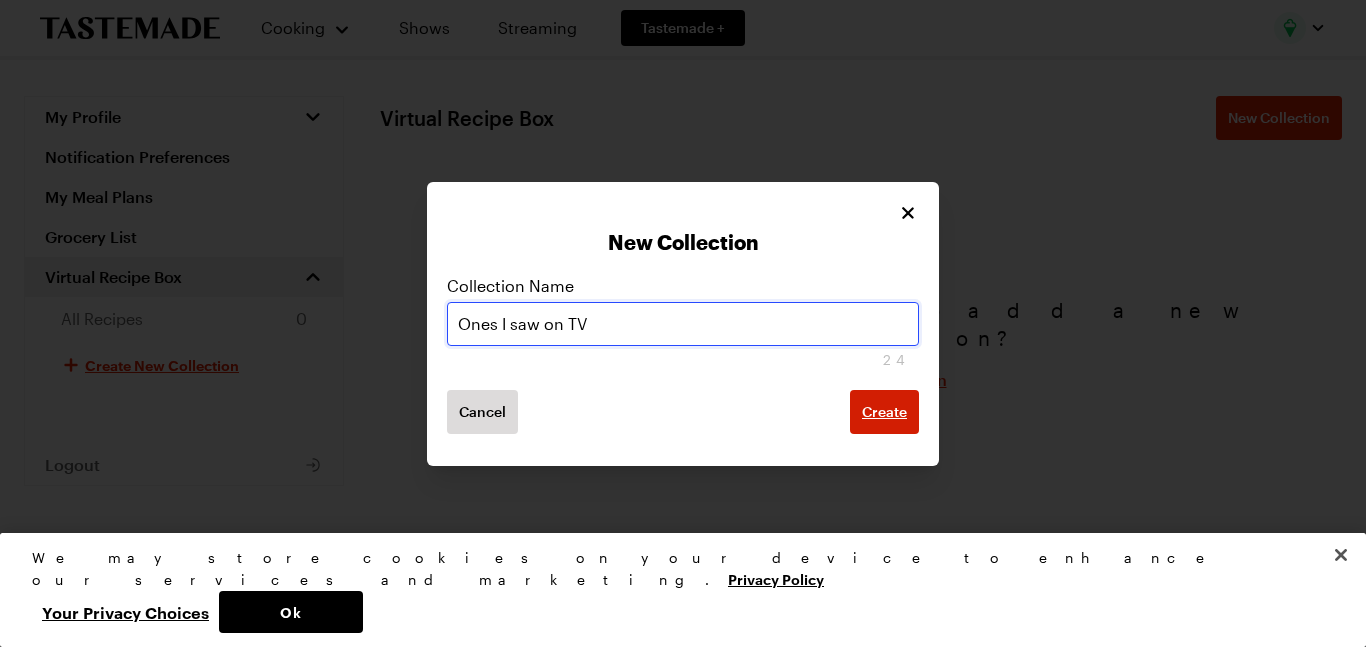 type on "Ones I saw on TV" 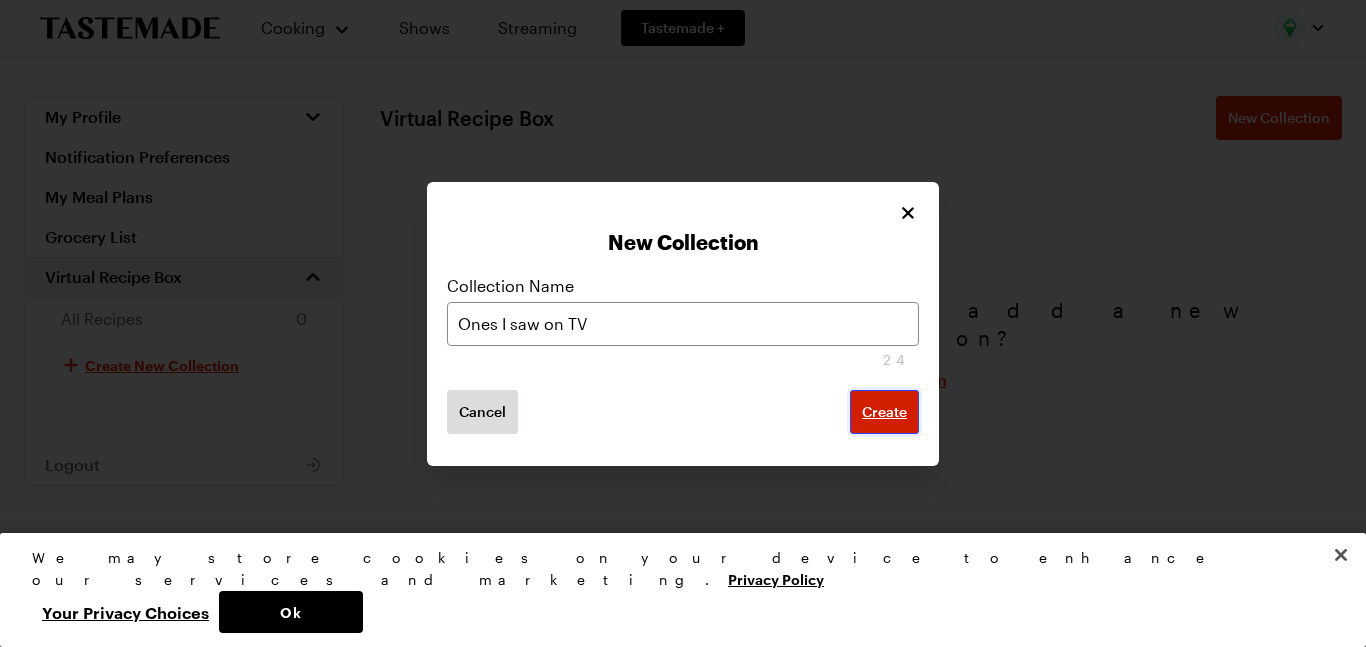 click on "Create" at bounding box center [884, 412] 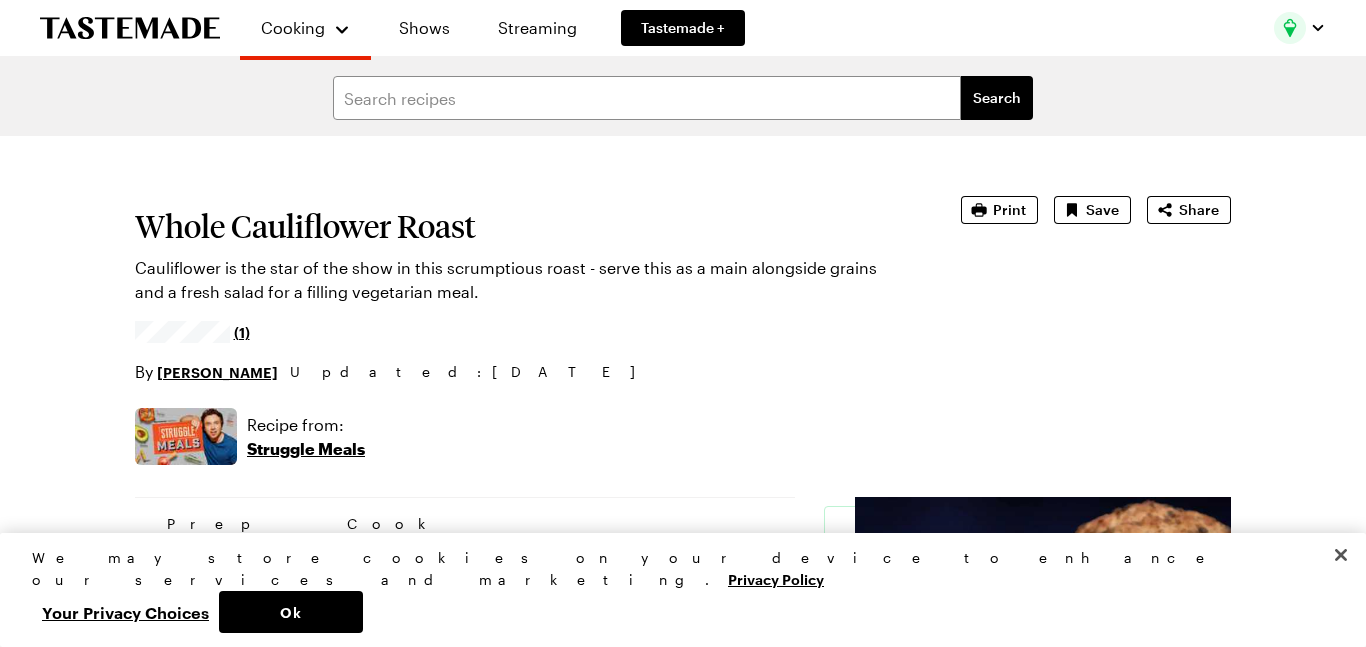 scroll, scrollTop: 332, scrollLeft: 0, axis: vertical 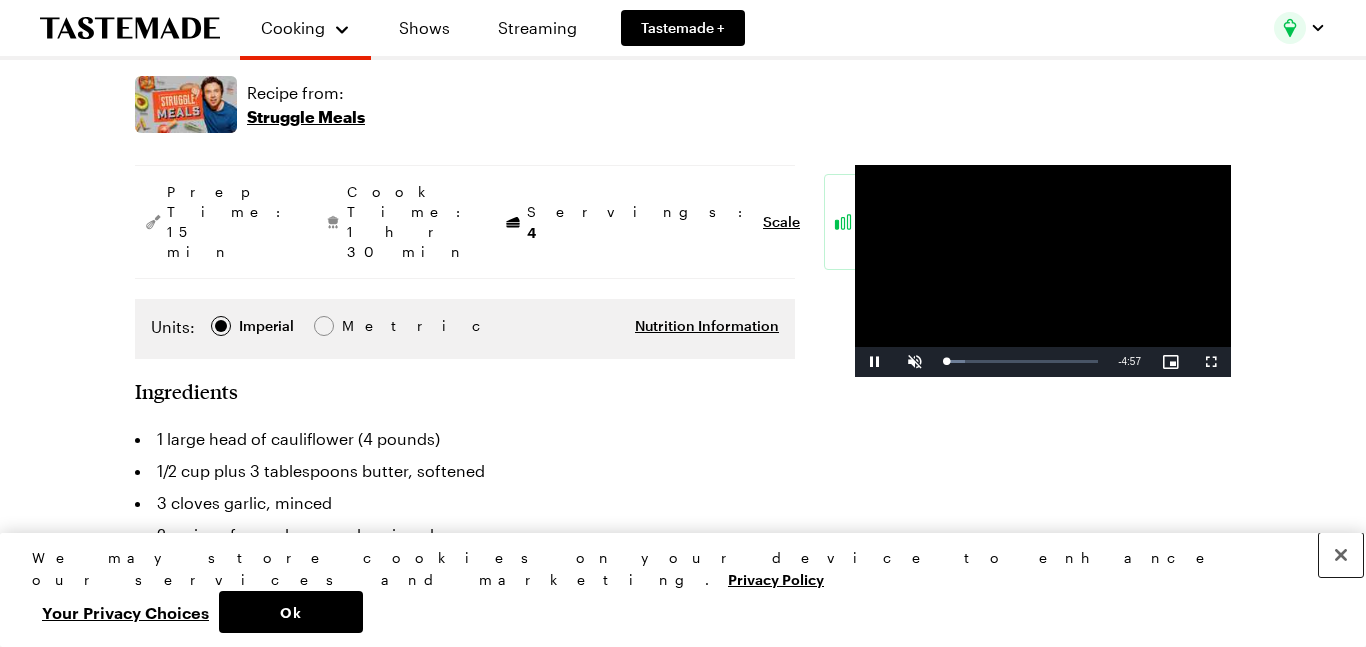 click at bounding box center (1341, 555) 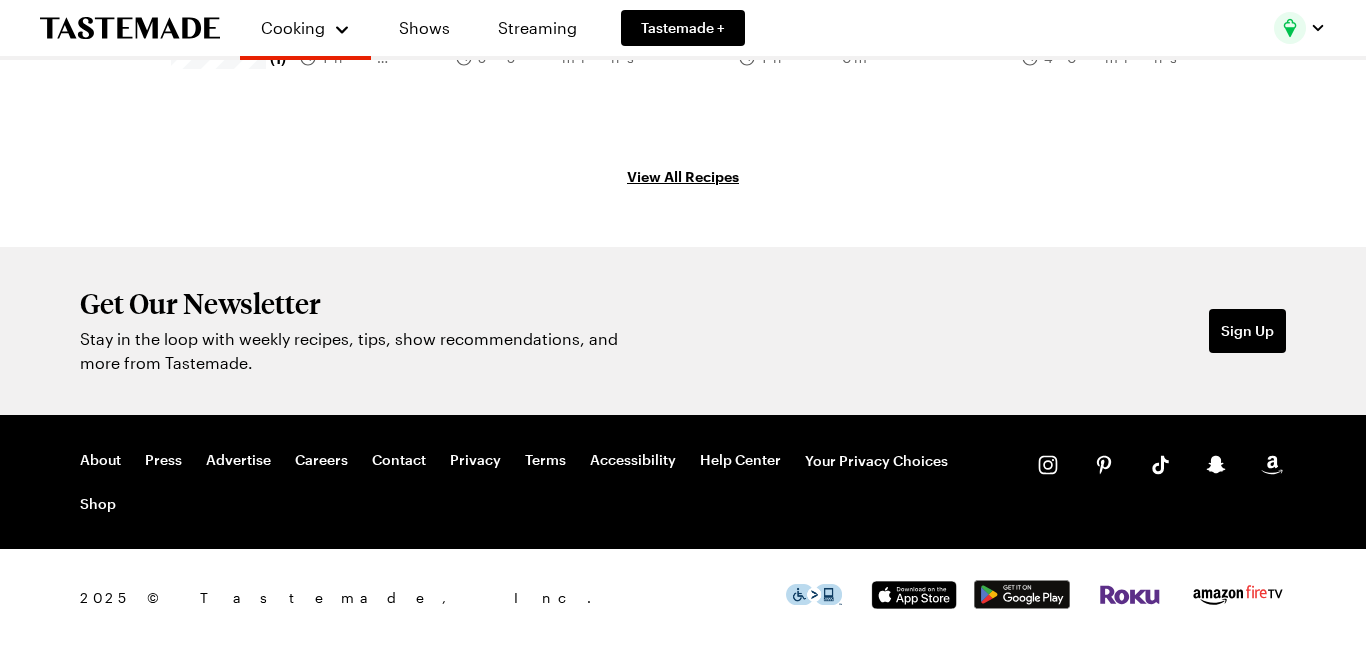 scroll, scrollTop: 0, scrollLeft: 0, axis: both 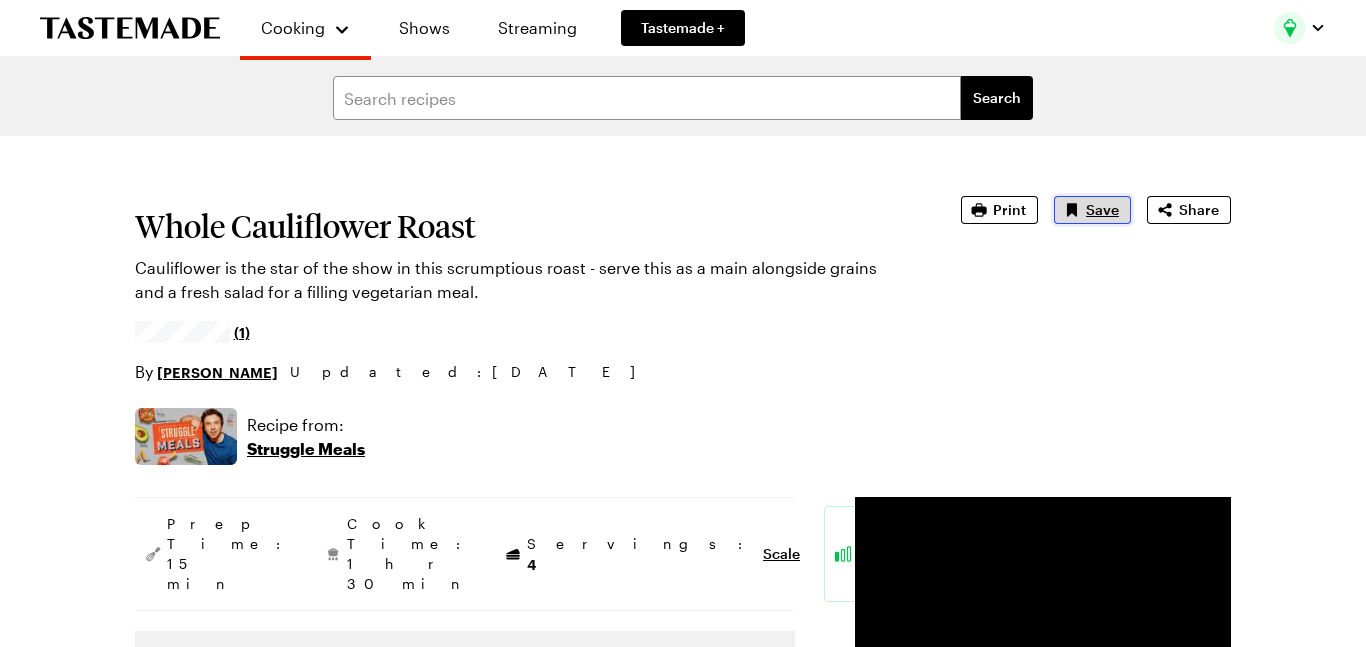 click on "Save" at bounding box center (1102, 210) 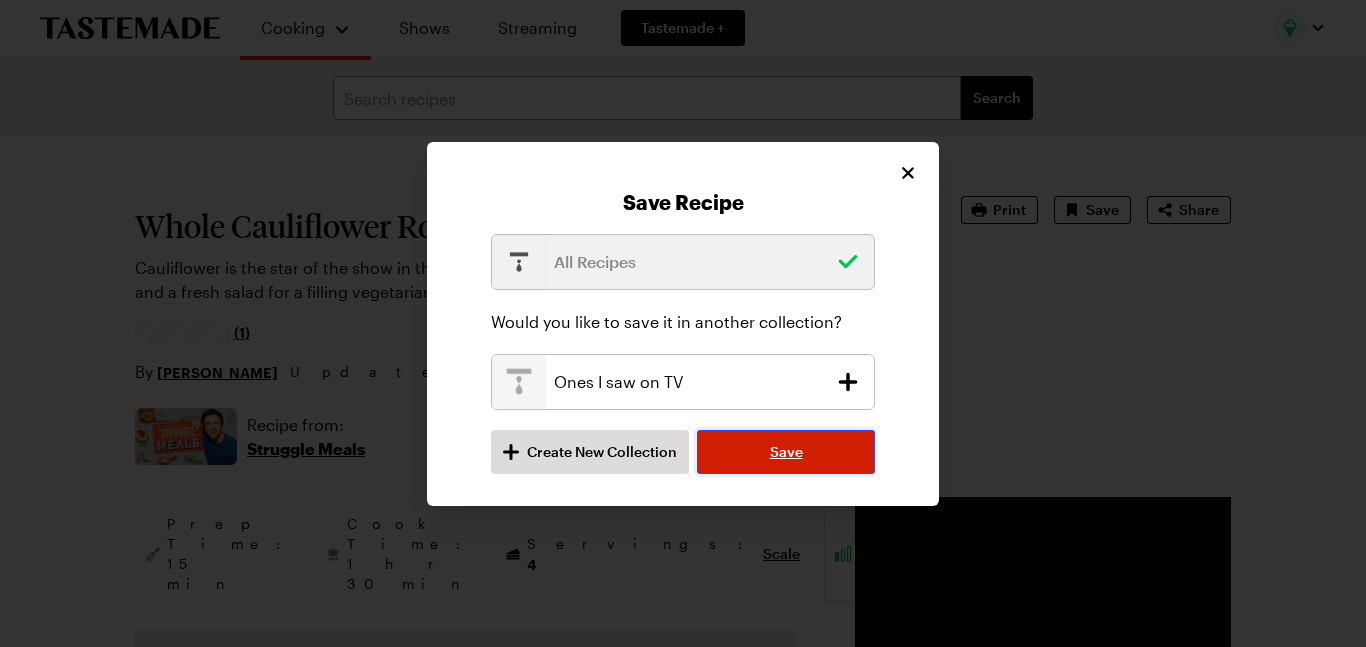 click on "Save" at bounding box center (786, 452) 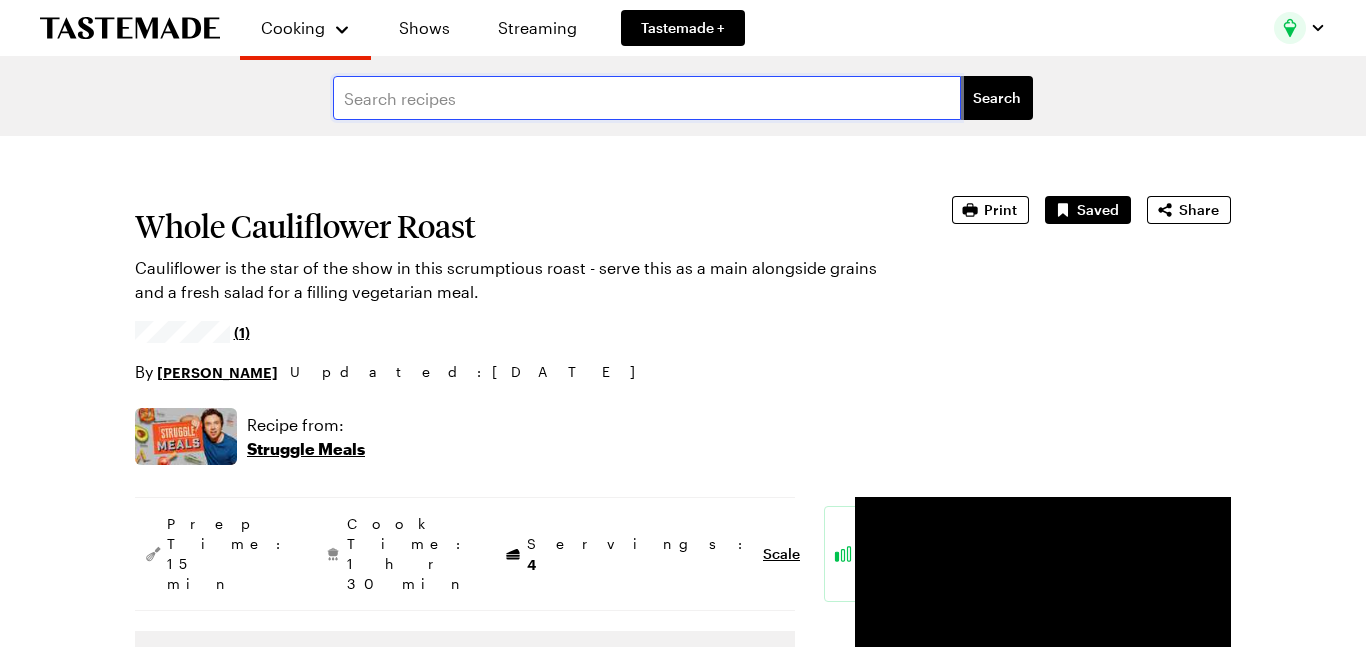 click at bounding box center (647, 98) 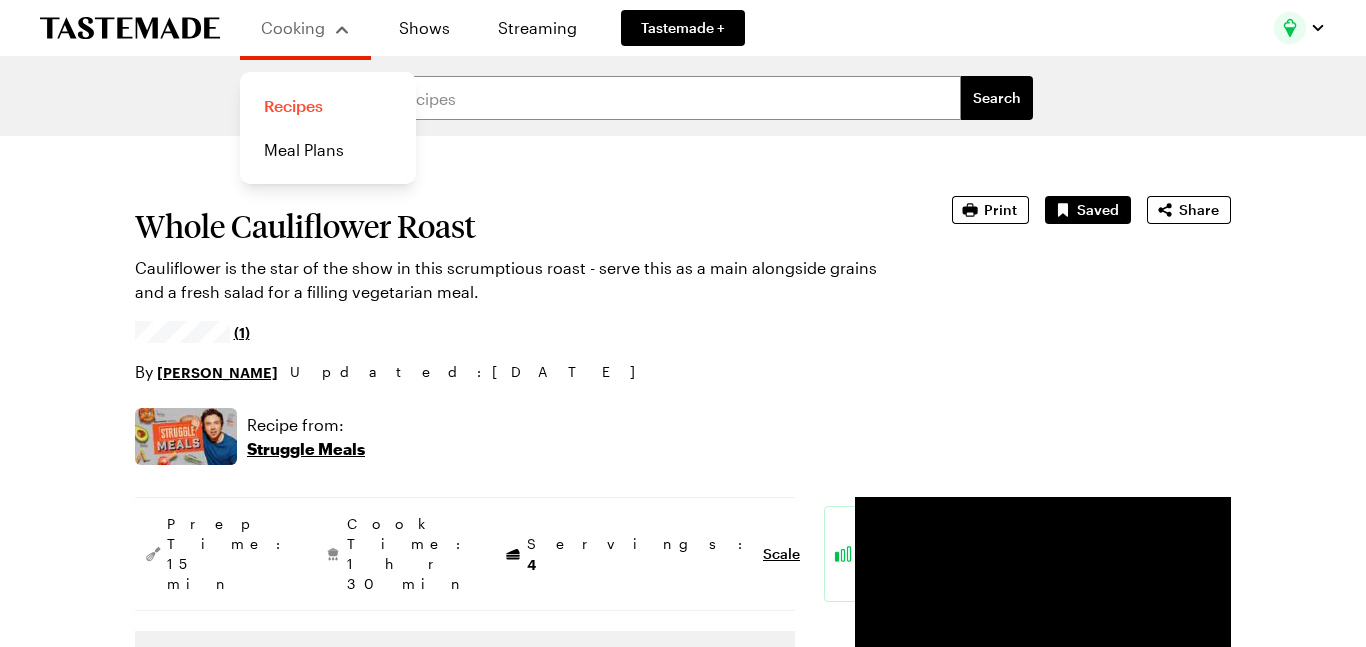 click on "Recipes" at bounding box center (328, 106) 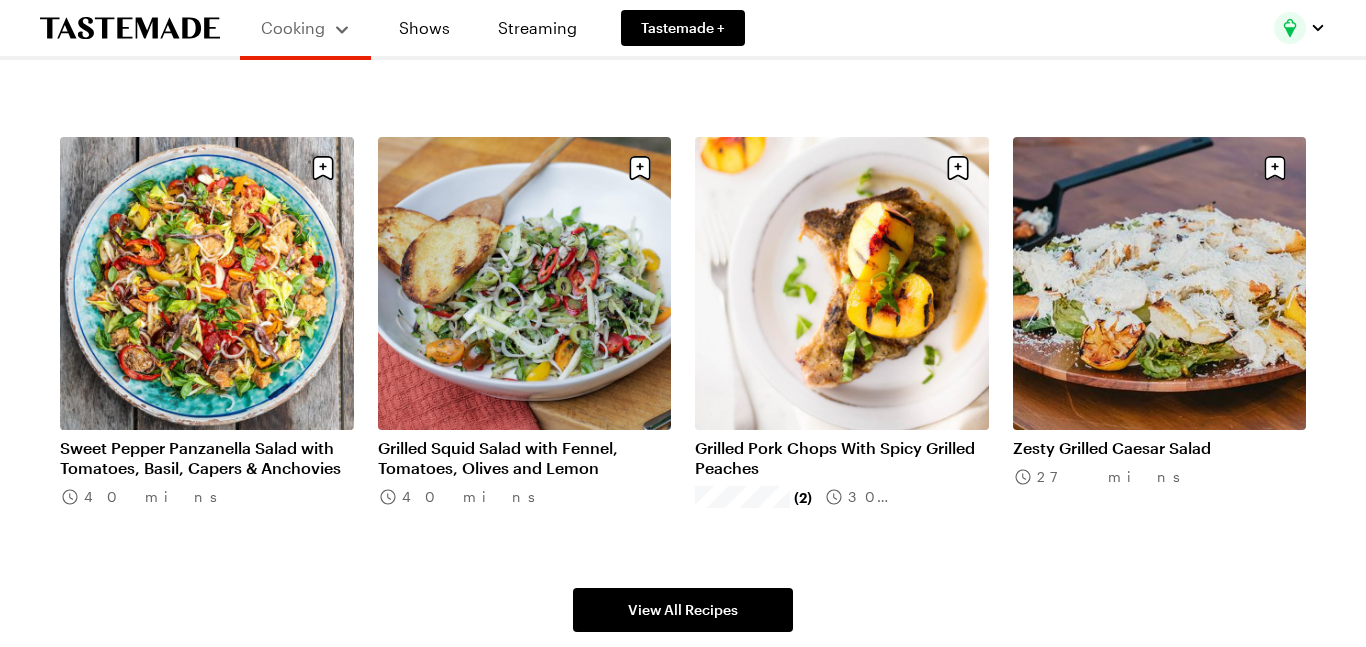 scroll, scrollTop: 1106, scrollLeft: 0, axis: vertical 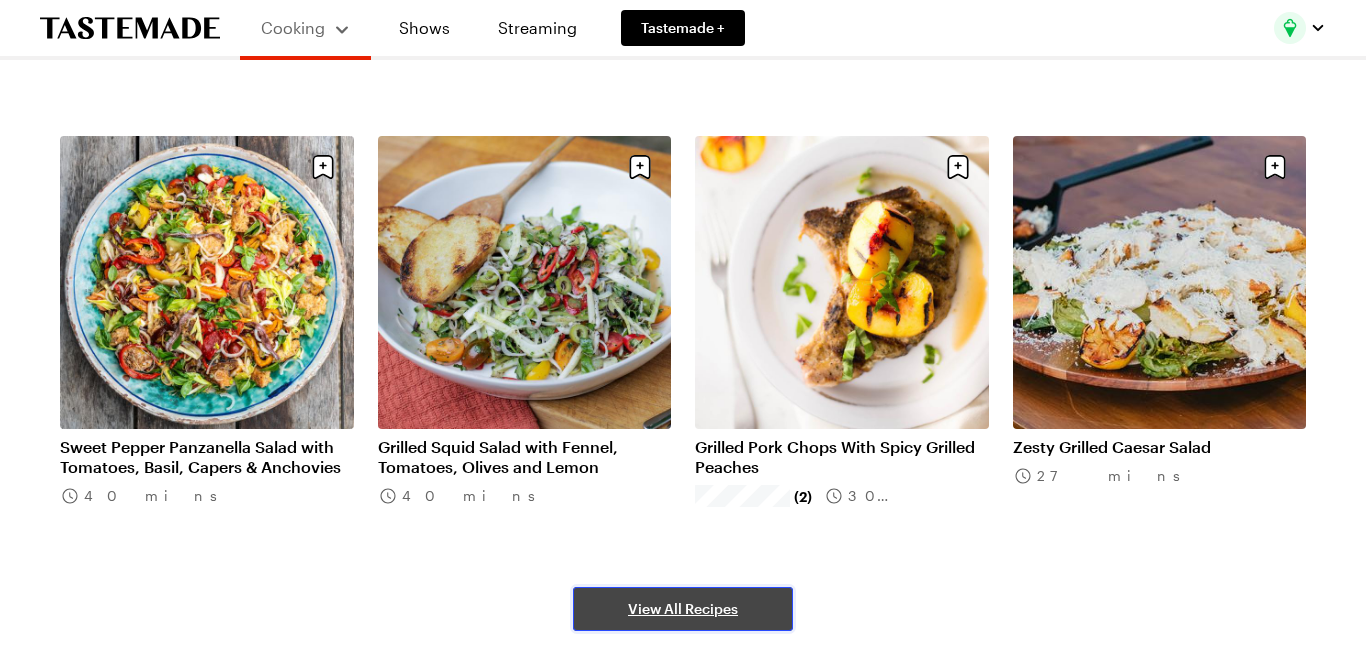 click on "View All Recipes" at bounding box center [683, 609] 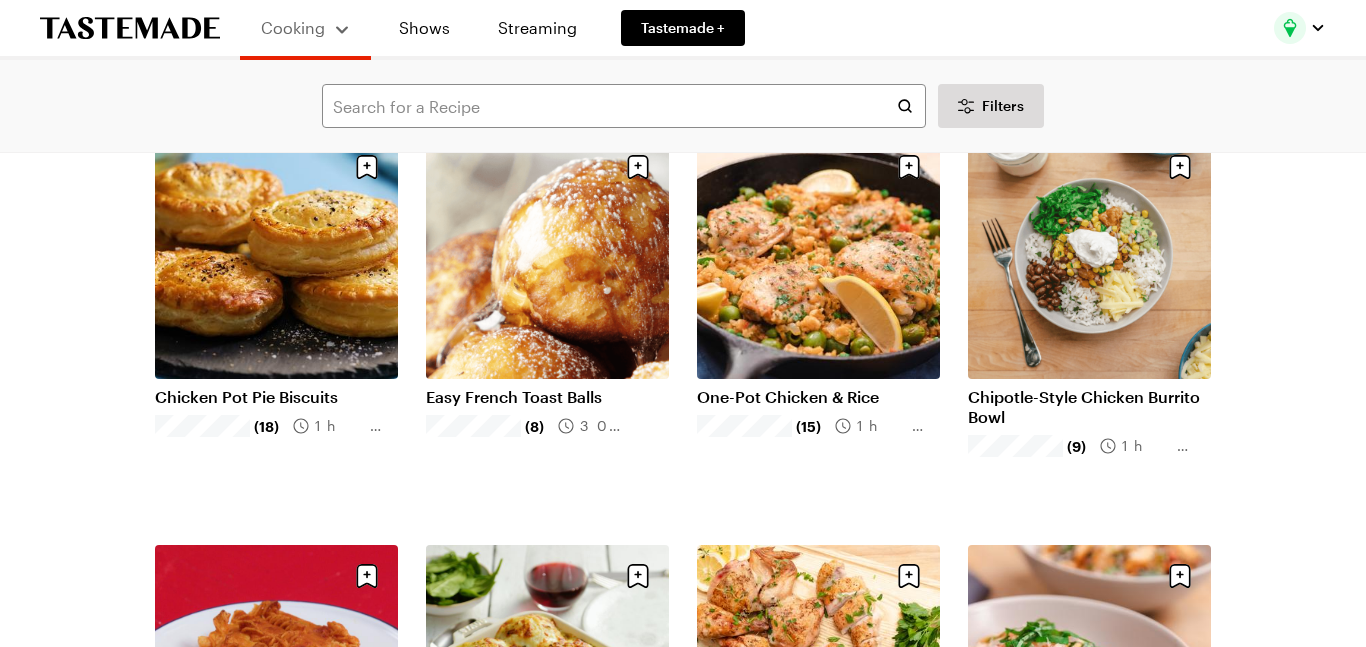 scroll, scrollTop: 154, scrollLeft: 0, axis: vertical 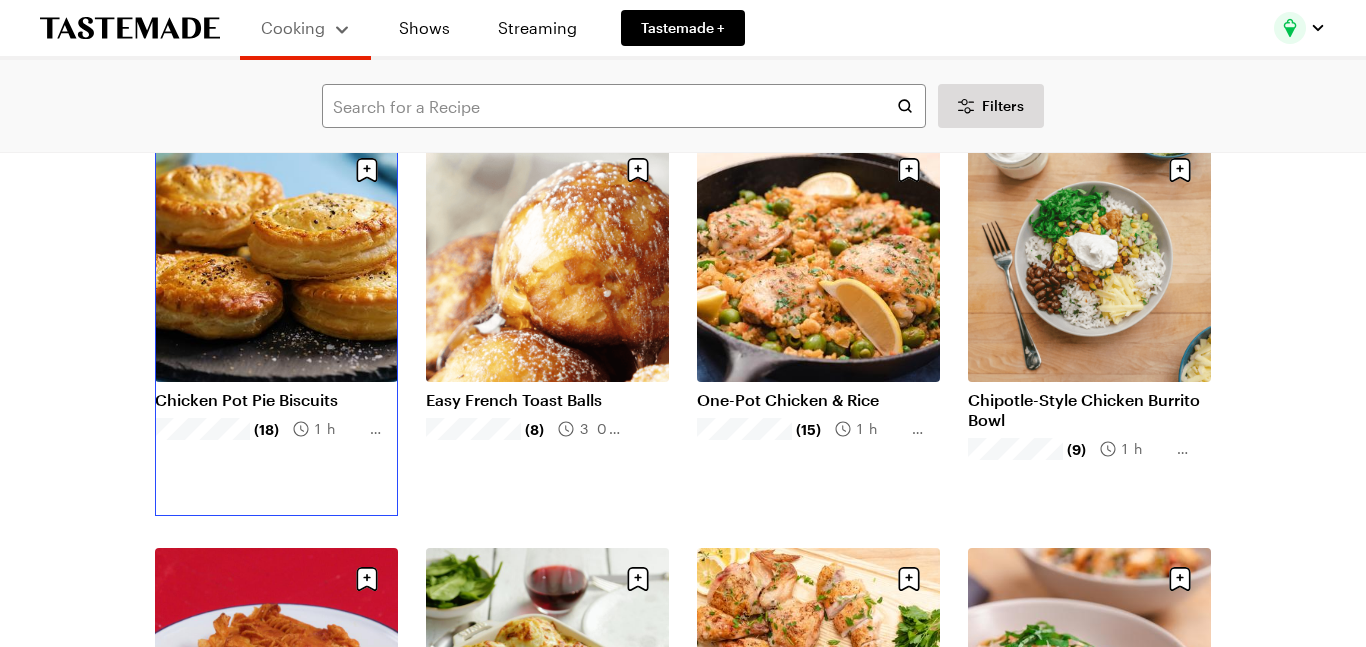 click on "Chicken Pot Pie Biscuits" at bounding box center (276, 400) 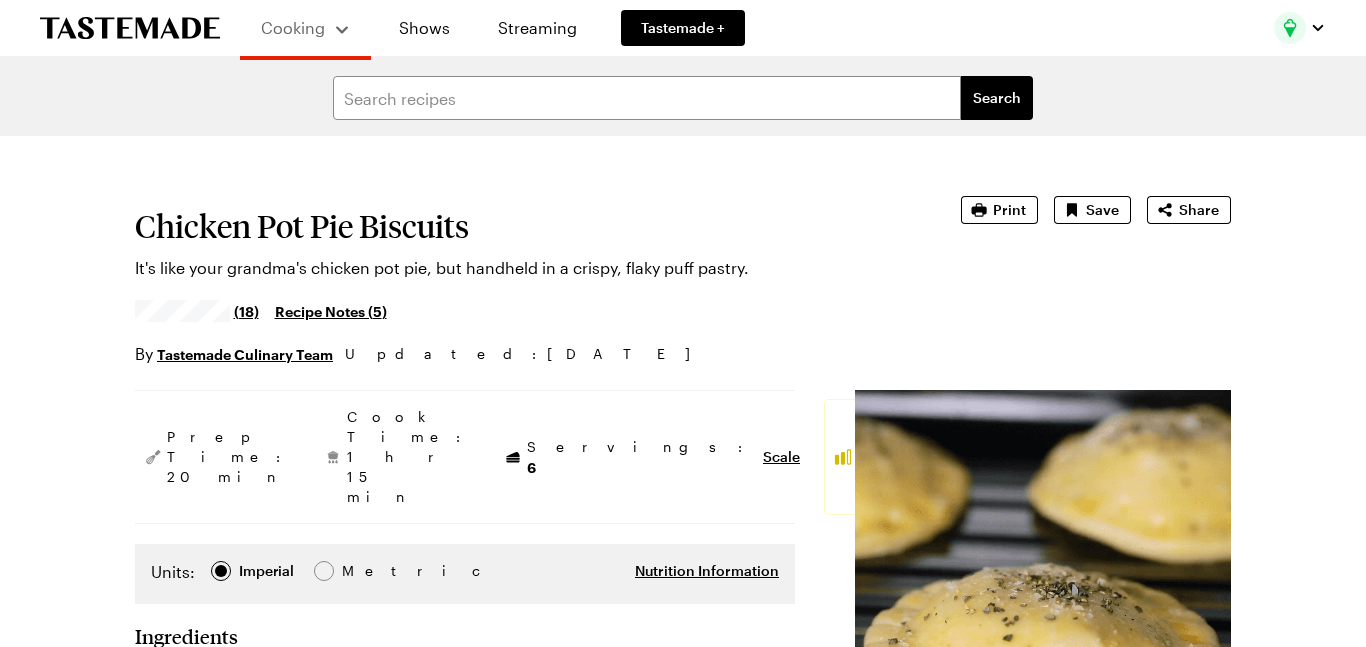 scroll, scrollTop: 453, scrollLeft: 0, axis: vertical 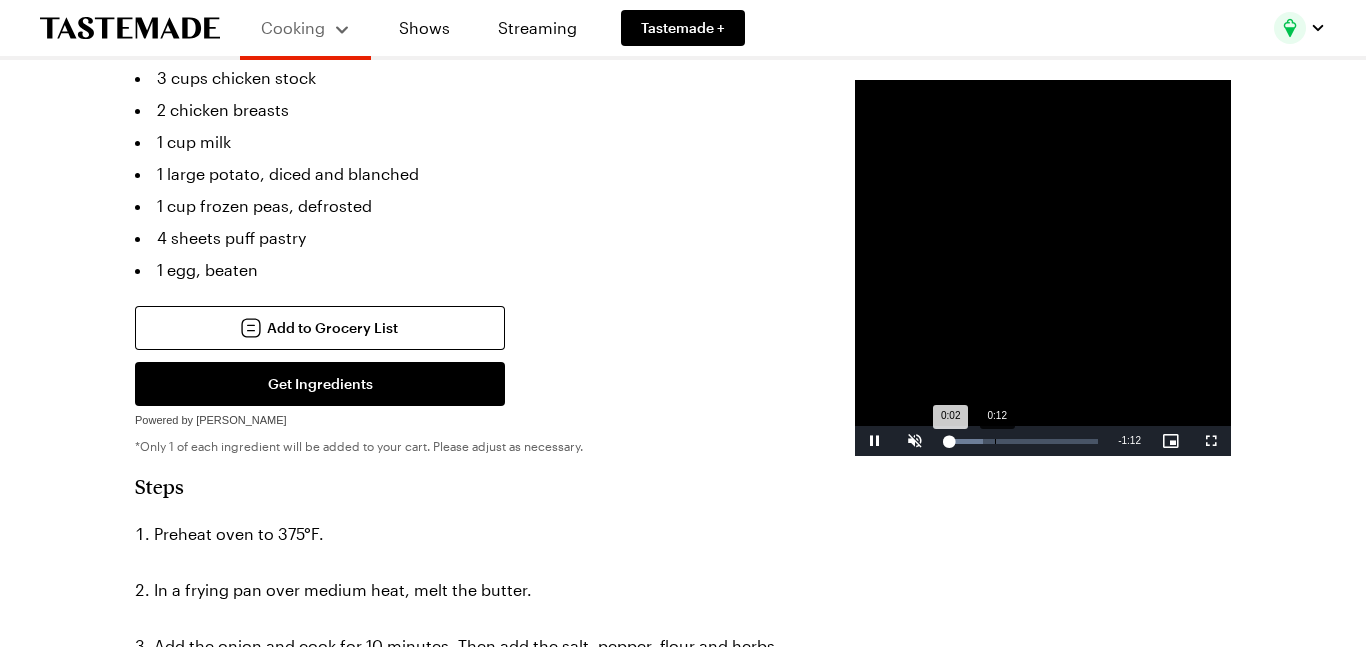 click on "Loaded :  24.54% 0:12 0:02" at bounding box center (1021, 441) 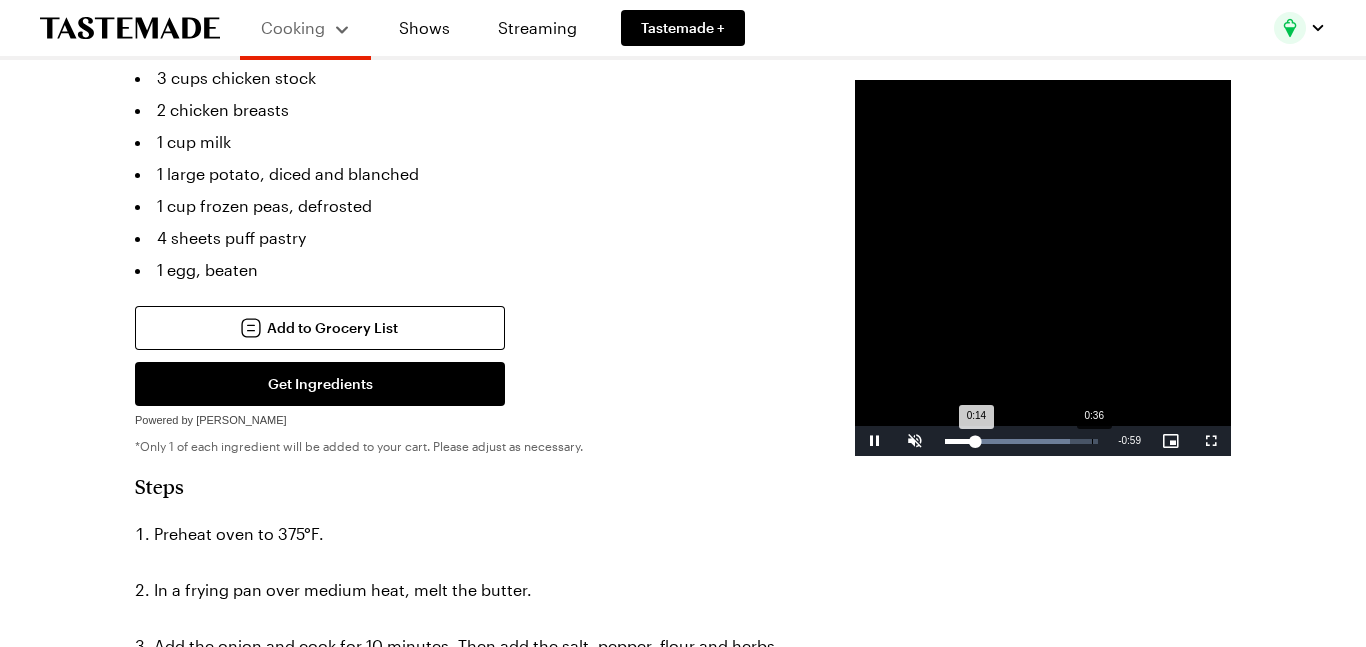 click on "Loaded :  81.52% 0:36 0:14" at bounding box center [1021, 441] 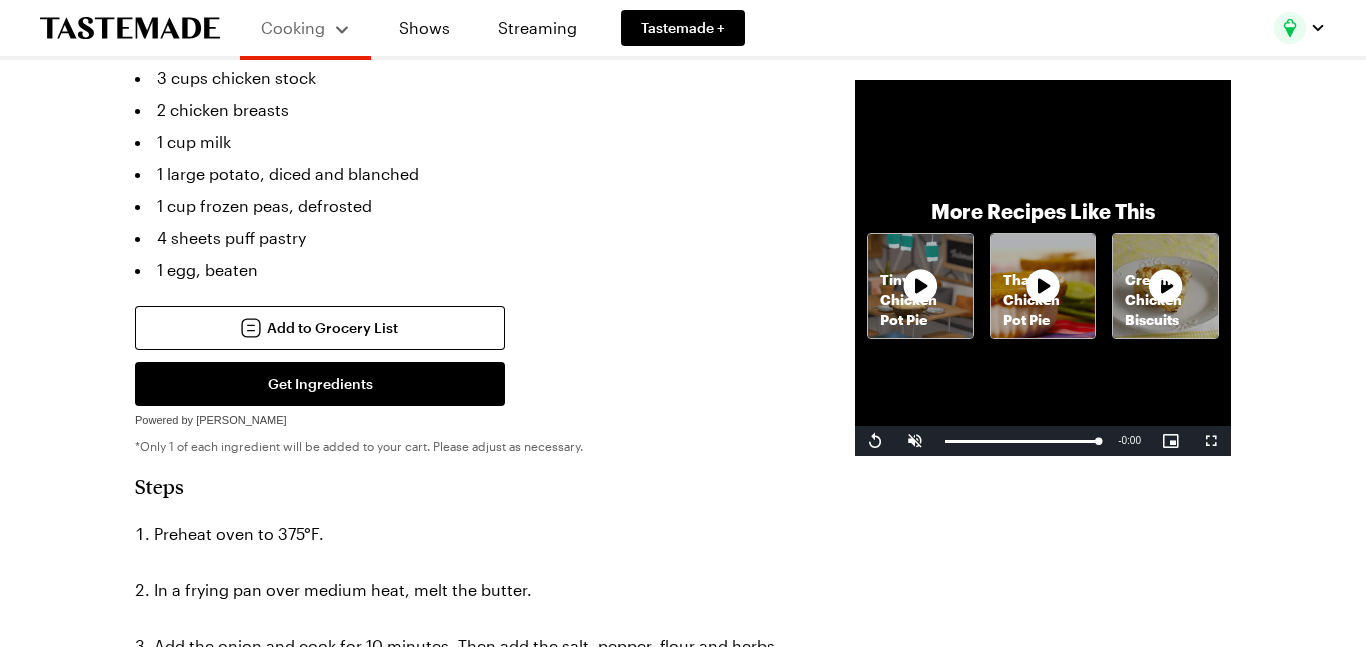 scroll, scrollTop: 0, scrollLeft: 0, axis: both 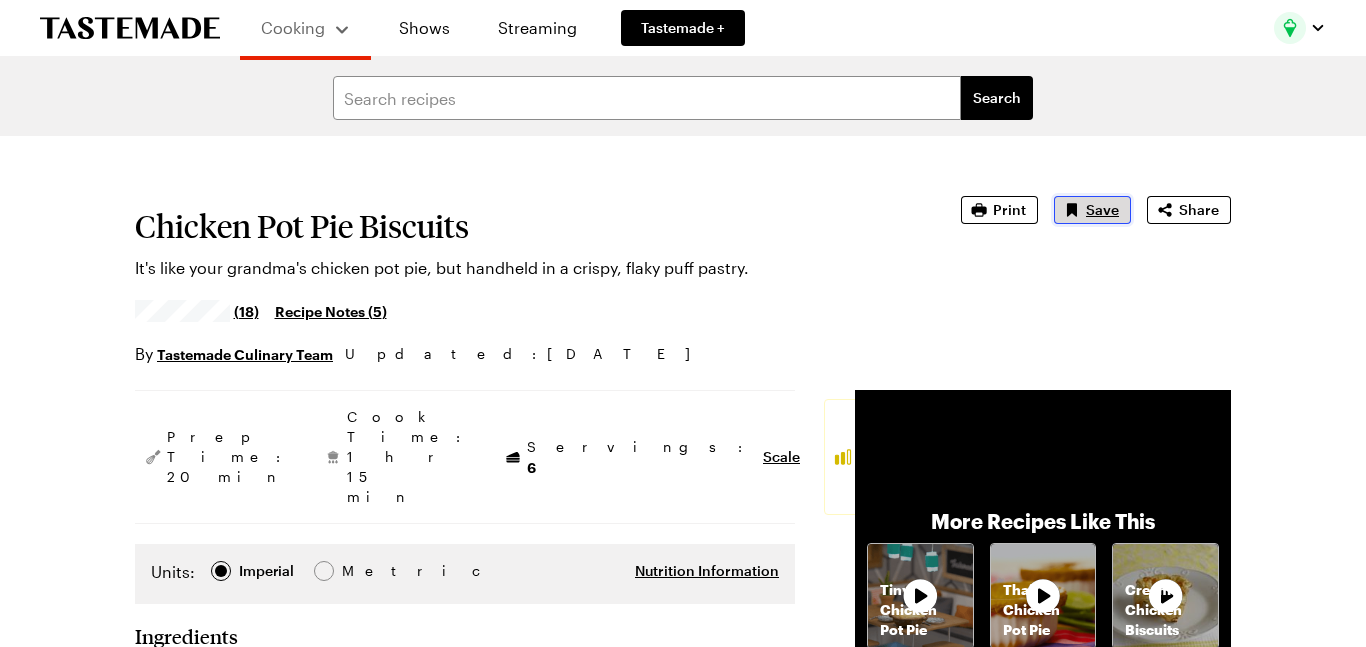 click on "Save" at bounding box center (1092, 210) 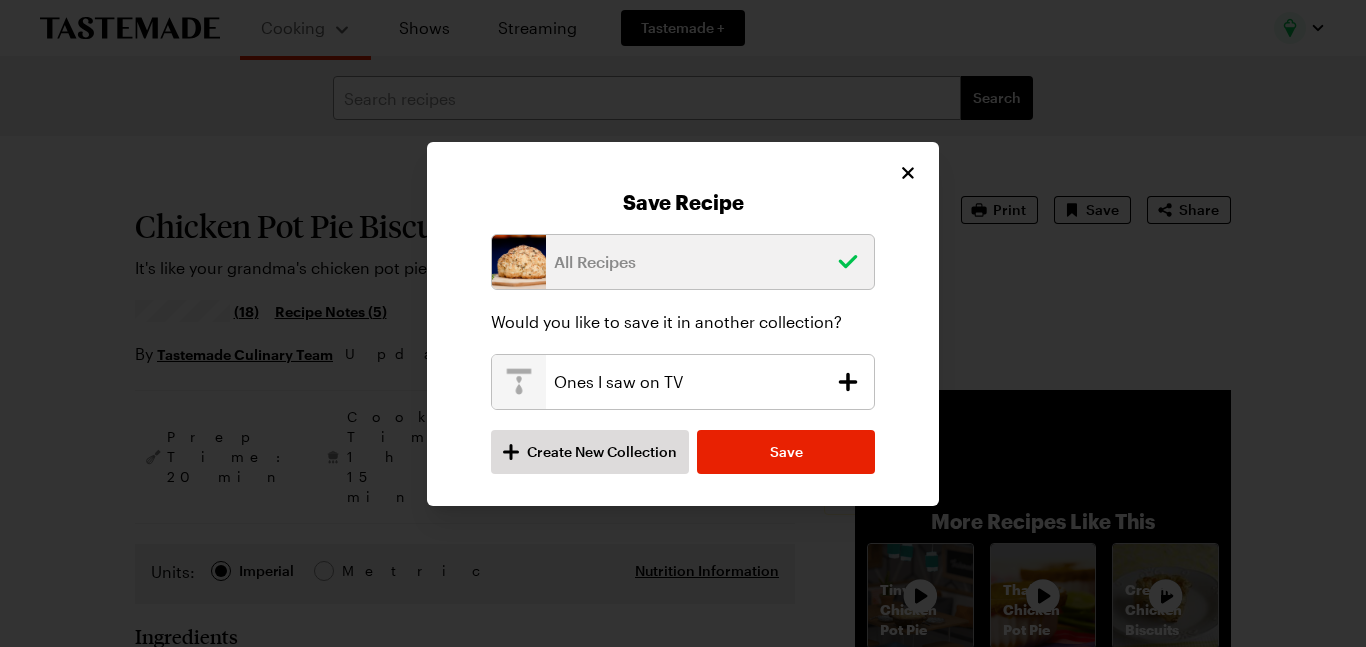 click 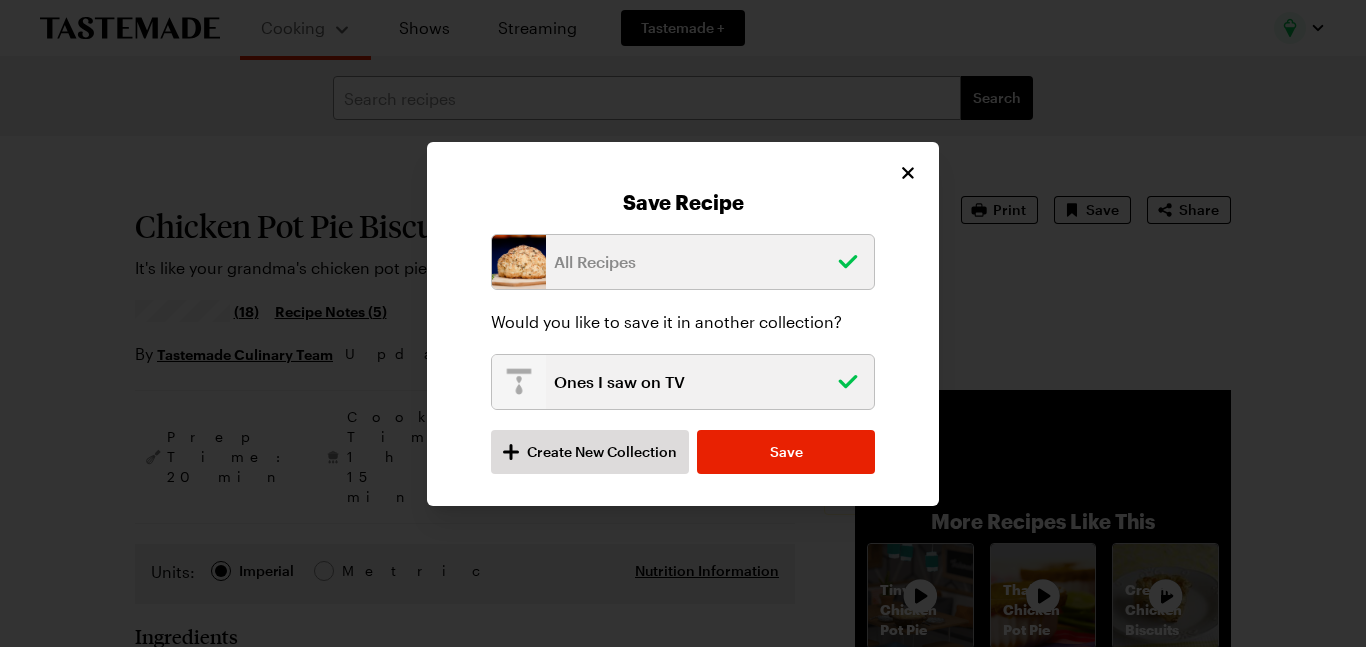 click 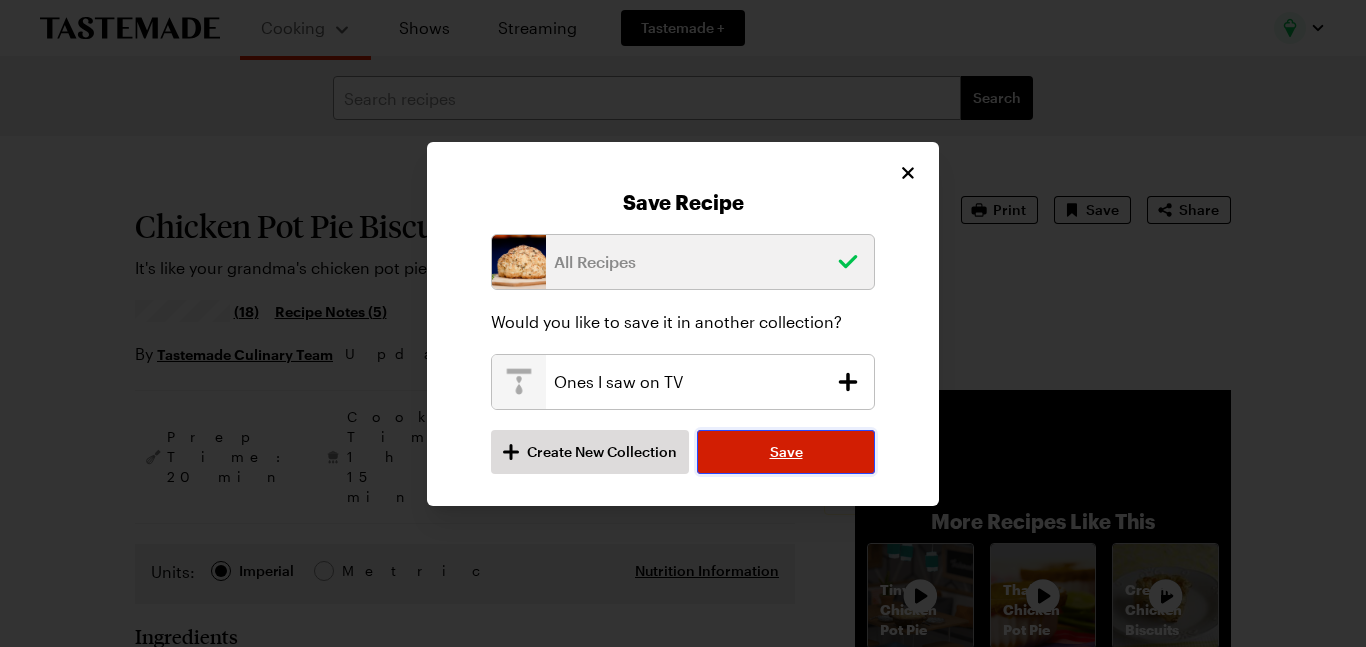 click on "Save" at bounding box center [786, 452] 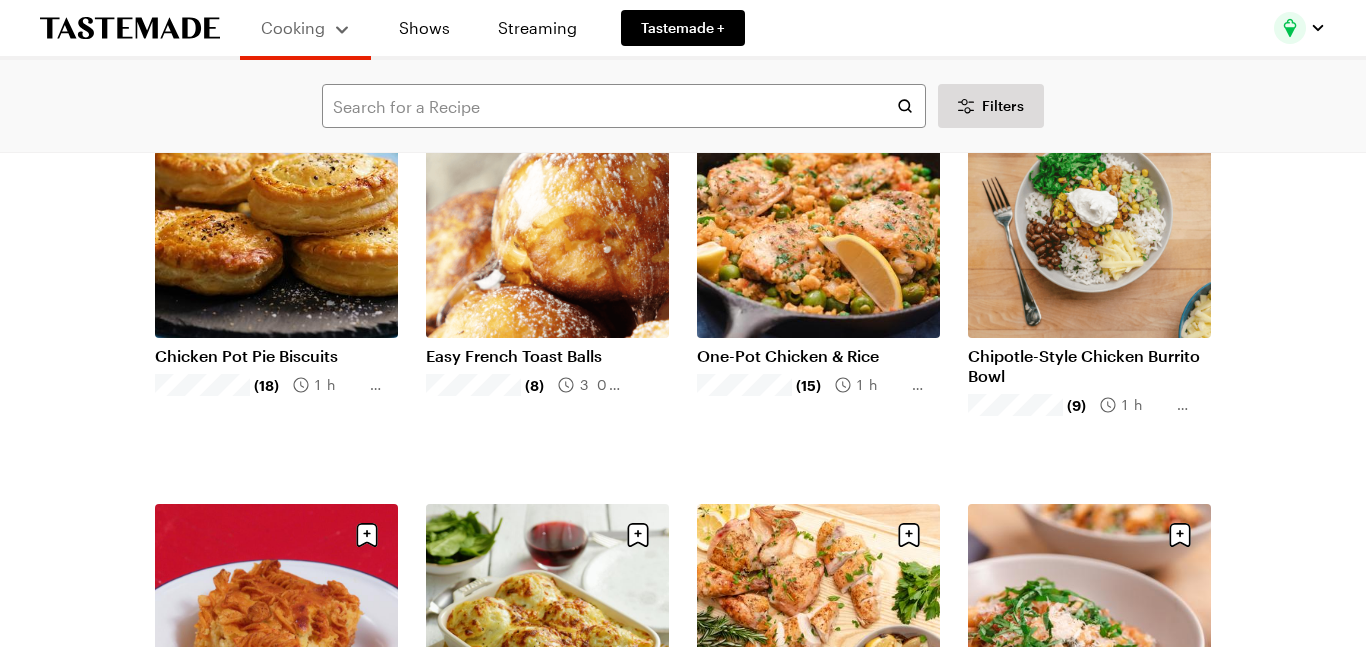 scroll, scrollTop: 196, scrollLeft: 0, axis: vertical 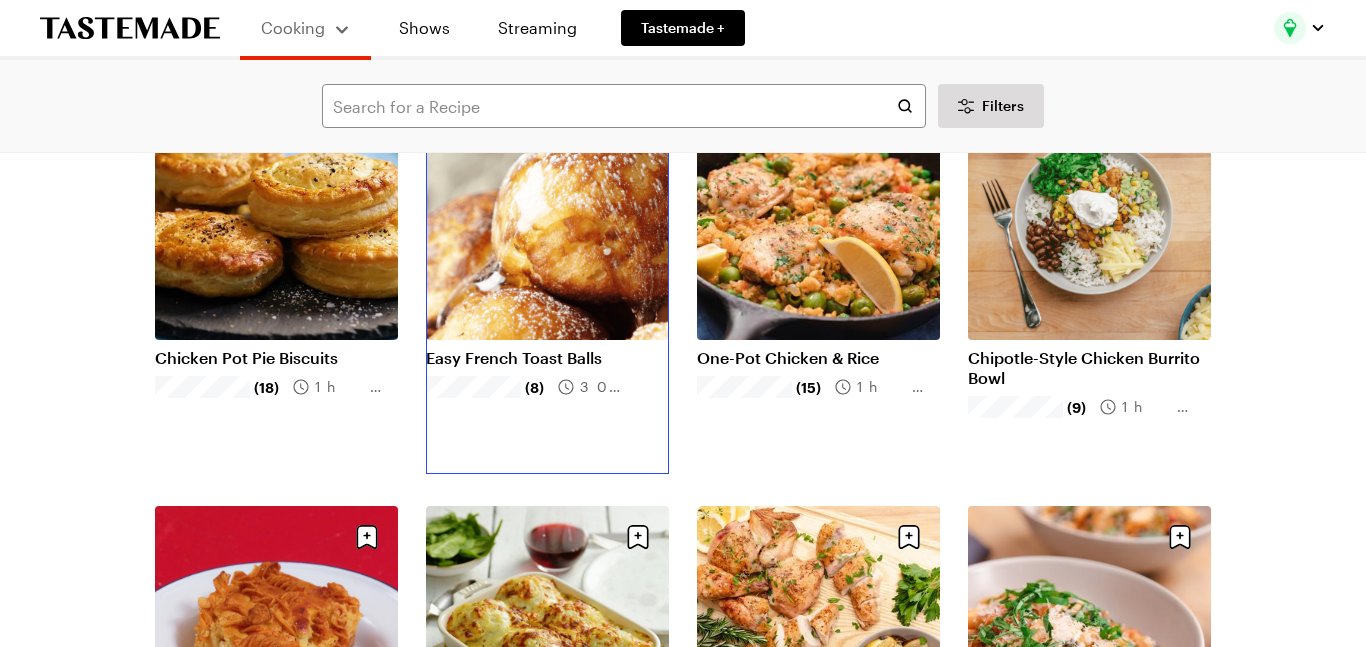 click on "Easy French Toast Balls" at bounding box center (547, 358) 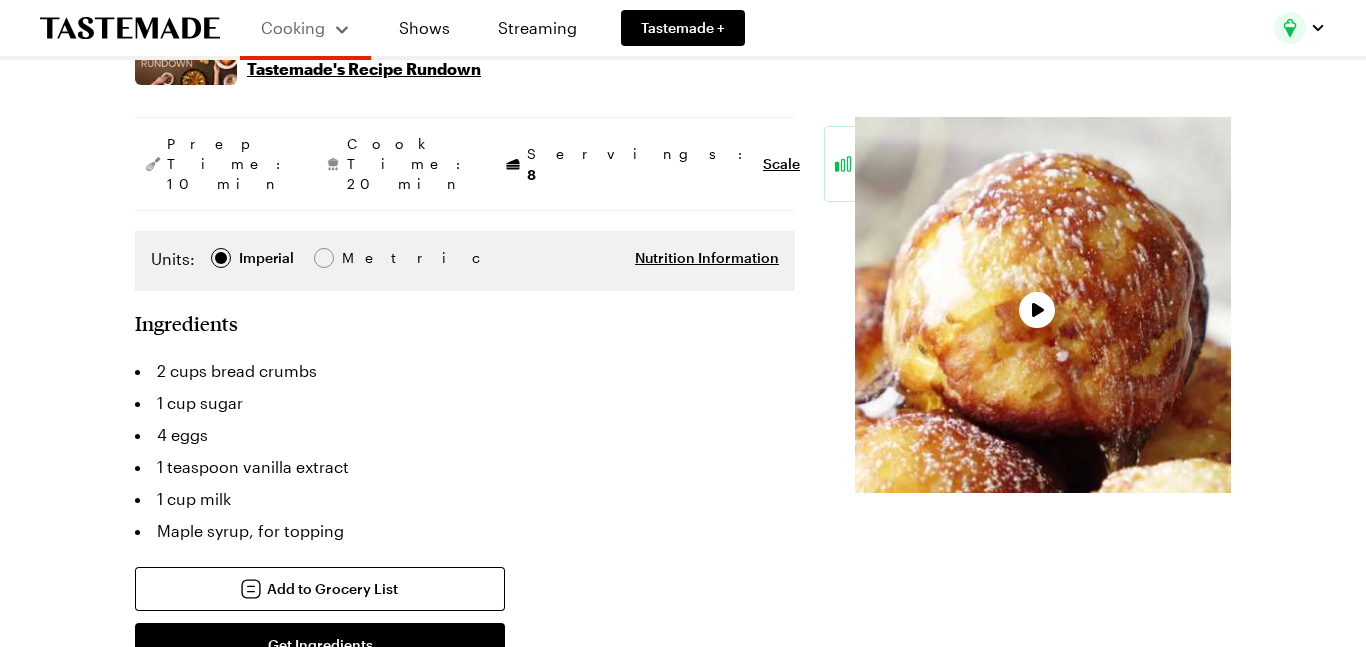 scroll, scrollTop: 427, scrollLeft: 0, axis: vertical 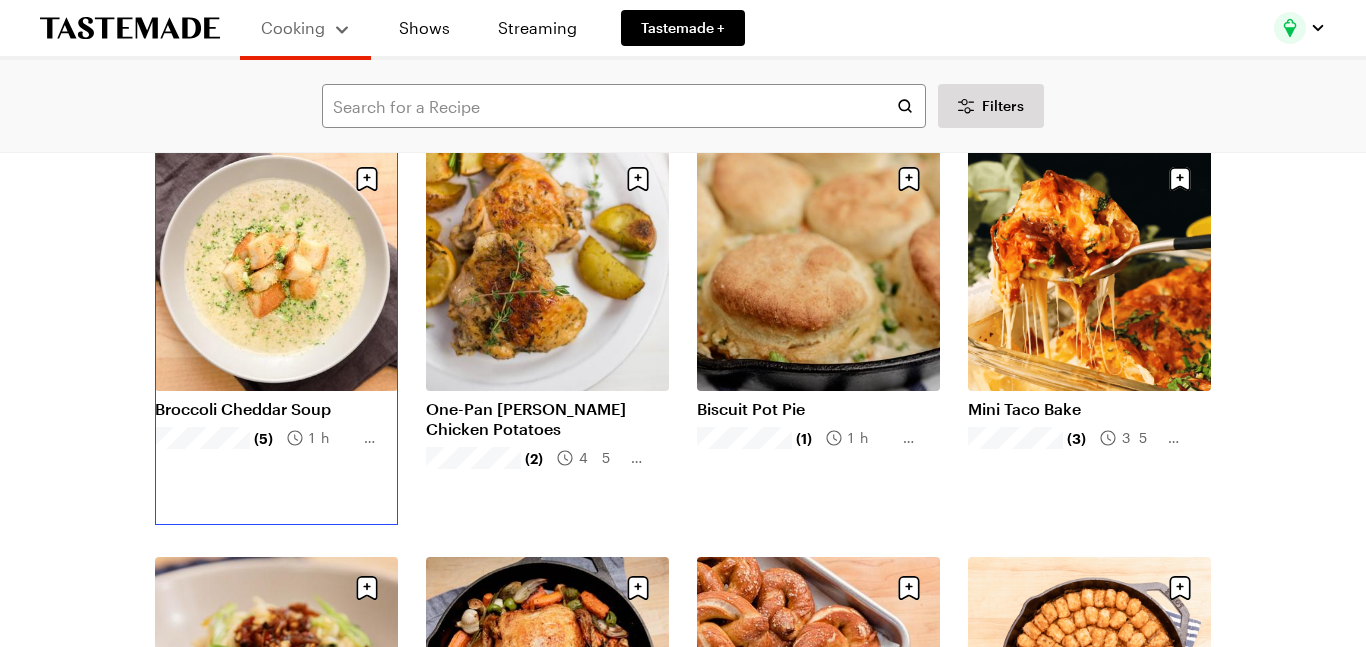 click on "Broccoli Cheddar Soup" at bounding box center (276, 409) 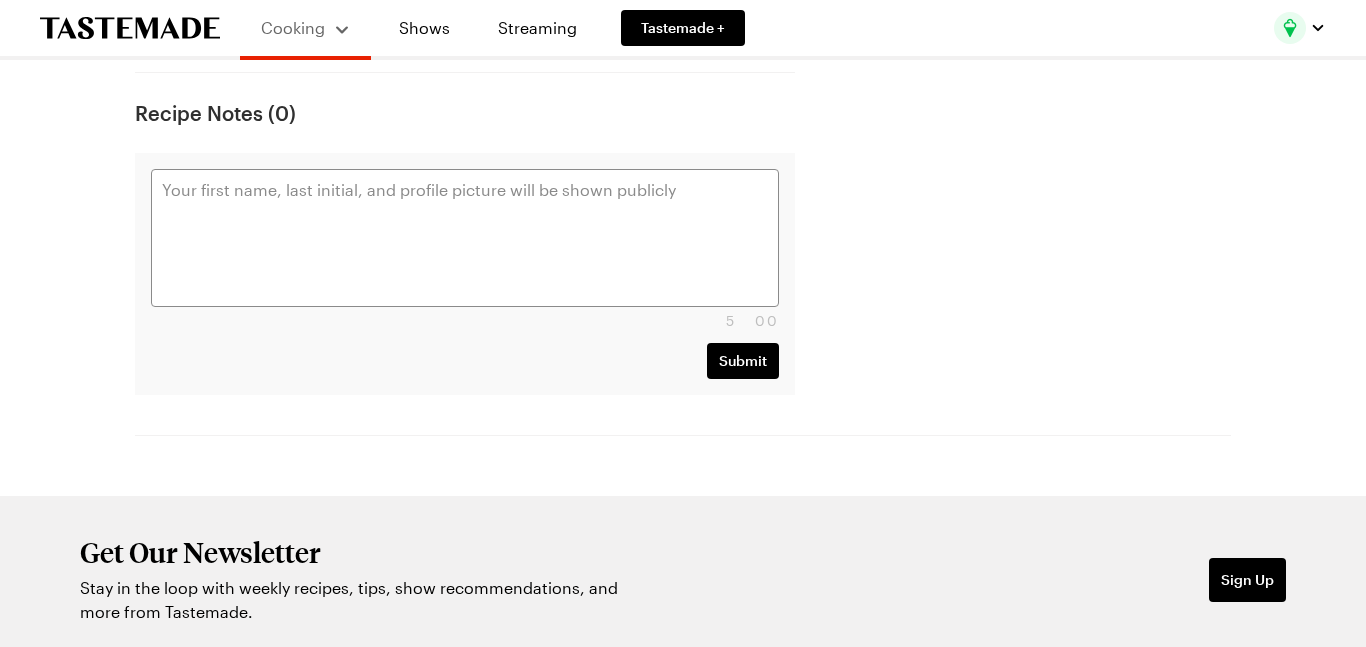 scroll, scrollTop: 0, scrollLeft: 0, axis: both 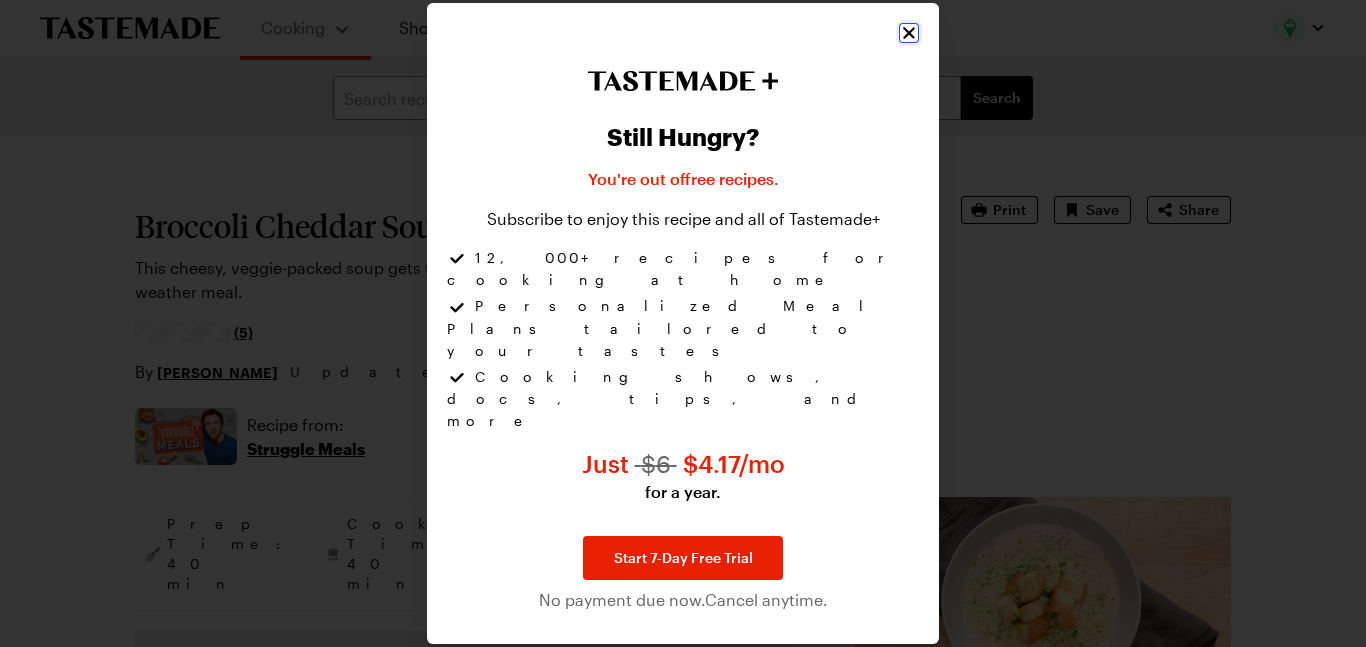 click 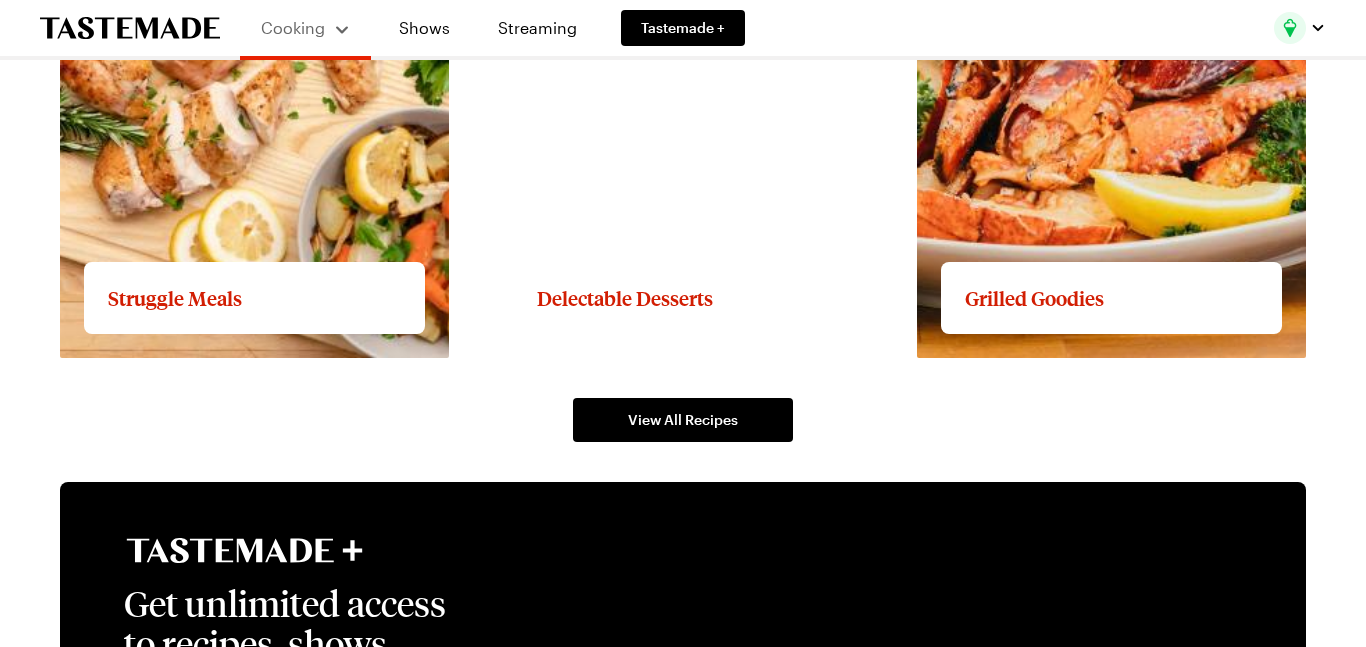 scroll, scrollTop: 3107, scrollLeft: 0, axis: vertical 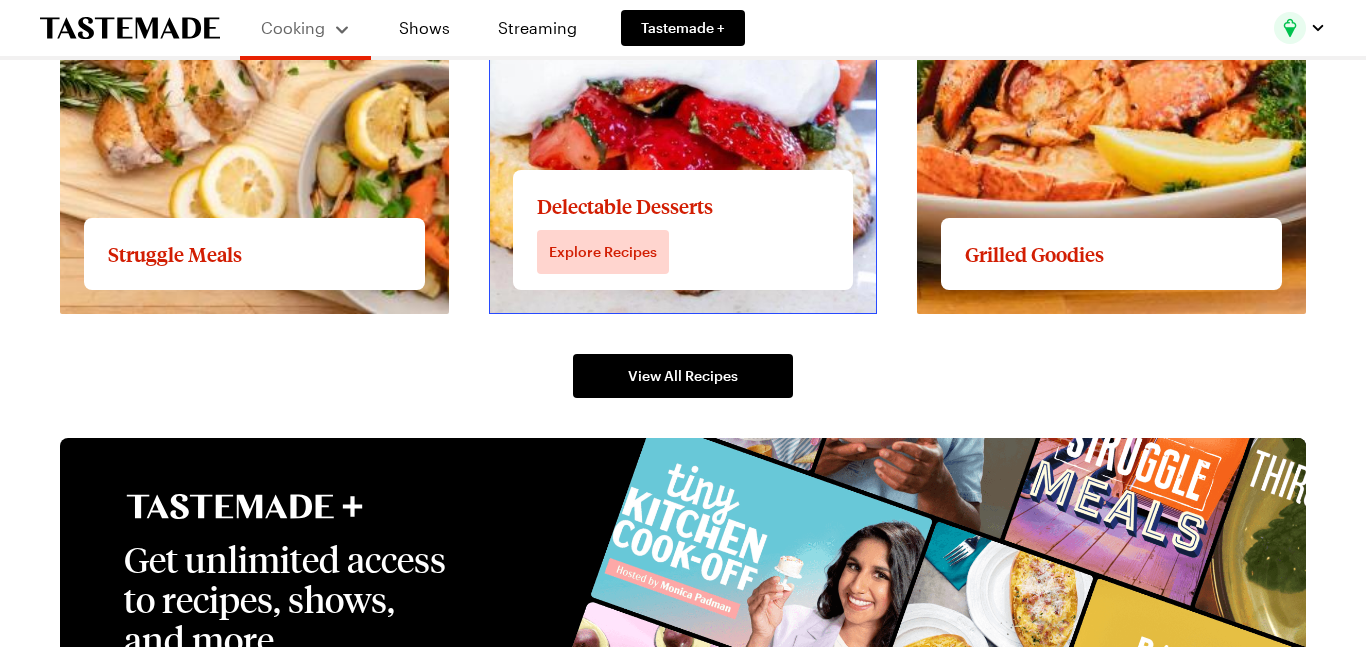 click on "View full content for Delectable Desserts" at bounding box center [642, -175] 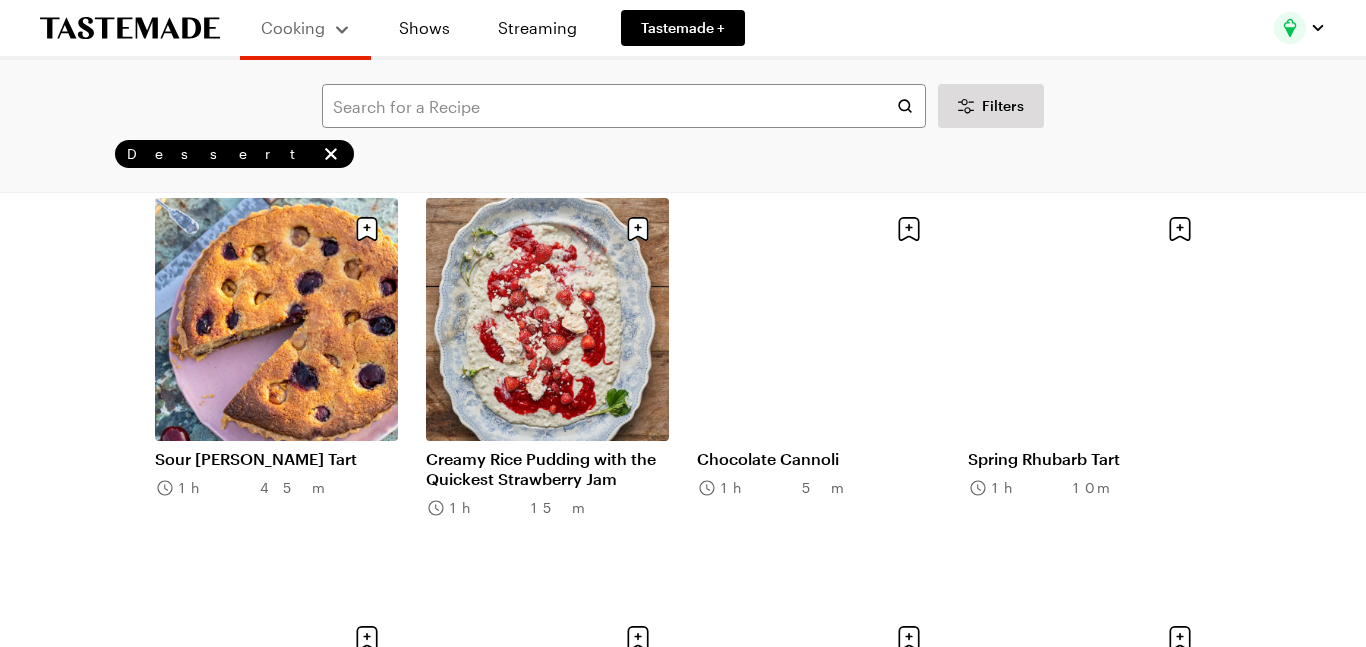 scroll, scrollTop: 548, scrollLeft: 0, axis: vertical 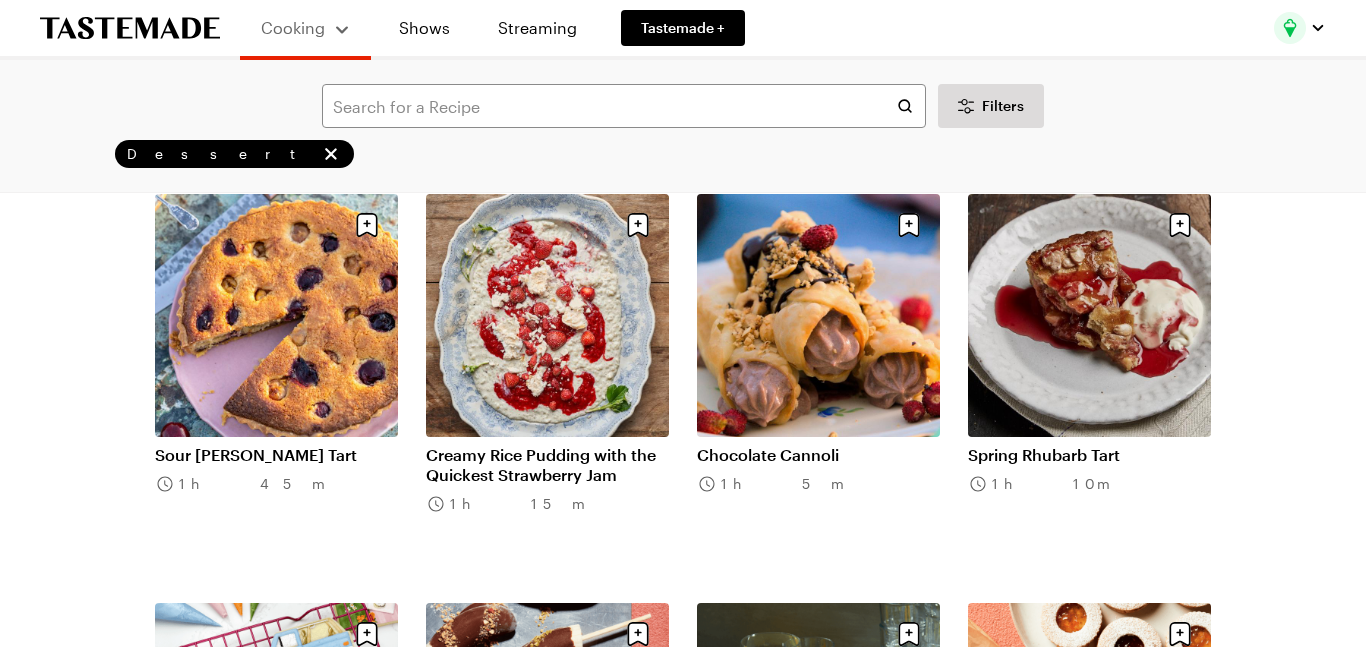 click on "Filters Dessert Search Results  ( 4,970 ) Newest Load More Key Lime Salted Caramel Ice Cream Cones 30 mins Coriander Honey Grilled Peaches with Whipped Mascarpone Yogurt and Toasted Marcona Almonds 35 mins Sugar Cookie Kabobs 45 mins Grilled Peach Cornmeal Shortcakes 1h 0m Sour [PERSON_NAME] Tart 1h 45m Creamy Rice Pudding with the Quickest Strawberry Jam 1h 15m Chocolate Cannoli 1h 5m Spring Rhubarb Tart 1h 10m Road Trip Sugar Cookies 45 mins Chocolate Banana Pops 40 mins Limoncello 45 mins Walnut Linzer Cookies with Jam Filling 1h 10m Strawberry-[GEOGRAPHIC_DATA] Jam 25 mins Sourdough Starter Discard Crepes 35 mins A Guide to Sourdough Starters Simple Lemon Apple Cake 1h 15m Banana-Walnut Bread Pudding 1h 5m Cardamom Peach Cobbler with Honey Cream 1h 10m Rose Water Mixed [PERSON_NAME] Trifles (1) 1h 40m Passion Fruit Mousse (1) 20 mins Peanut Butter Snack Cake 1h 25m Mango Sticky Rice (1) 1h 45m Lemon Bundt Cake 1h 20m Coffee Crème Brûlée 1h 5m Load More Learn More" at bounding box center (683, 1173) 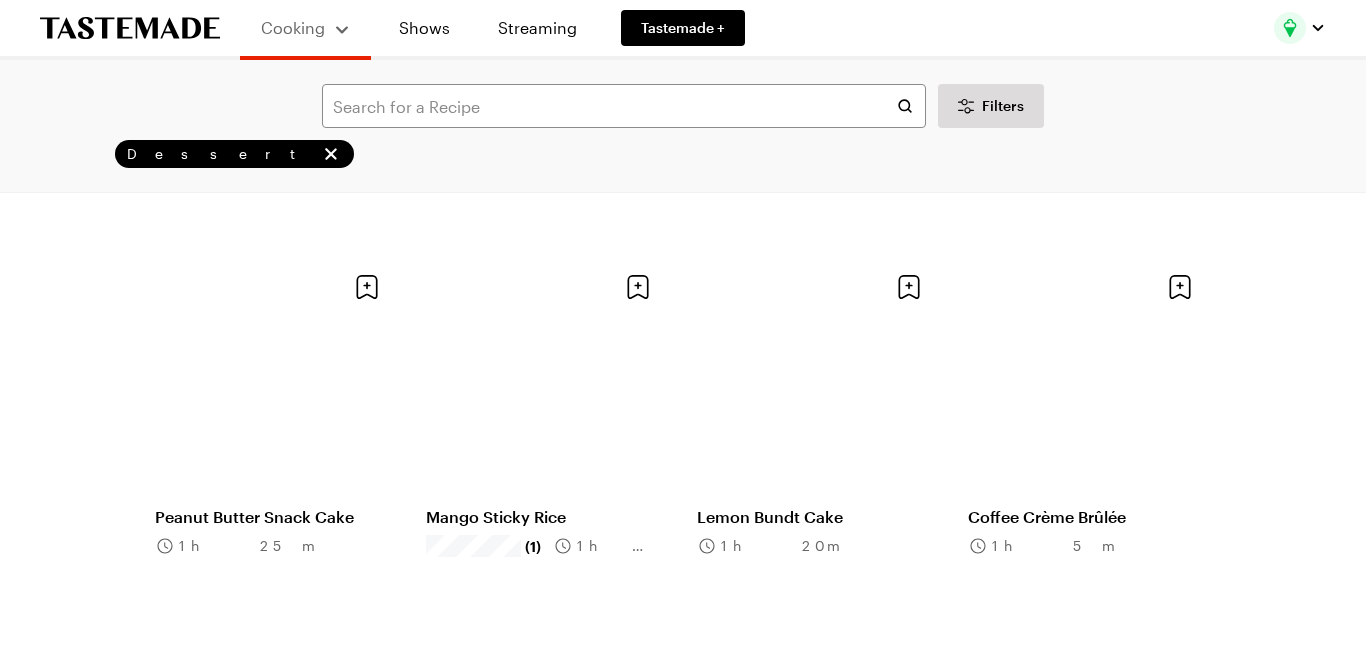 scroll, scrollTop: 2123, scrollLeft: 0, axis: vertical 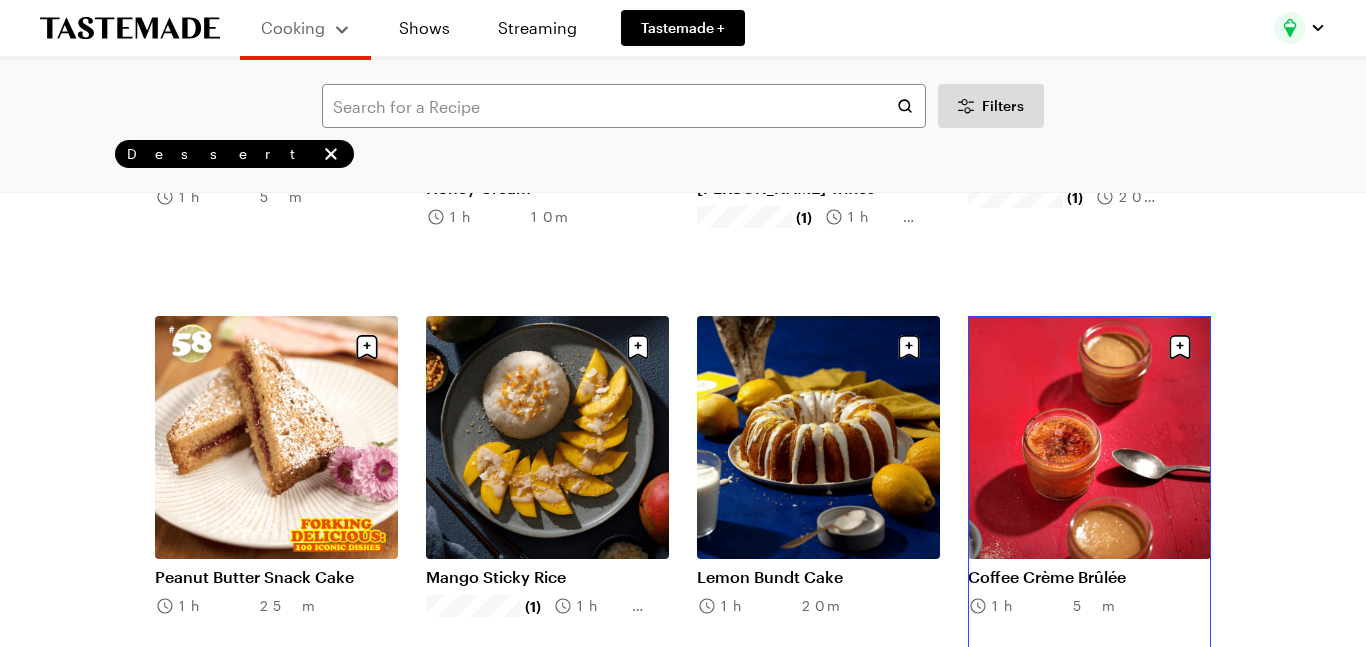 click on "Coffee Crème Brûlée" at bounding box center [1089, 577] 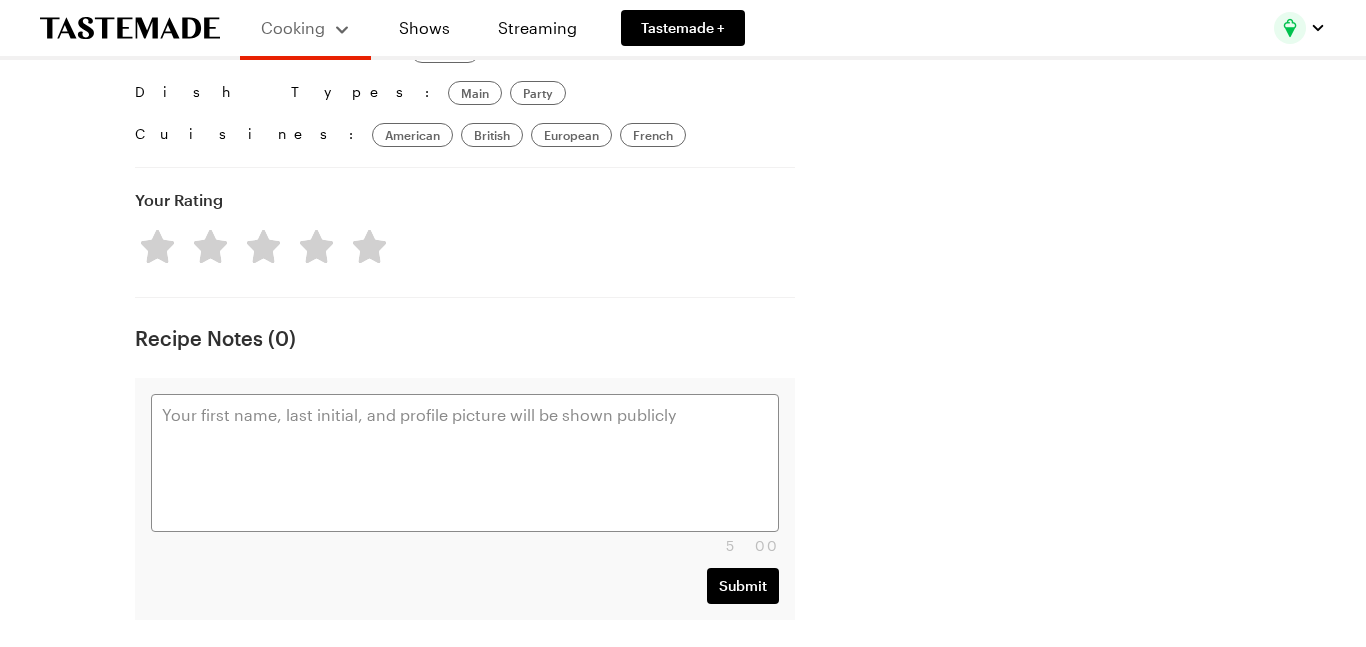 scroll, scrollTop: 0, scrollLeft: 0, axis: both 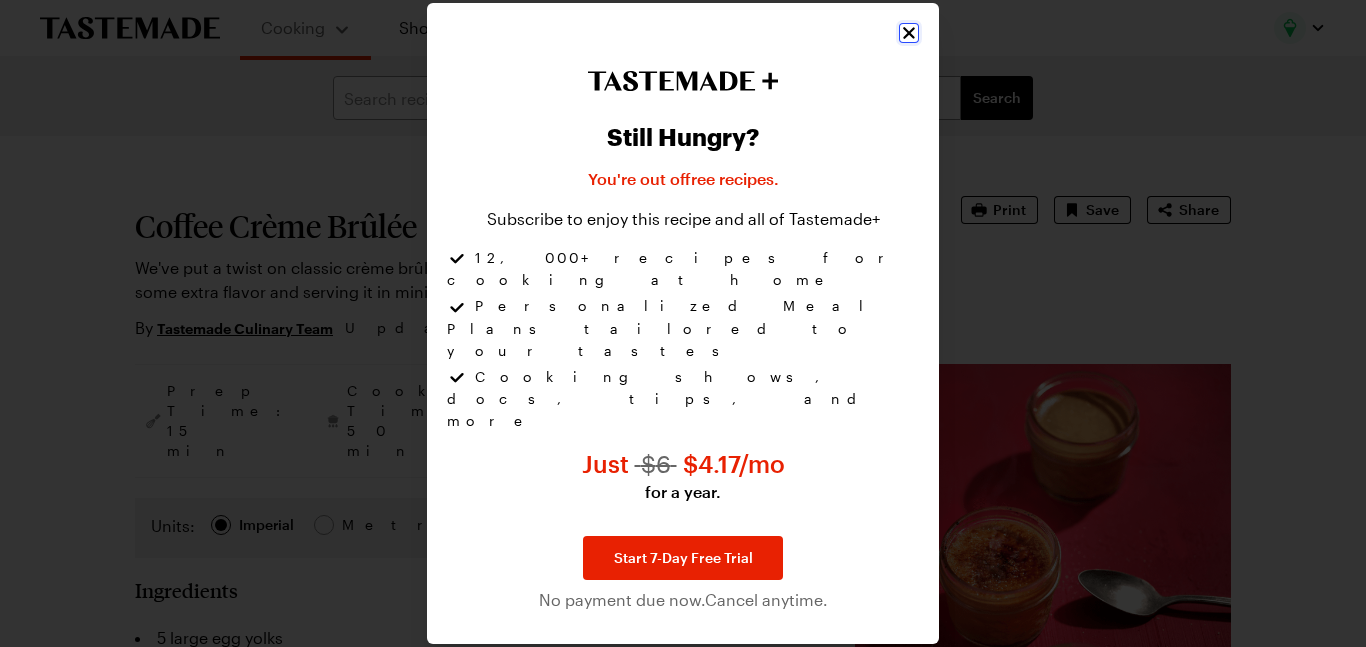 click 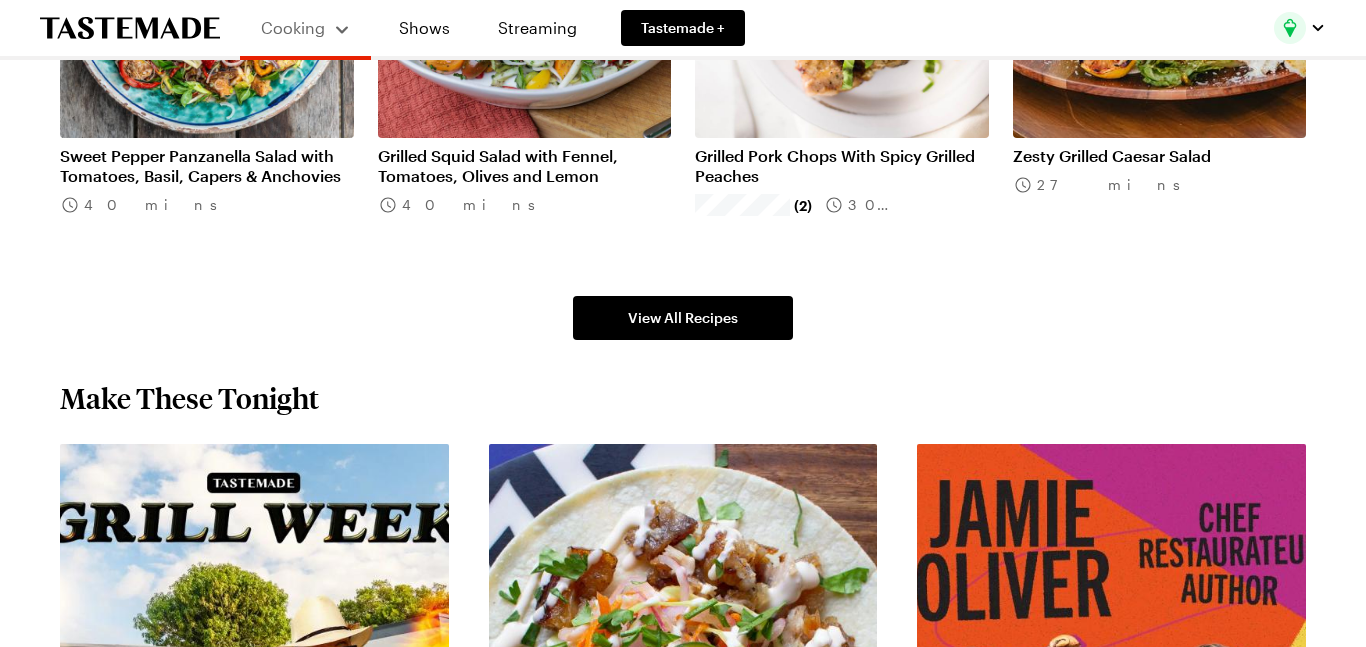 scroll, scrollTop: 1403, scrollLeft: 0, axis: vertical 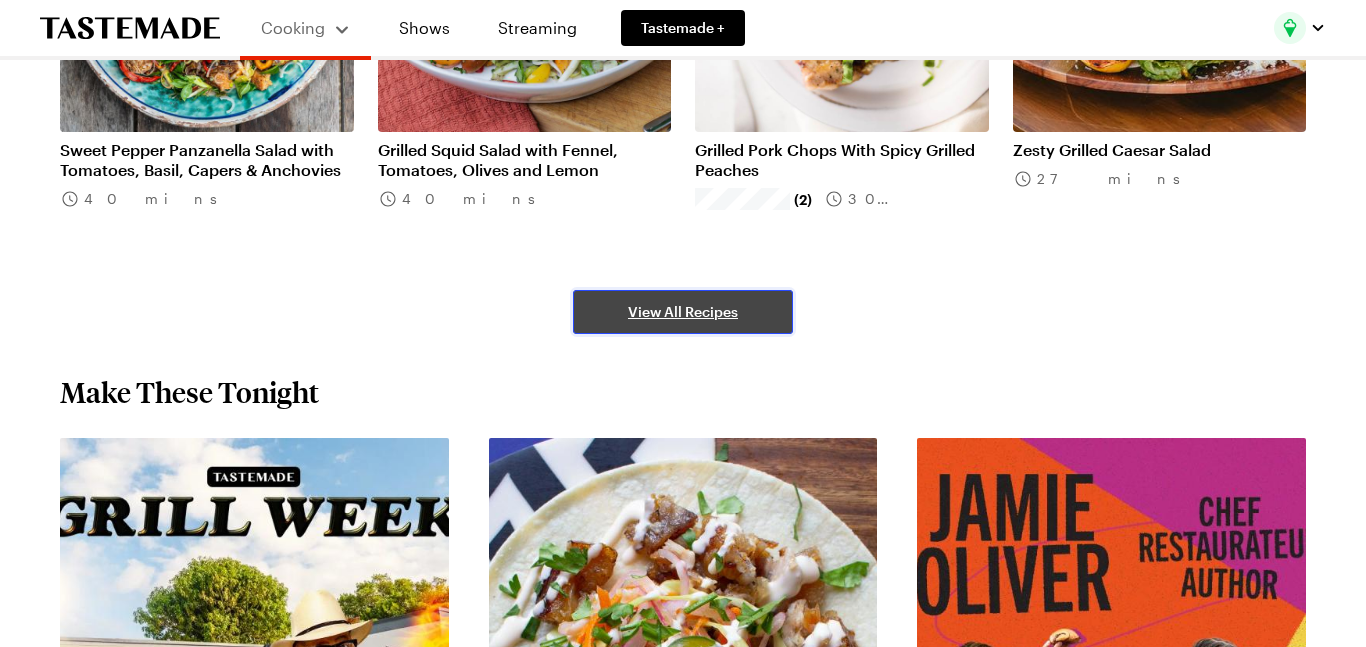 click on "View All Recipes" at bounding box center [683, 312] 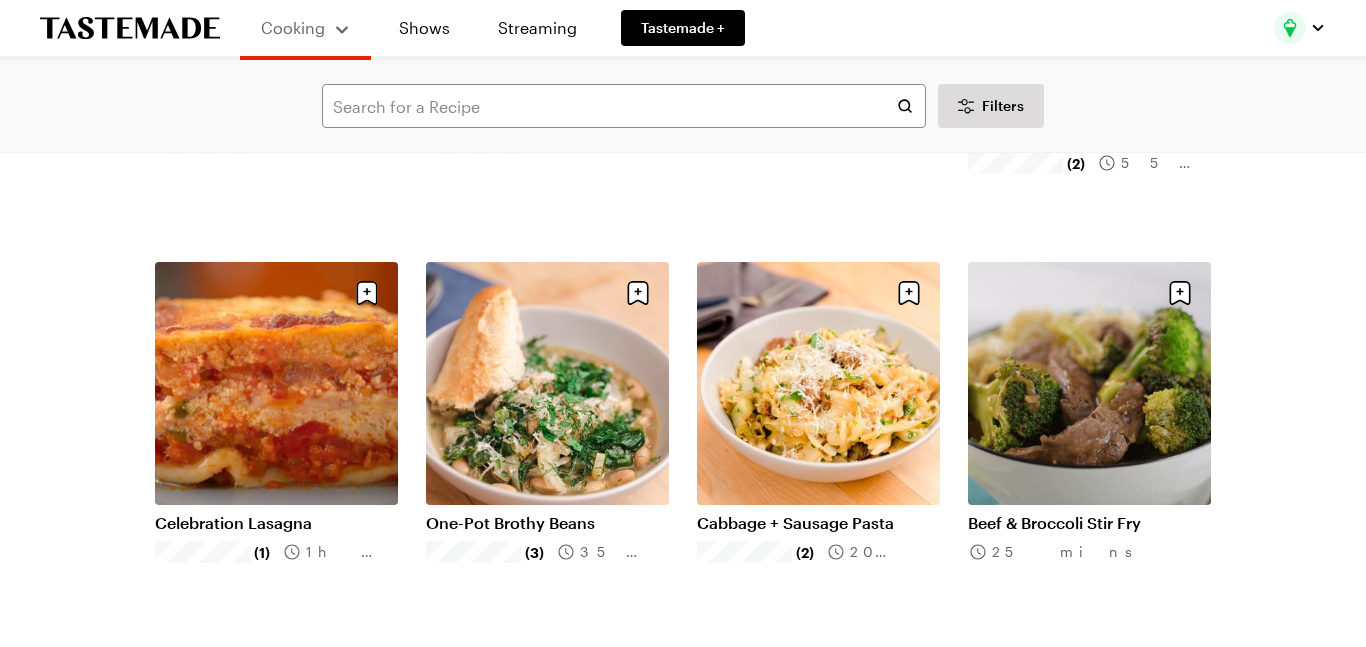 scroll, scrollTop: 4122, scrollLeft: 0, axis: vertical 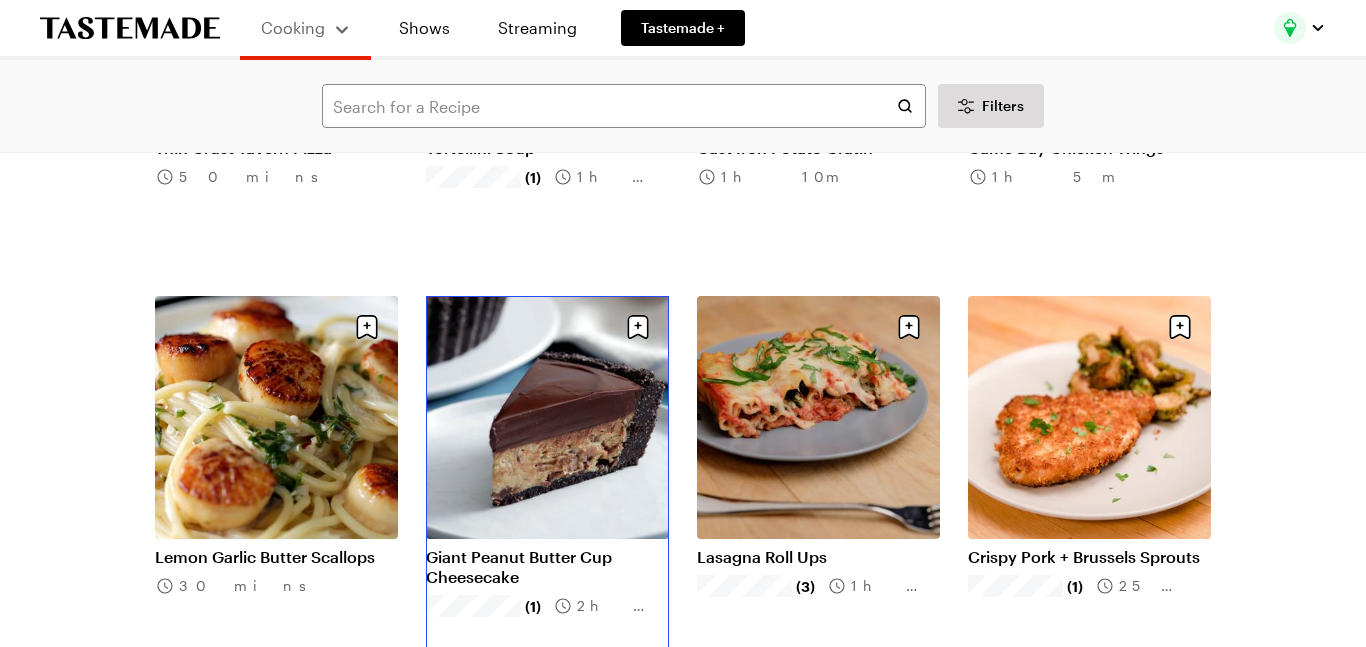 click on "Giant Peanut Butter Cup Cheesecake" at bounding box center [547, 567] 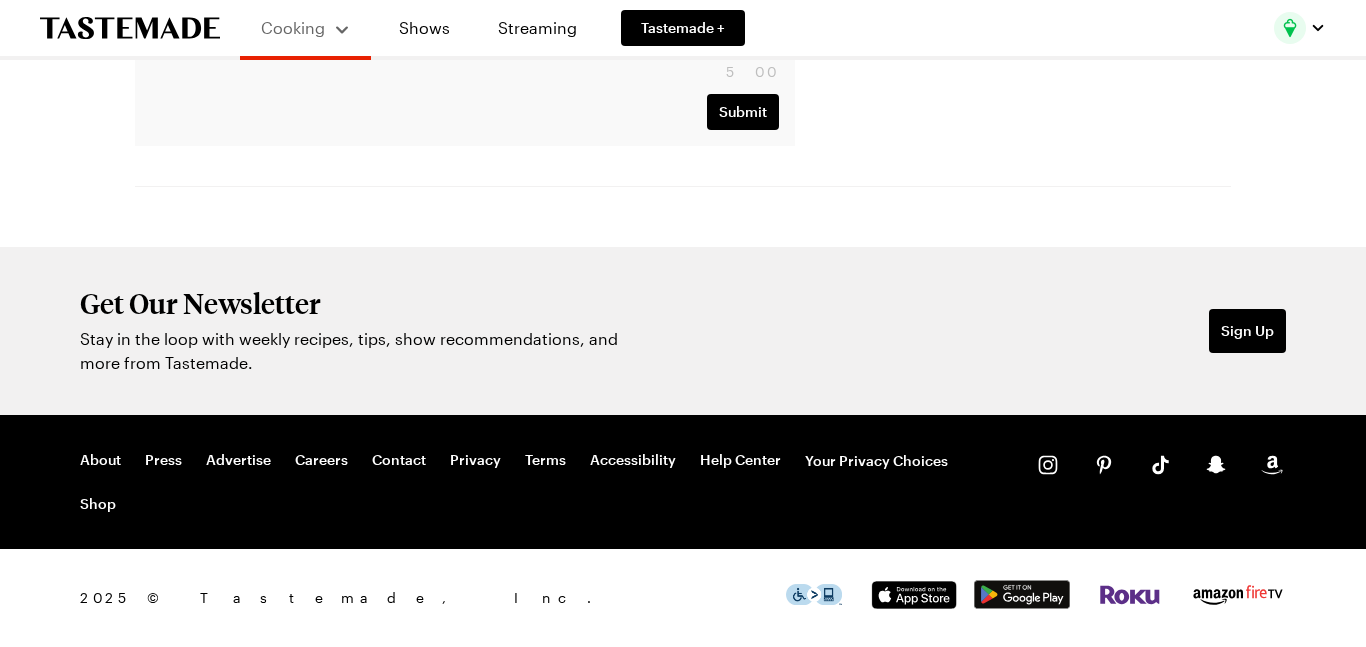 scroll, scrollTop: 0, scrollLeft: 0, axis: both 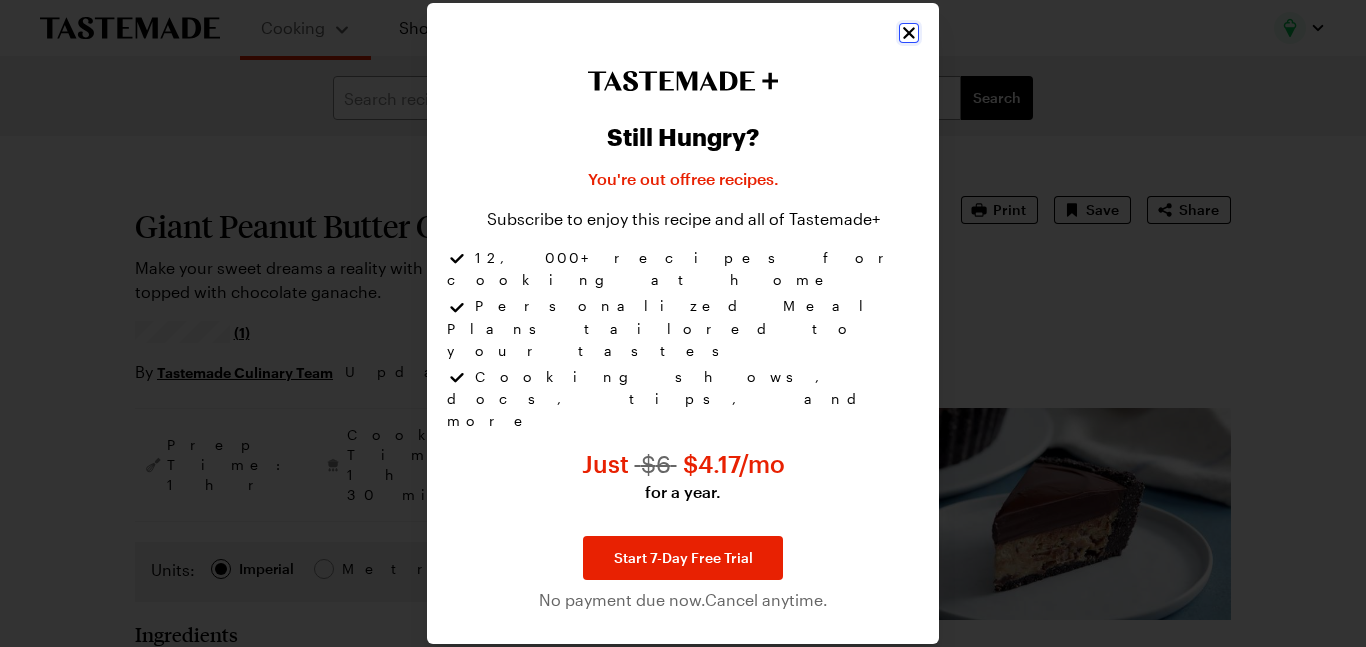 click 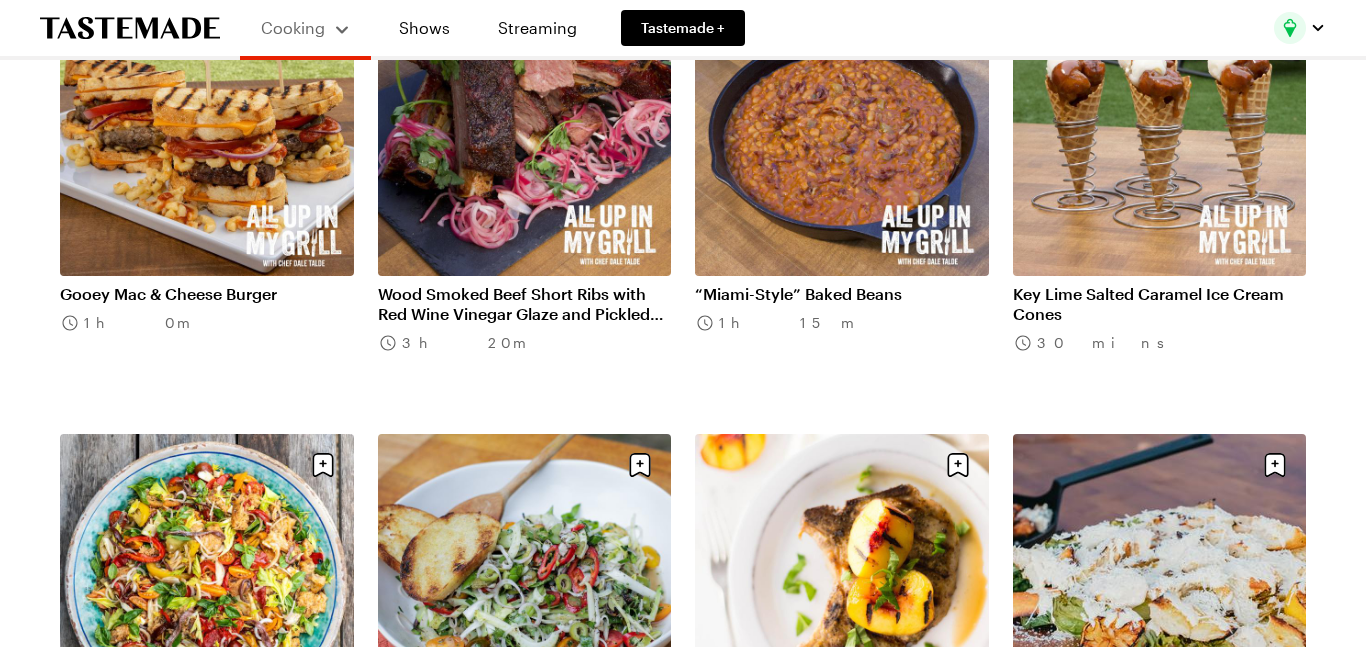 scroll, scrollTop: 0, scrollLeft: 0, axis: both 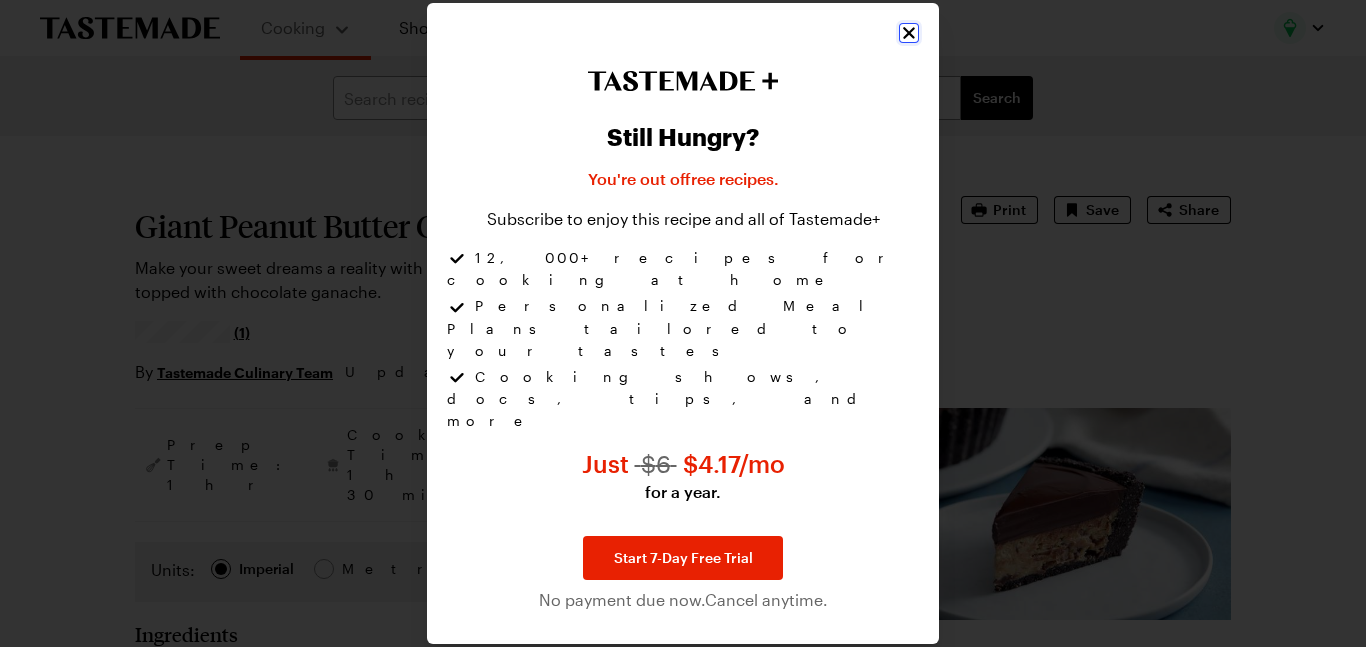 click 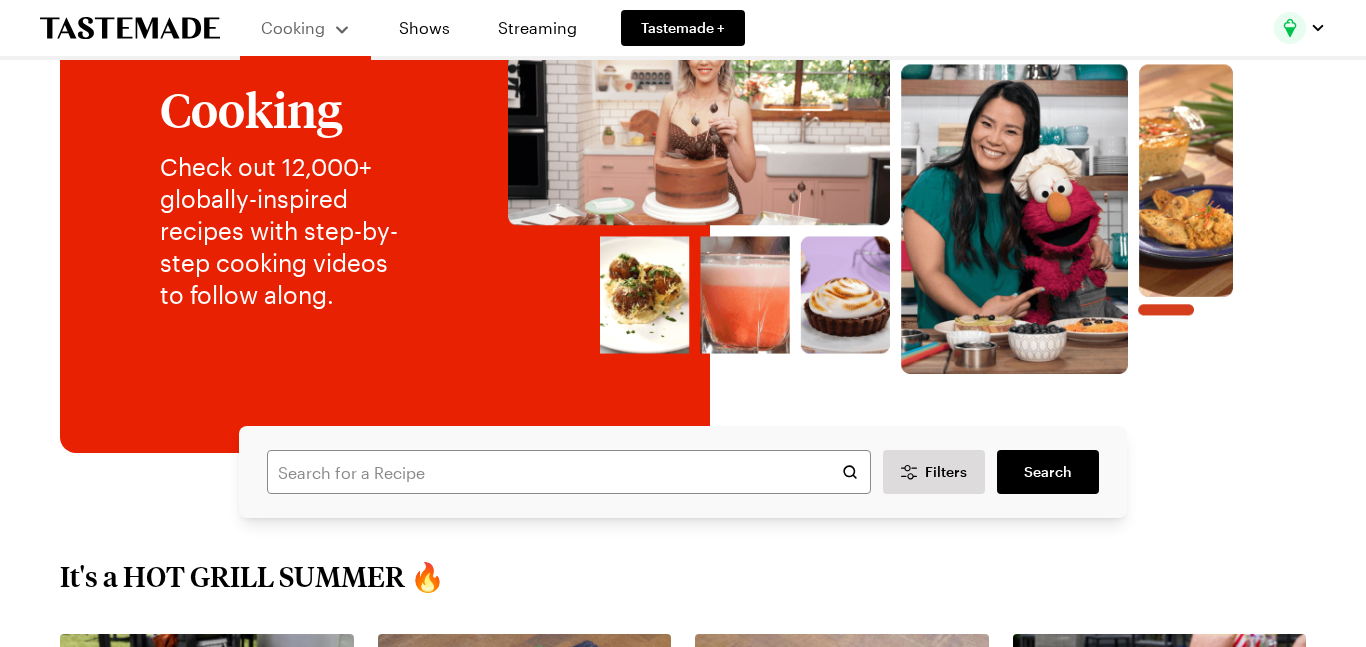 scroll, scrollTop: 0, scrollLeft: 0, axis: both 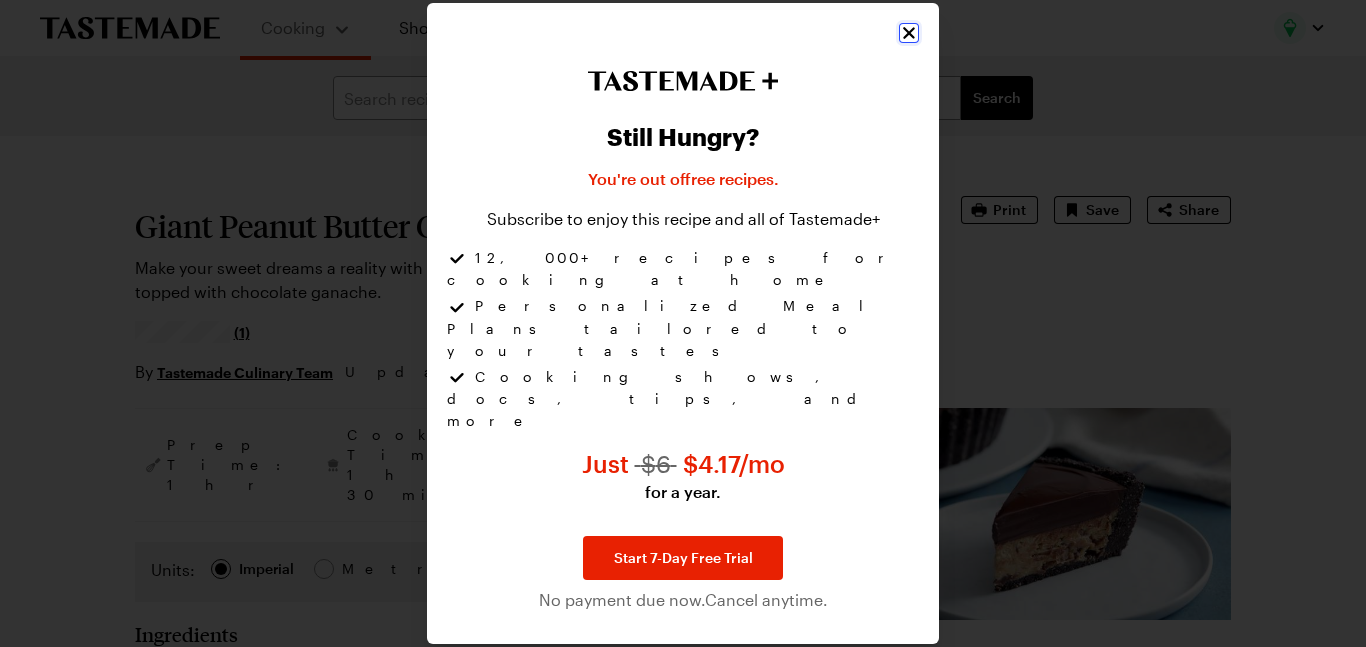 click 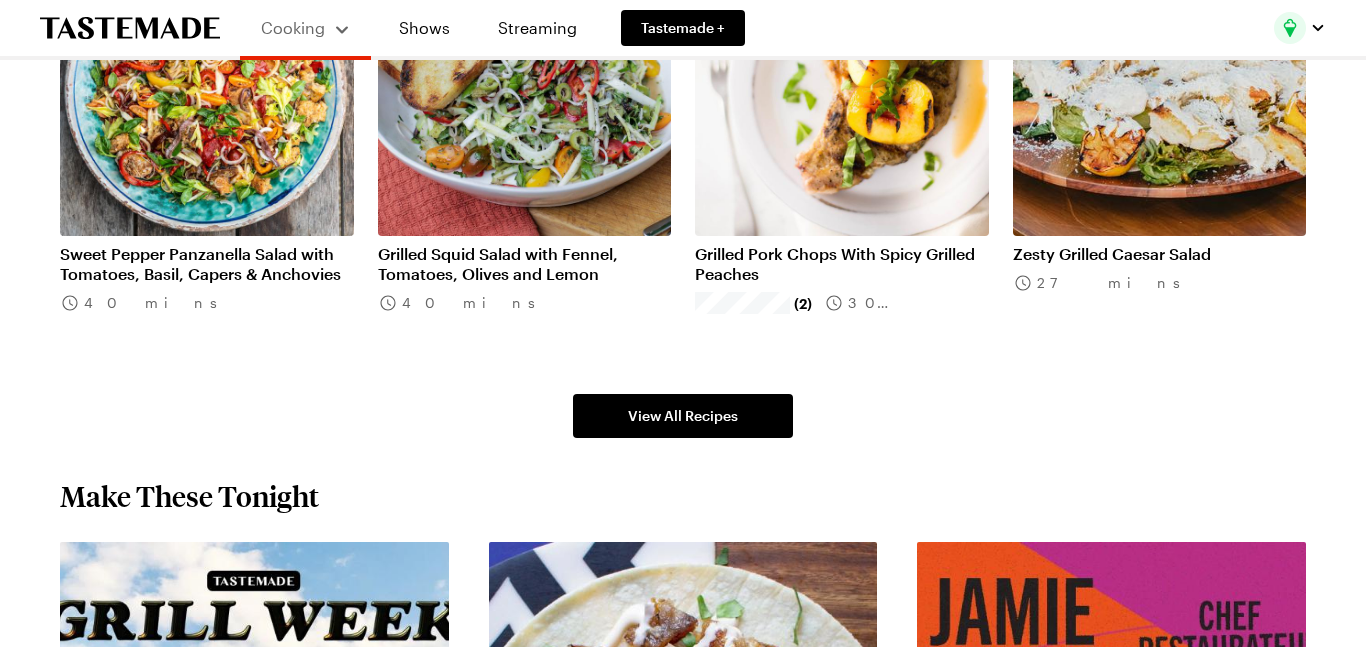 scroll, scrollTop: 1300, scrollLeft: 0, axis: vertical 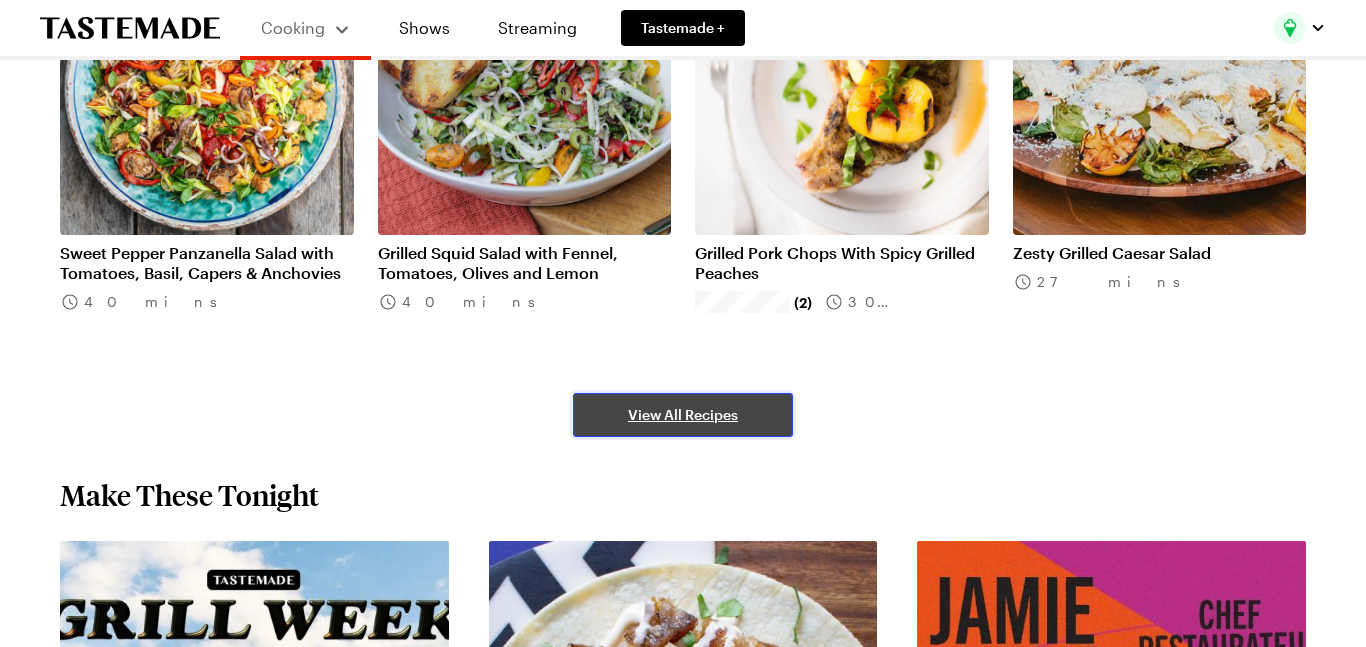 click on "View All Recipes" at bounding box center (683, 415) 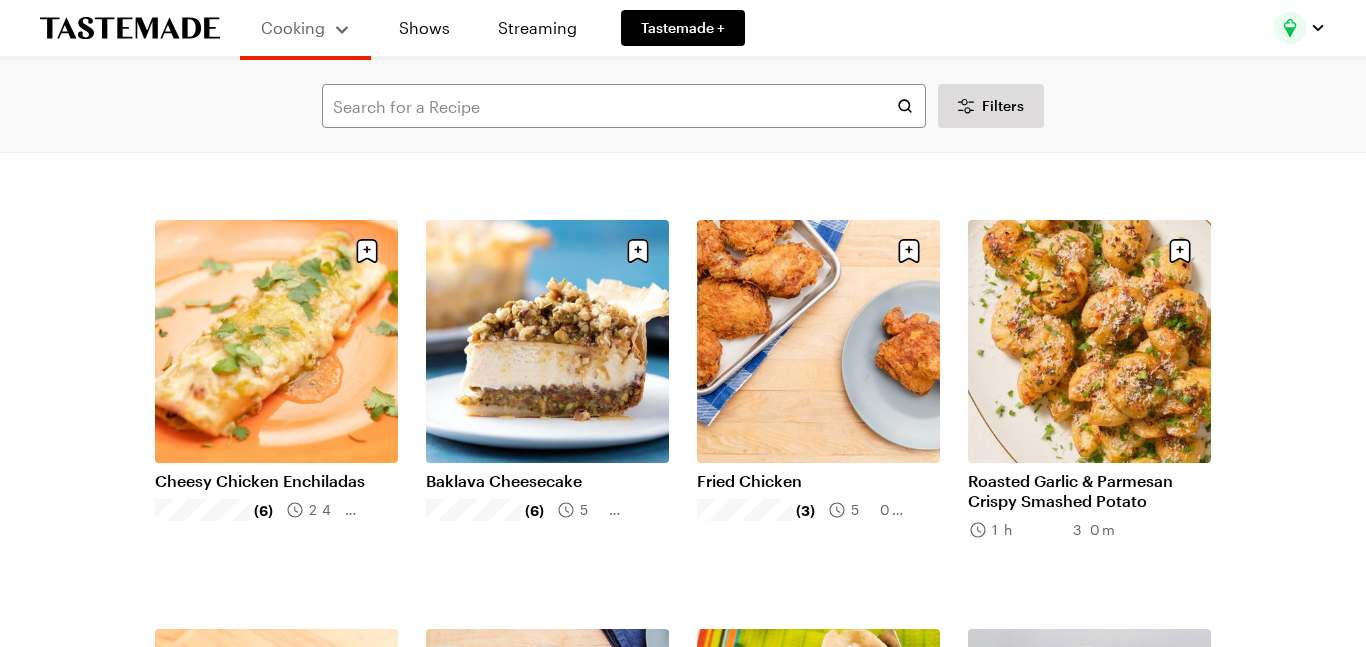 scroll, scrollTop: 0, scrollLeft: 0, axis: both 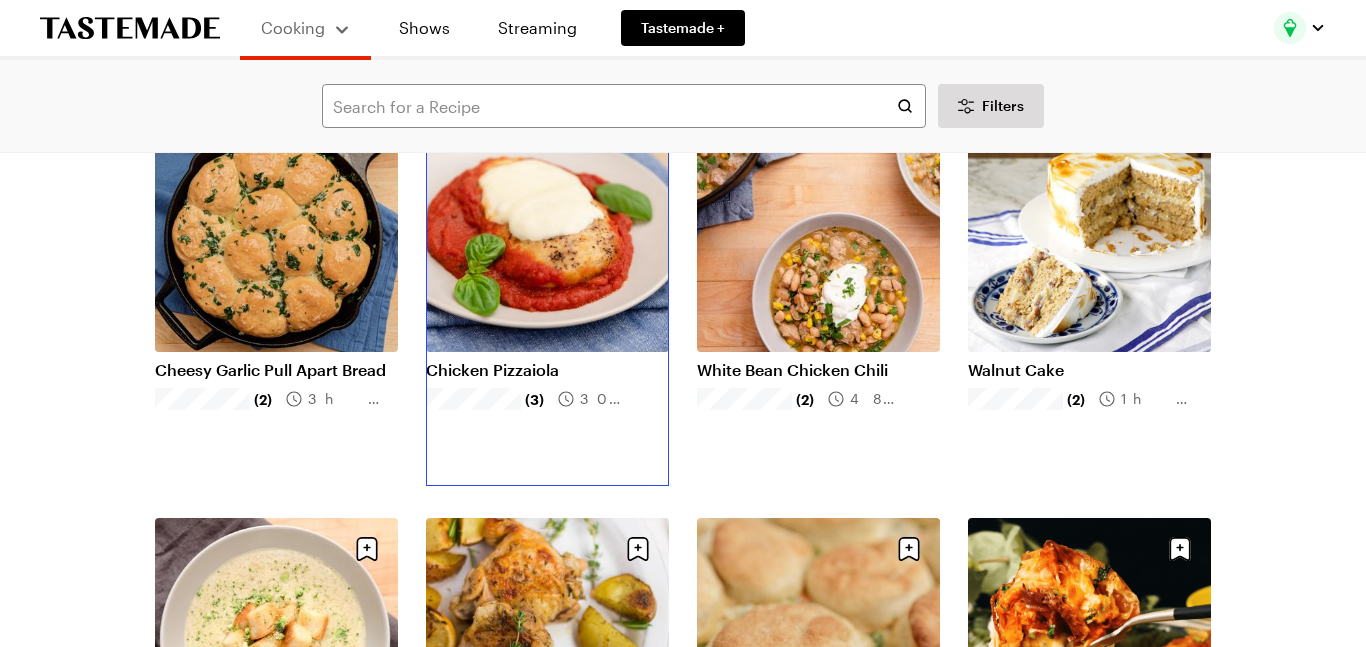click on "Chicken Pizzaiola" at bounding box center (547, 370) 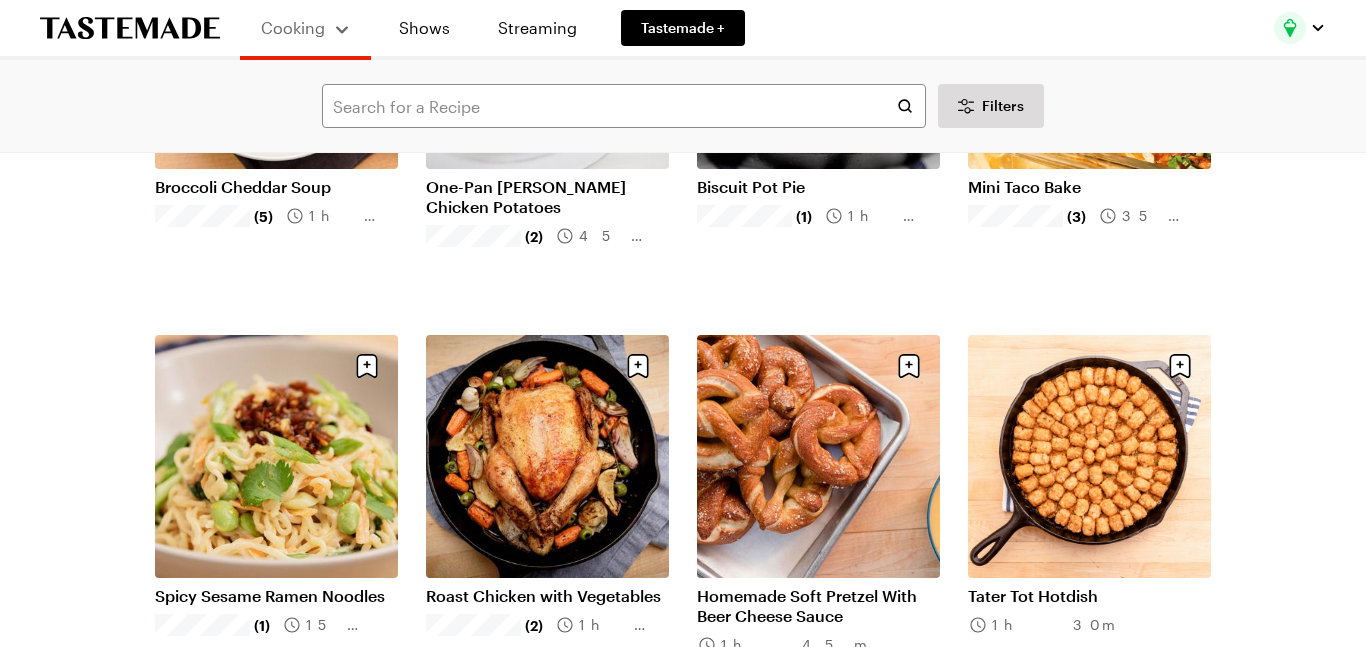 scroll, scrollTop: 3602, scrollLeft: 0, axis: vertical 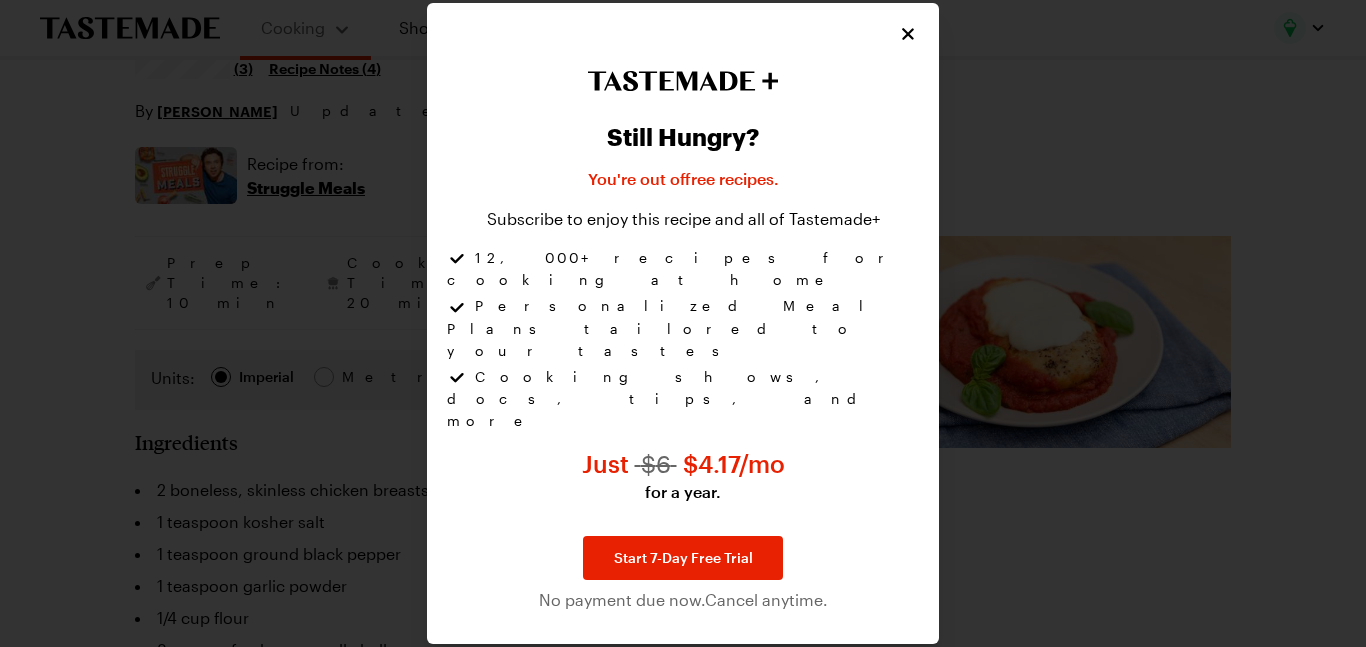 type on "x" 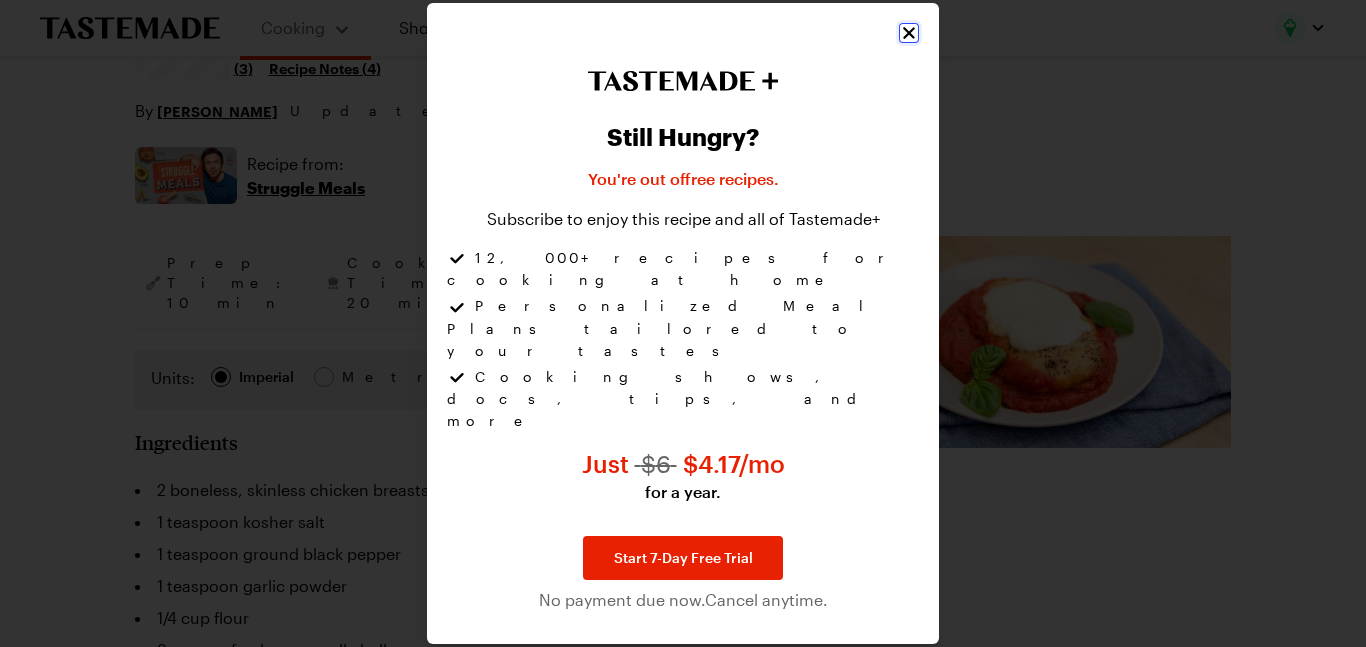 click 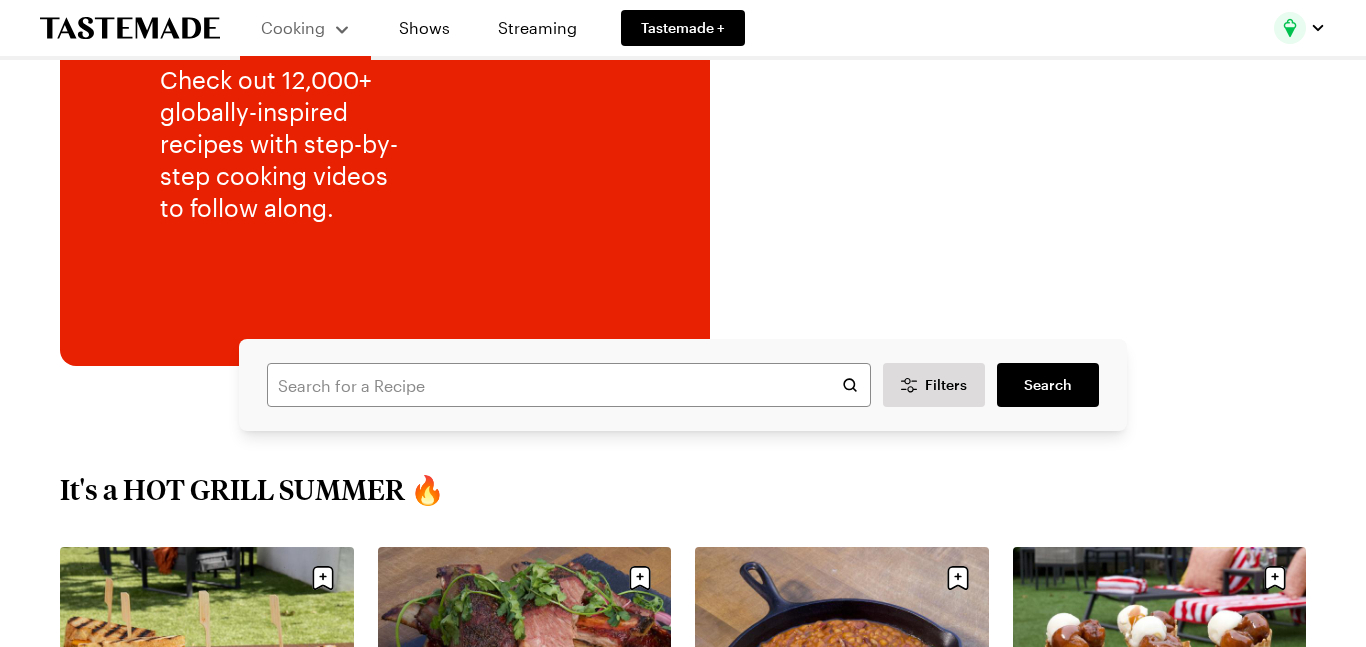 scroll, scrollTop: 0, scrollLeft: 0, axis: both 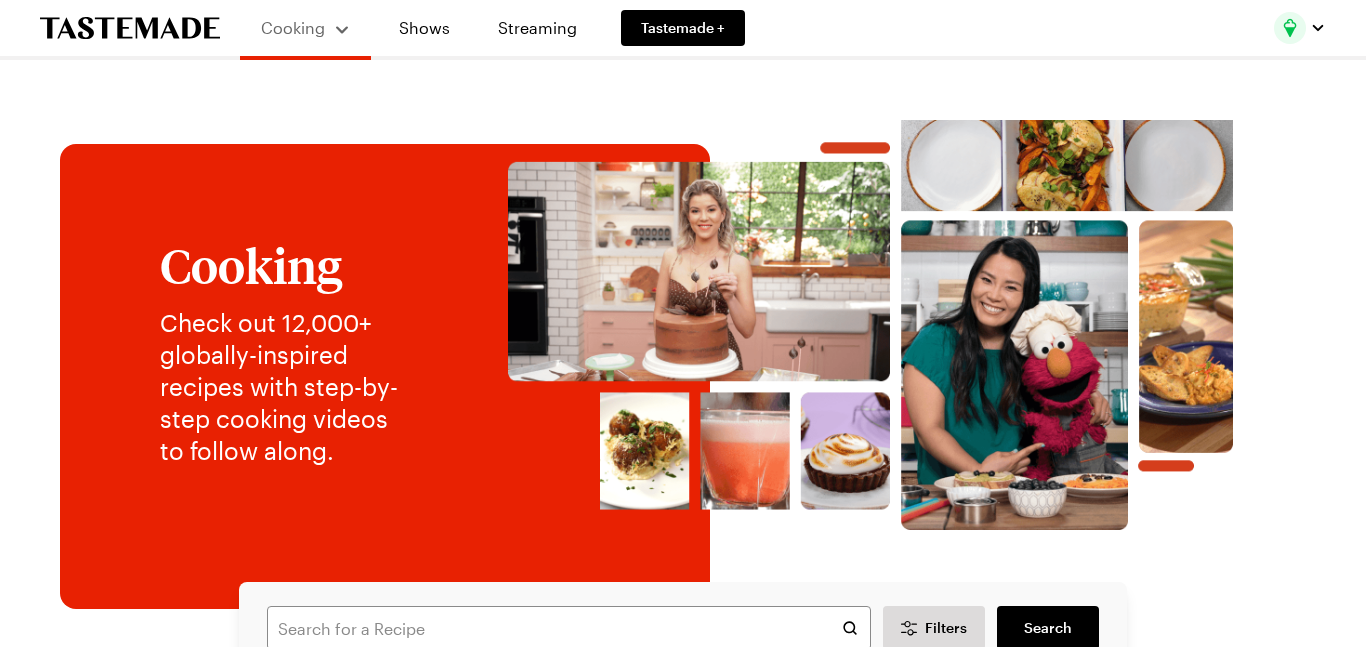 click on "Cooking Check out 12,000+ globally-inspired recipes with step-by-step cooking videos to follow along. Filters Search Search View All Recipes It's a HOT GRILL SUMMER 🔥 Gooey Mac & Cheese Burger 1h 0m Wood Smoked Beef Short Ribs with Red Wine Vinegar Glaze and Pickled Onions 3h 20m “Miami-Style” Baked Beans 1h 15m Key Lime Salted Caramel Ice Cream Cones 30 mins Sweet Pepper Panzanella Salad with Tomatoes, Basil, Capers & Anchovies 40 mins Grilled Squid Salad with Fennel, Tomatoes, Olives and Lemon 40 mins Grilled Pork Chops With Spicy Grilled Peaches (2) 30 mins Zesty Grilled Caesar Salad 27 mins View All Recipes Make These Tonight View full content for Grill Week Eats Grill Week Eats Grill Week Eats View full content for Weeknight Favorites Weeknight Favorites Explore Recipes View full content for Recipes by [PERSON_NAME] Recipes by [PERSON_NAME] Recipes by [PERSON_NAME] View full content for Pasta Picks Pasta Picks Explore Recipes View full content for Veggie-Forward Flavors Veggie-Forward Flavors" at bounding box center (683, 2032) 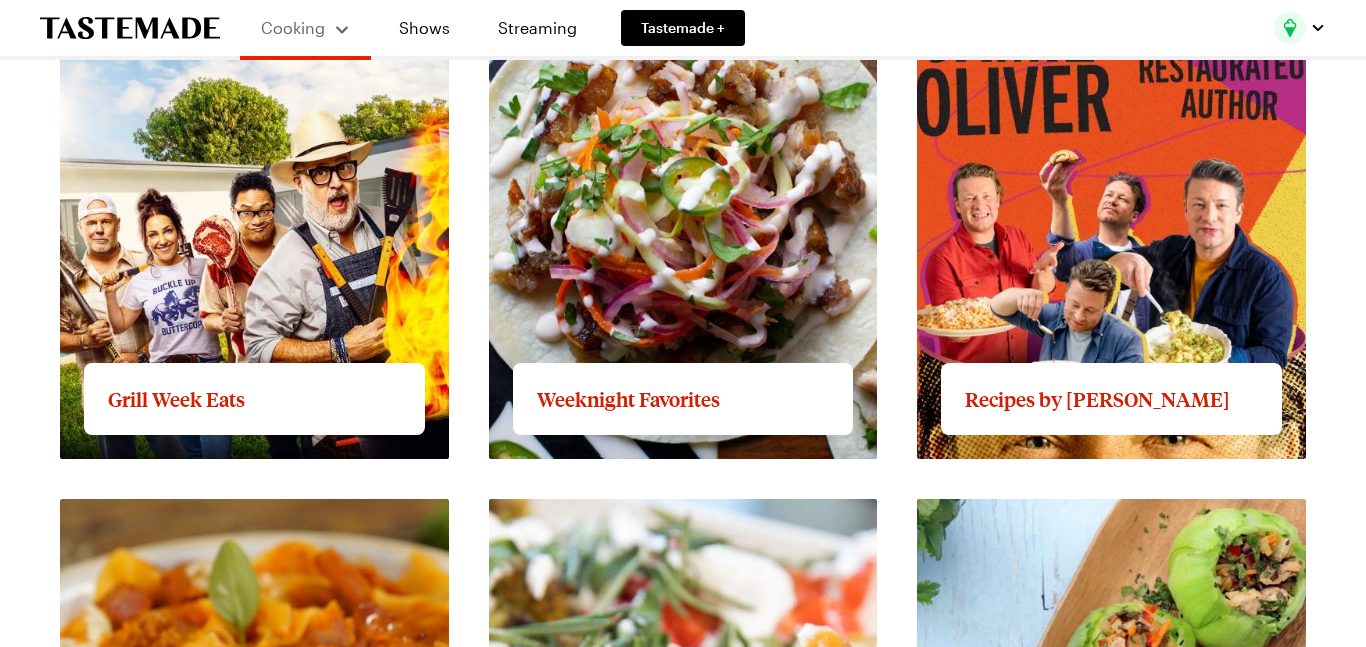 scroll, scrollTop: 3724, scrollLeft: 0, axis: vertical 